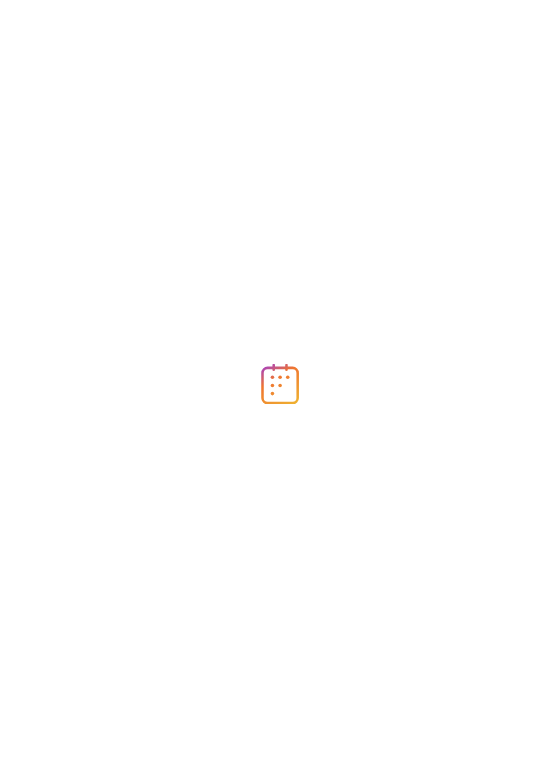 scroll, scrollTop: 0, scrollLeft: 0, axis: both 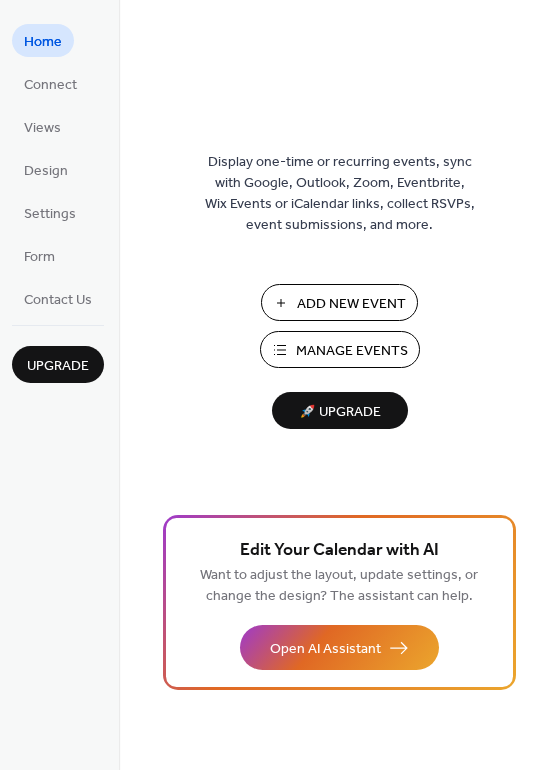 click on "Manage Events" at bounding box center (352, 351) 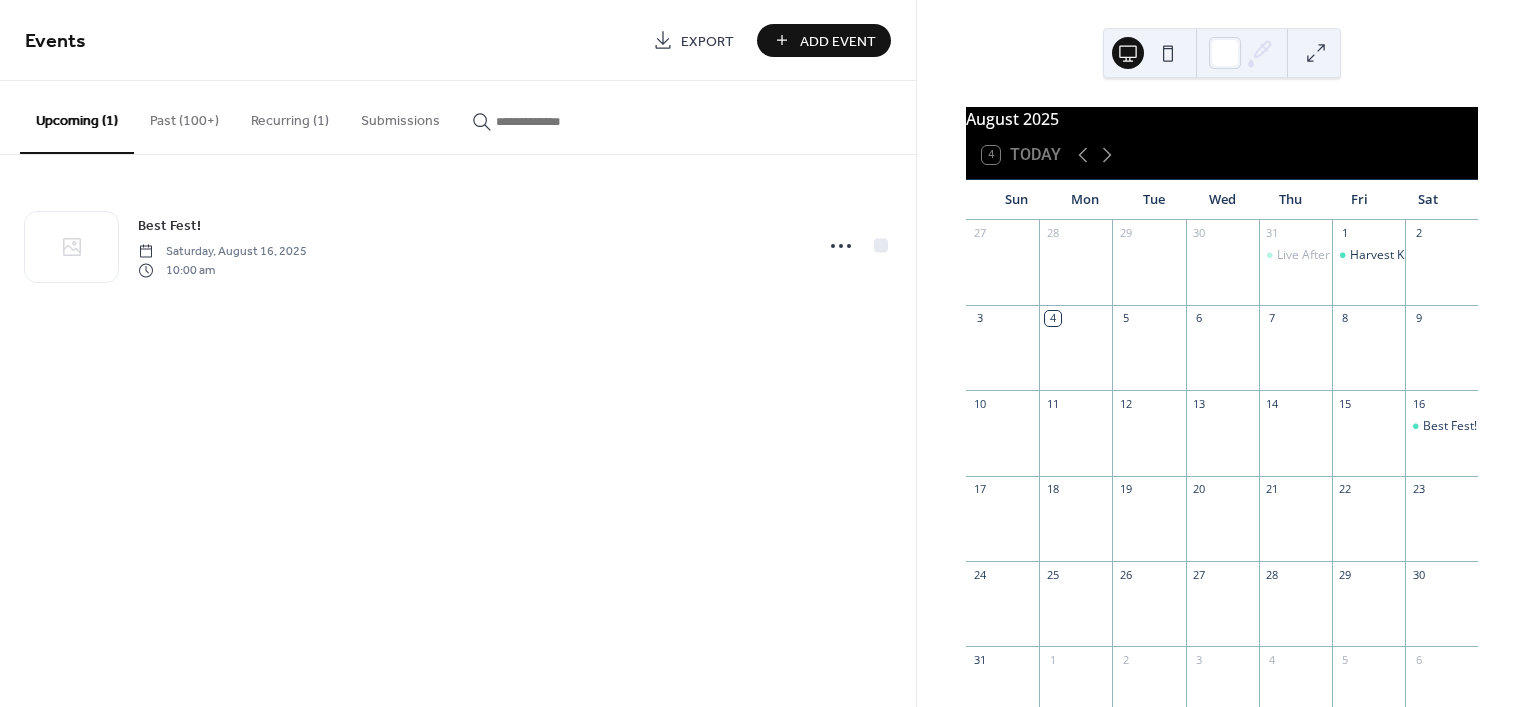 scroll, scrollTop: 0, scrollLeft: 0, axis: both 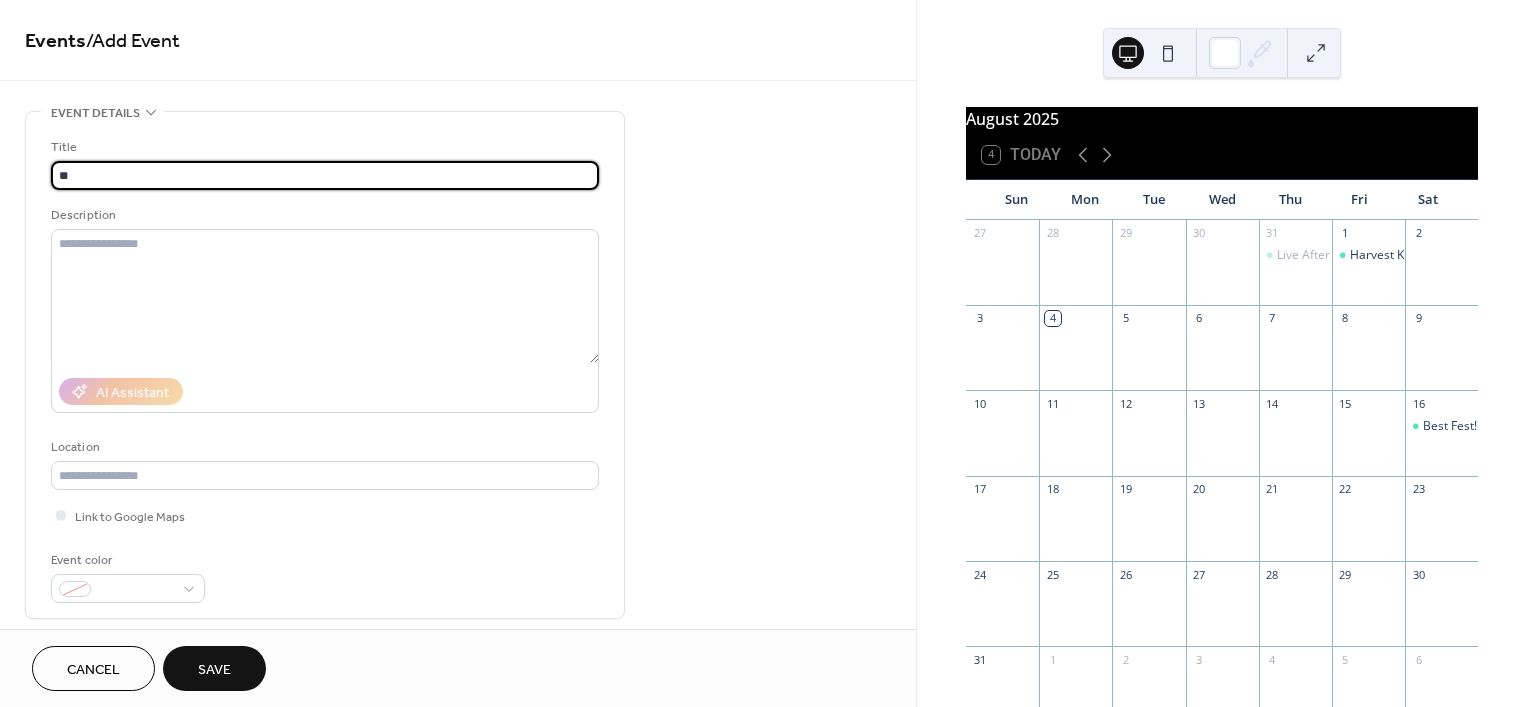 type on "*" 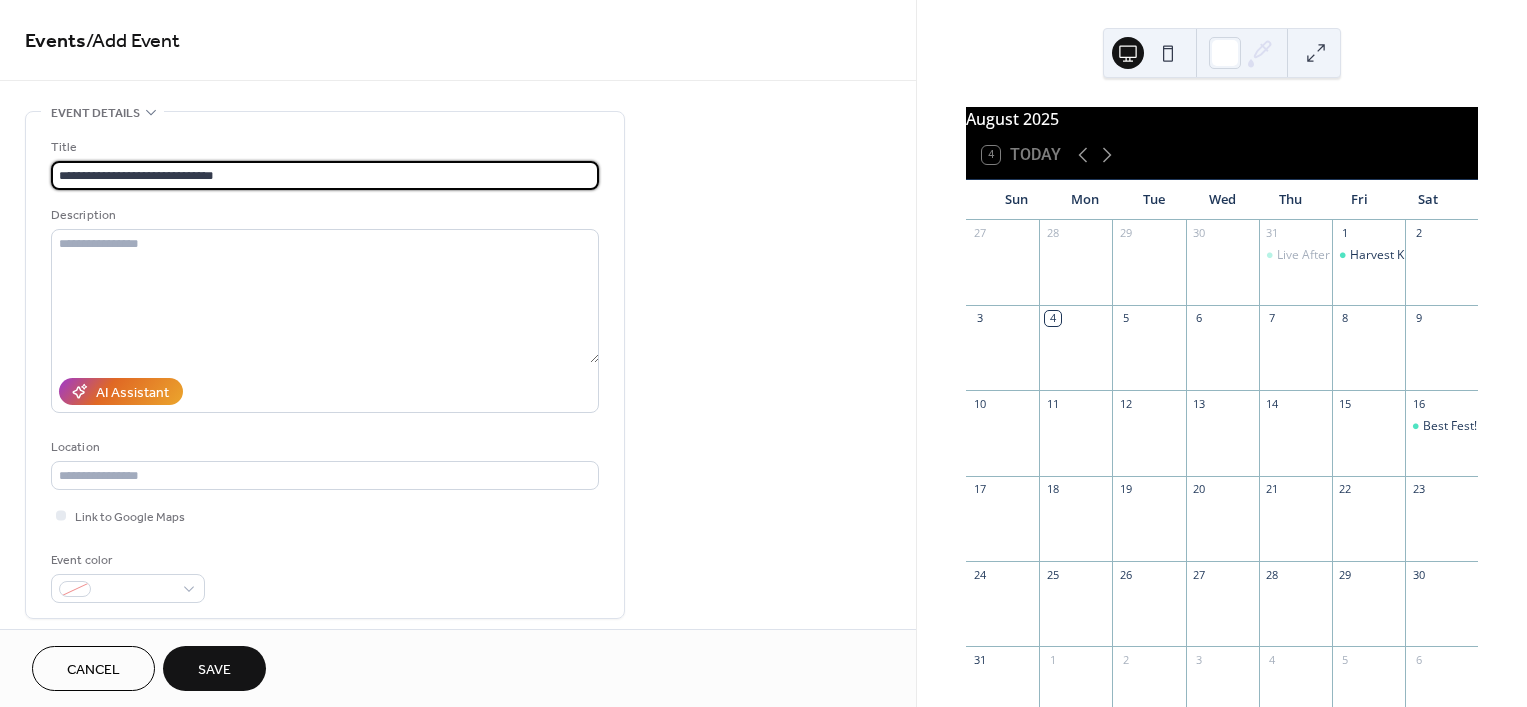 type on "**********" 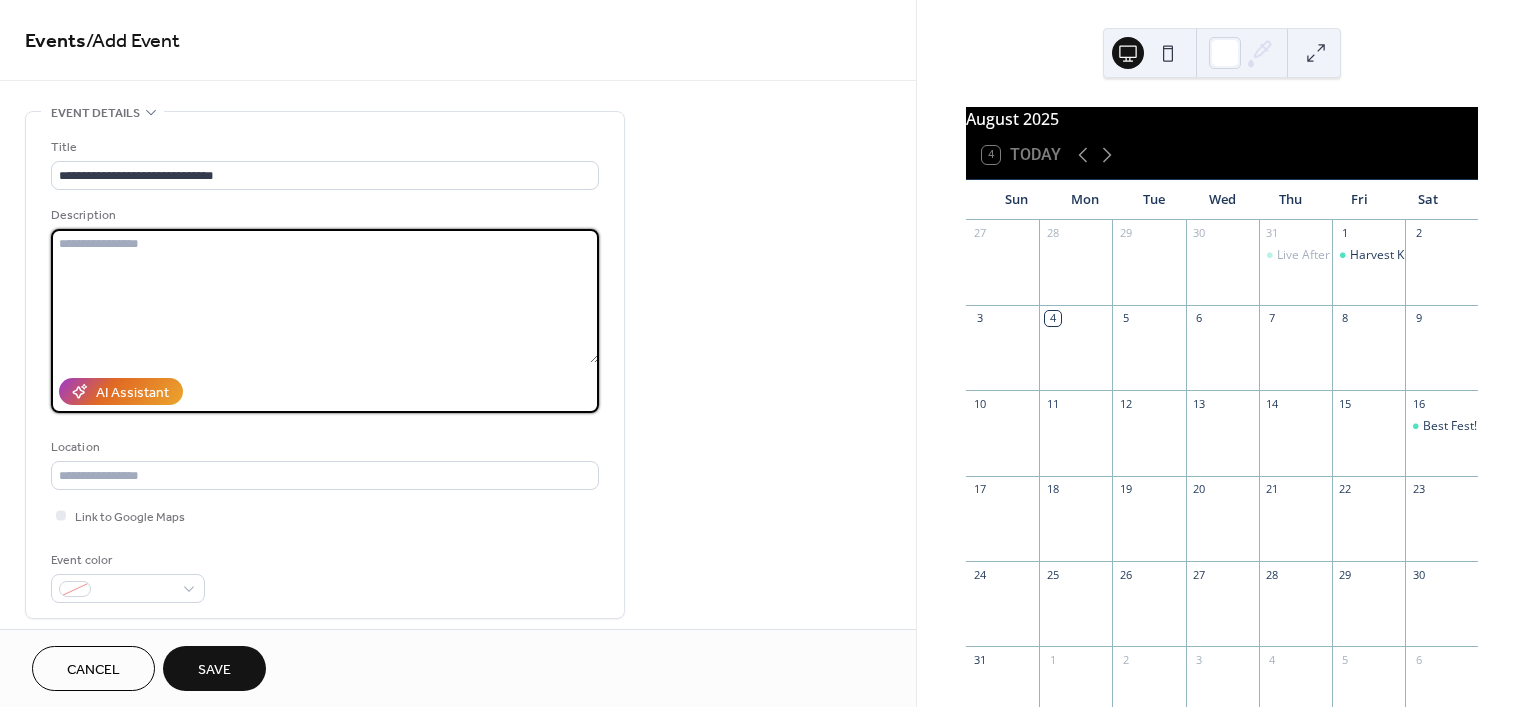 click at bounding box center [325, 296] 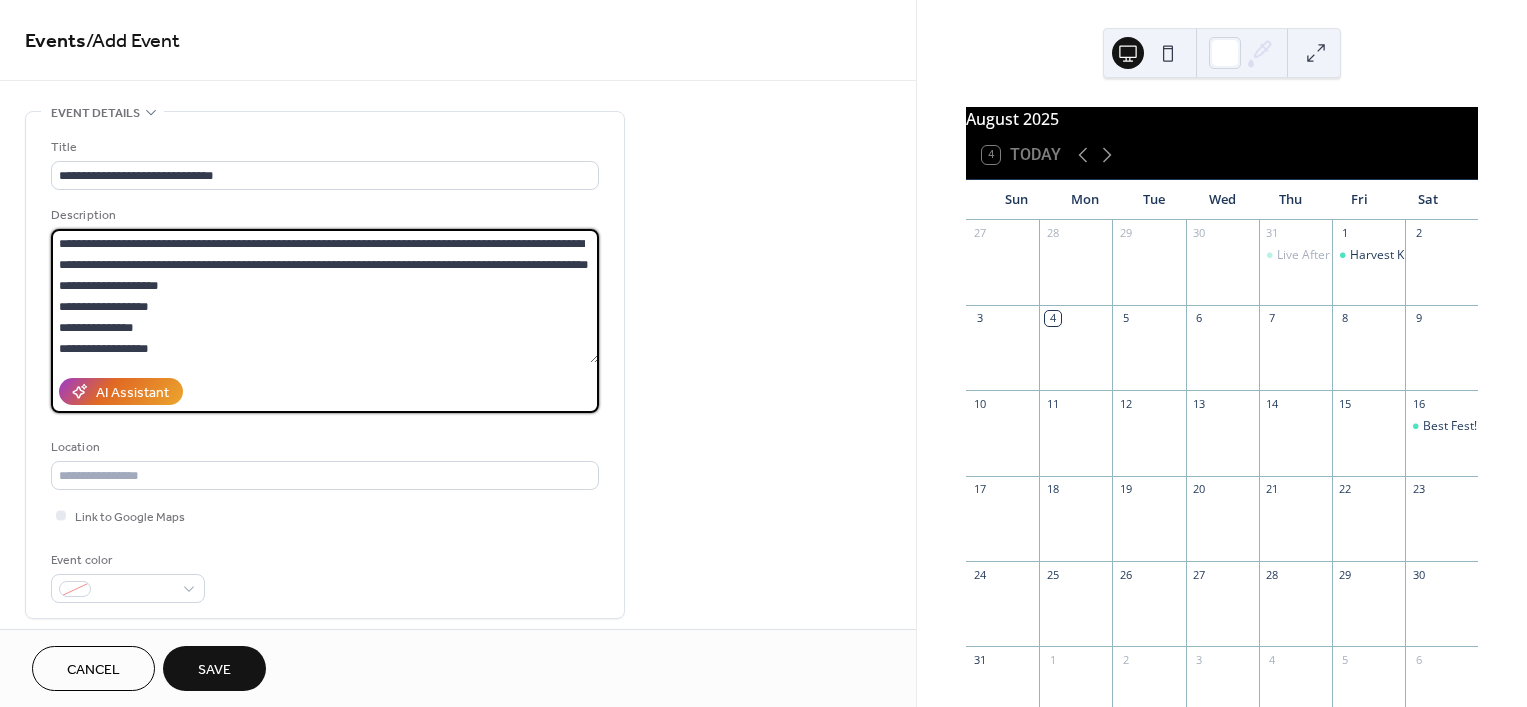 scroll, scrollTop: 80, scrollLeft: 0, axis: vertical 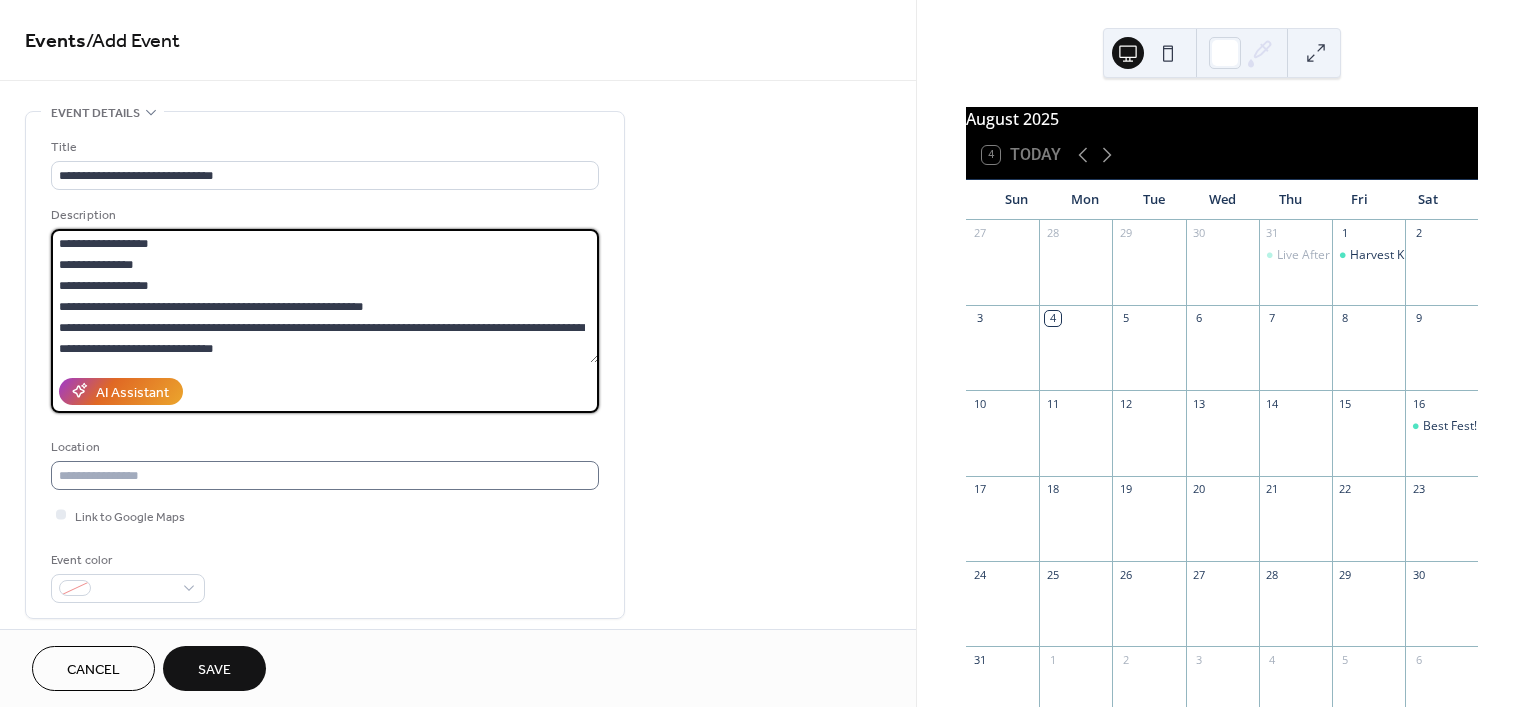 type on "**********" 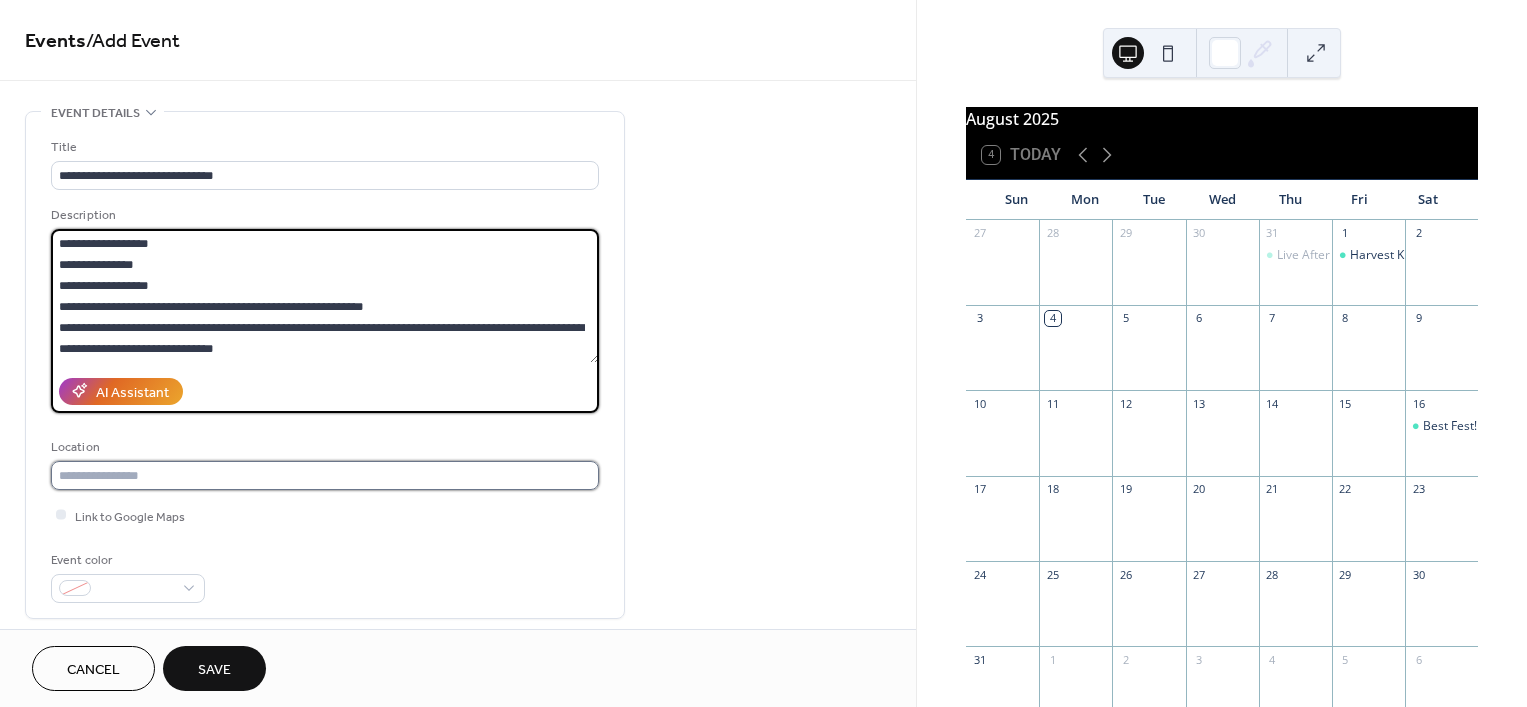 click at bounding box center [325, 475] 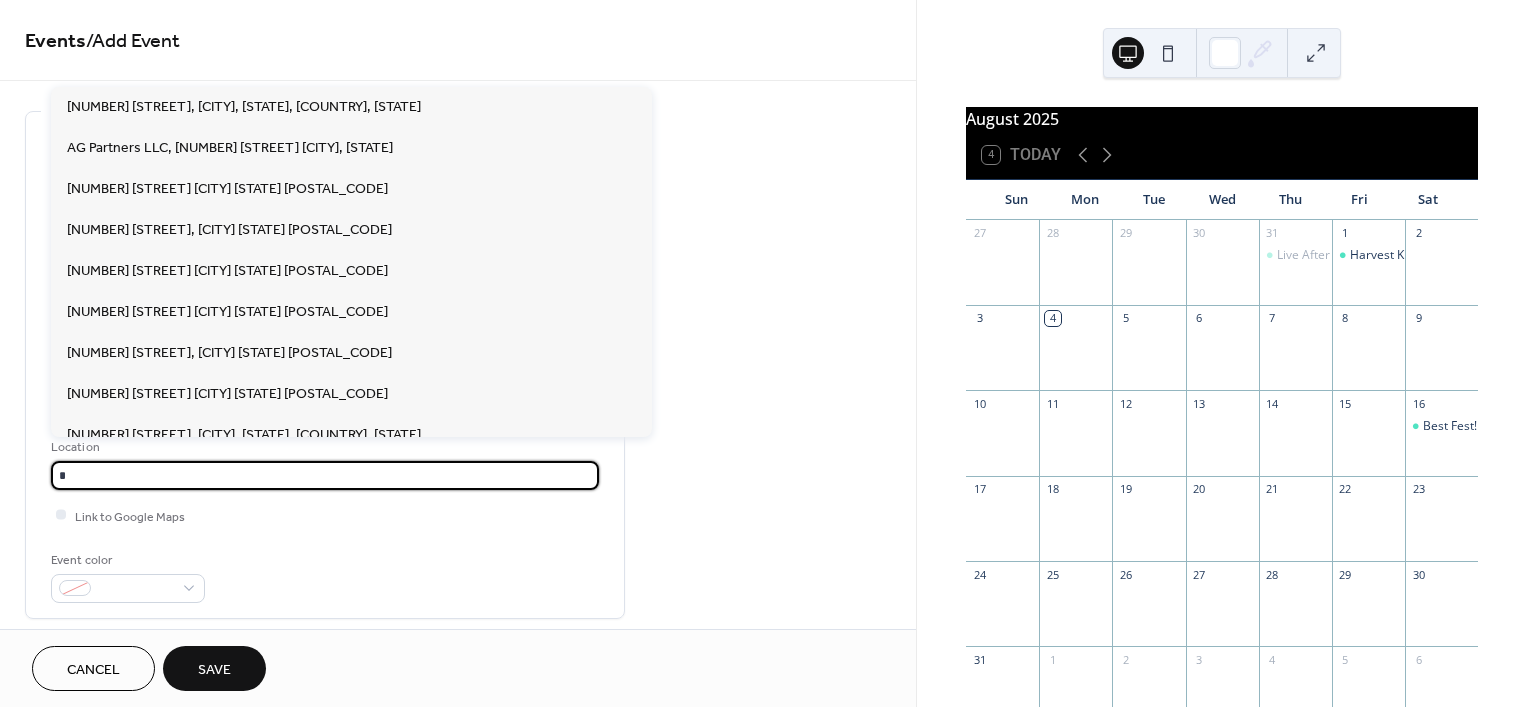 click on "*" at bounding box center (325, 475) 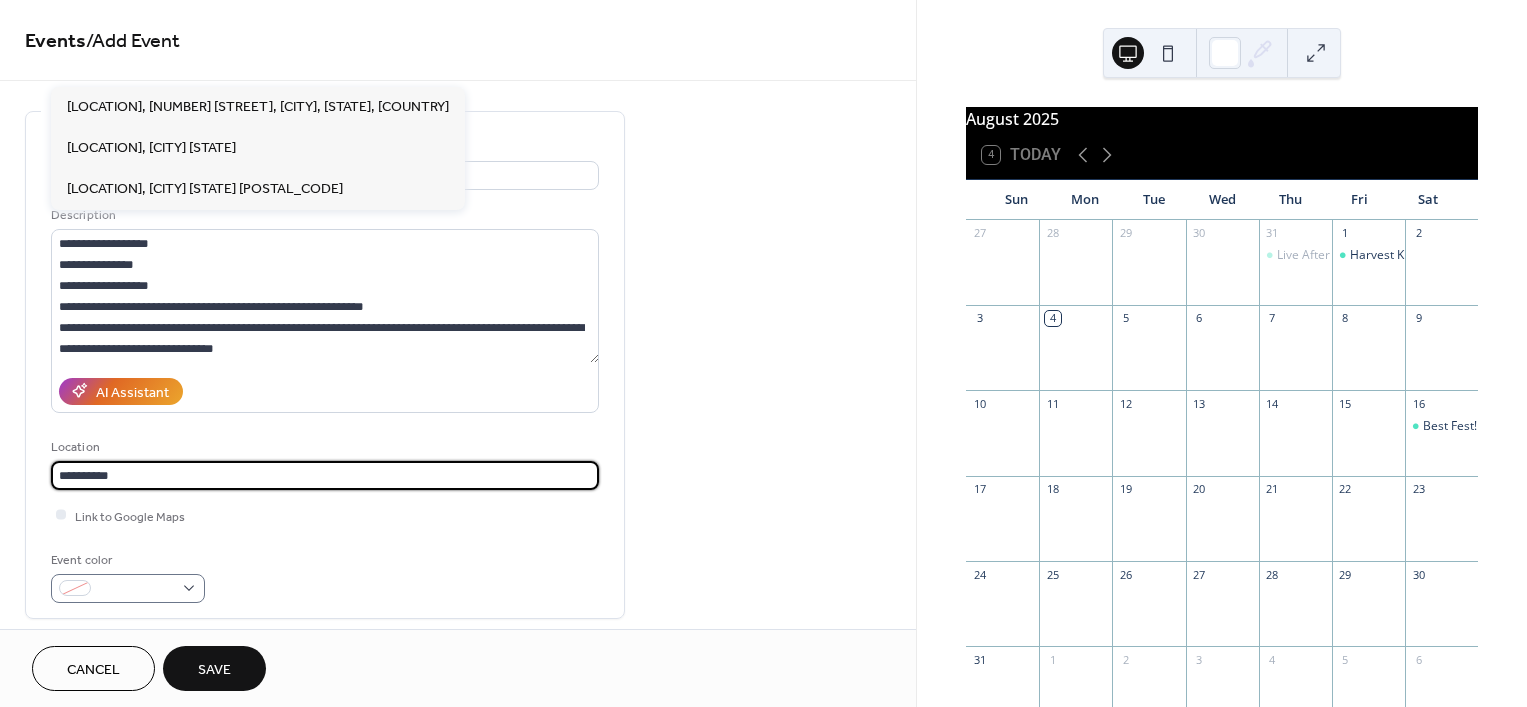 type on "**********" 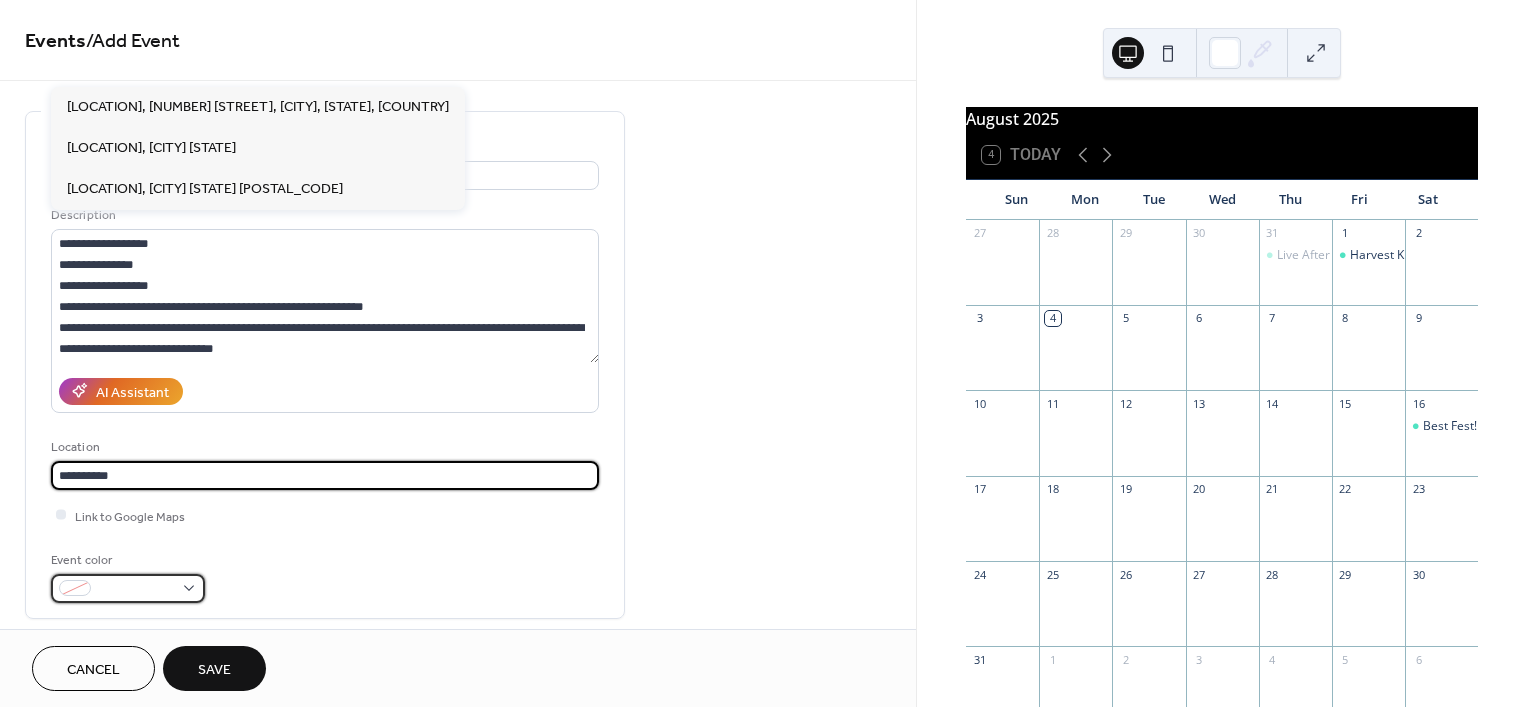 click at bounding box center (128, 588) 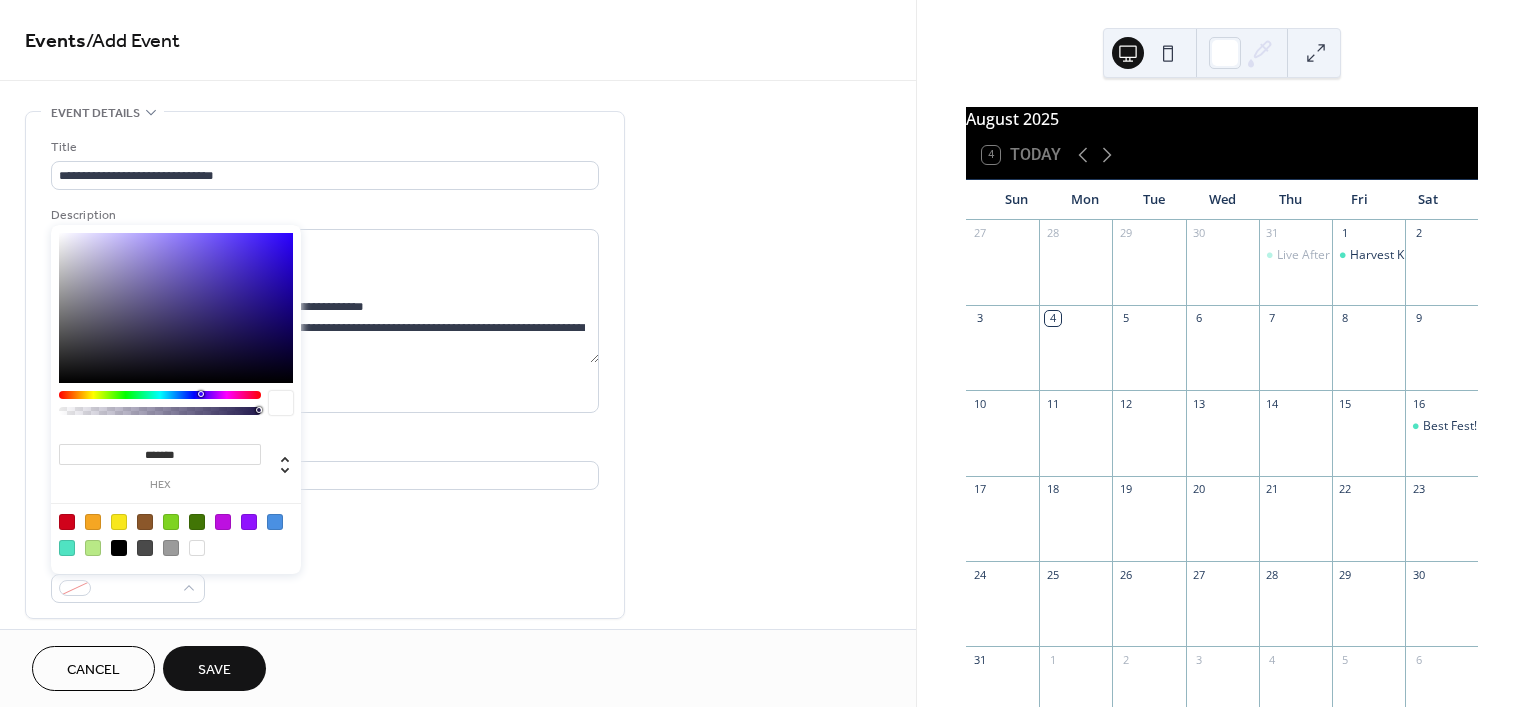 click at bounding box center (67, 548) 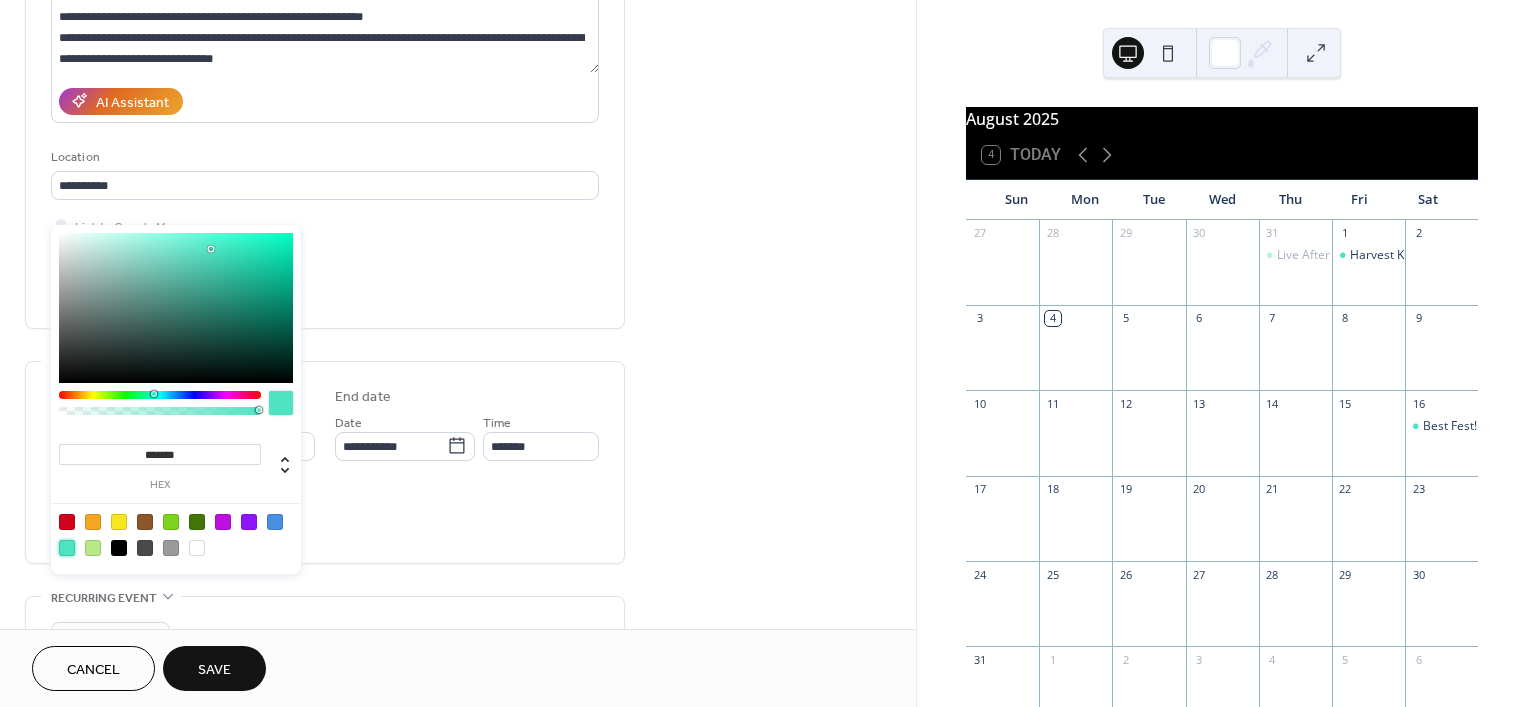 scroll, scrollTop: 297, scrollLeft: 0, axis: vertical 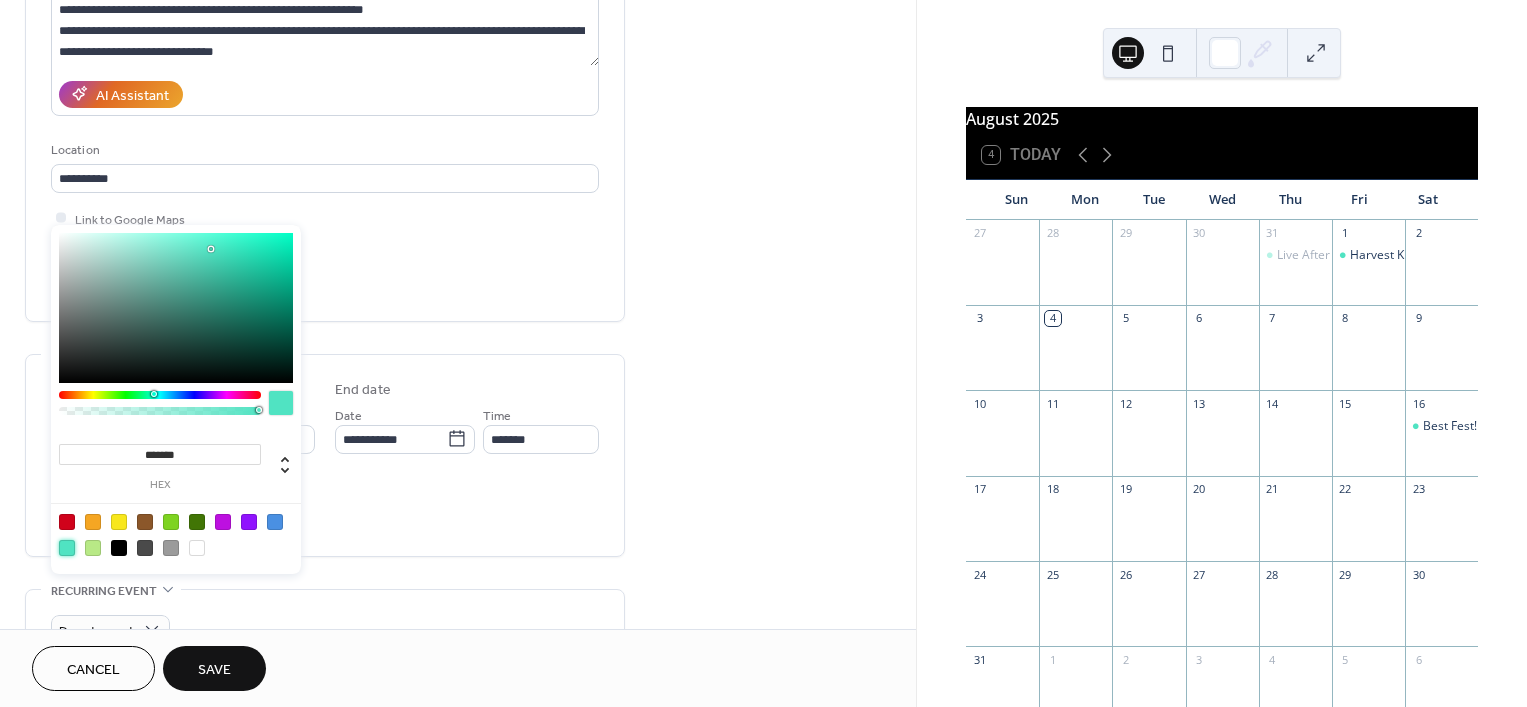 click on "Event details Title [MASKED_DATA] Description [MASKED_DATA] AI Assistant Location [MASKED_DATA] Link to Google Maps Event color [MASKED_DATA] Date and time Start date Date [MASKED_DATA] Time [MASKED_DATA] End date Date [MASKED_DATA] Time [MASKED_DATA] All day Show date only Hide end date ••• Recurring event Do not repeat ••• Event image ; ••• Event links URL Text to display Open in new tab ••• Categories No categories added yet. Add Category 🔒 ••• RSVP Enable RSVP 🔒 Limit number of guests •••" at bounding box center [458, 501] 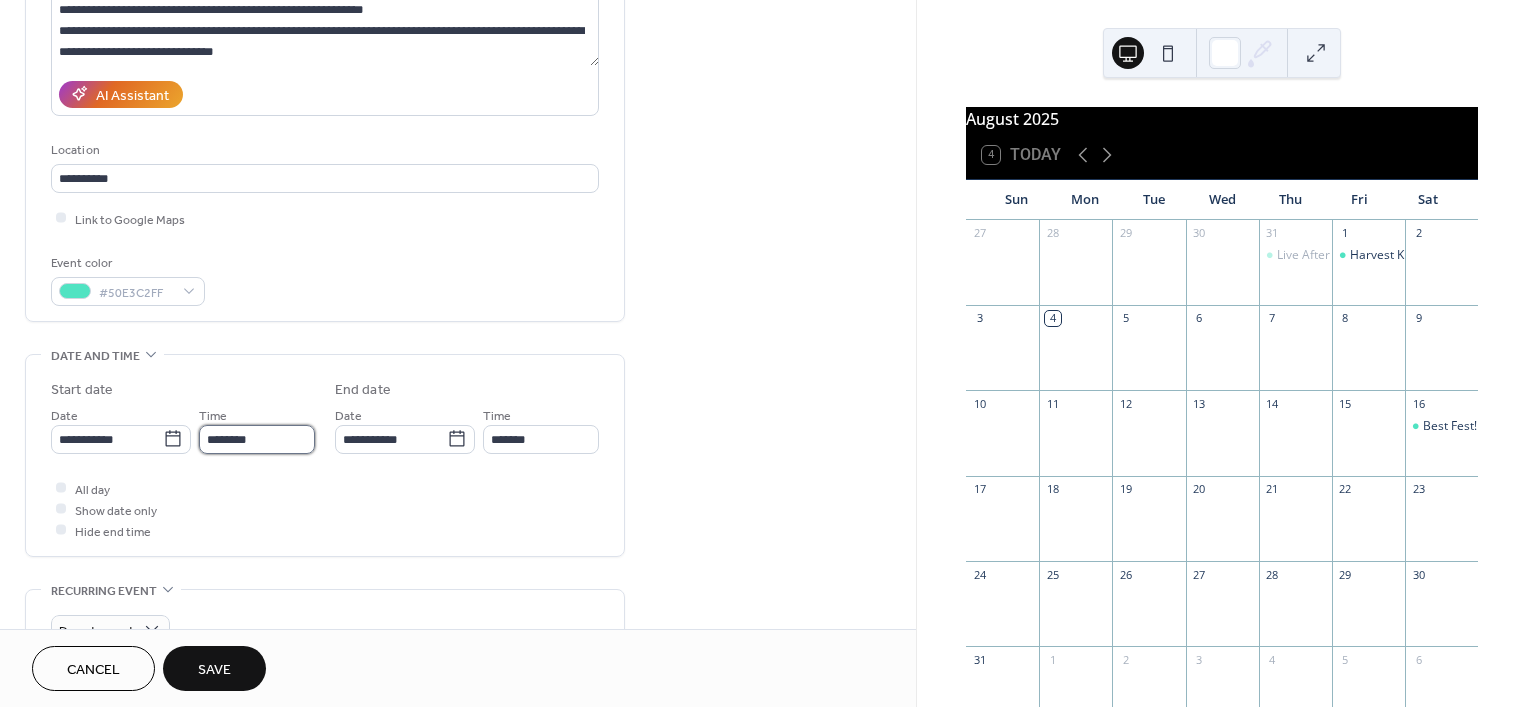 click on "********" at bounding box center [257, 439] 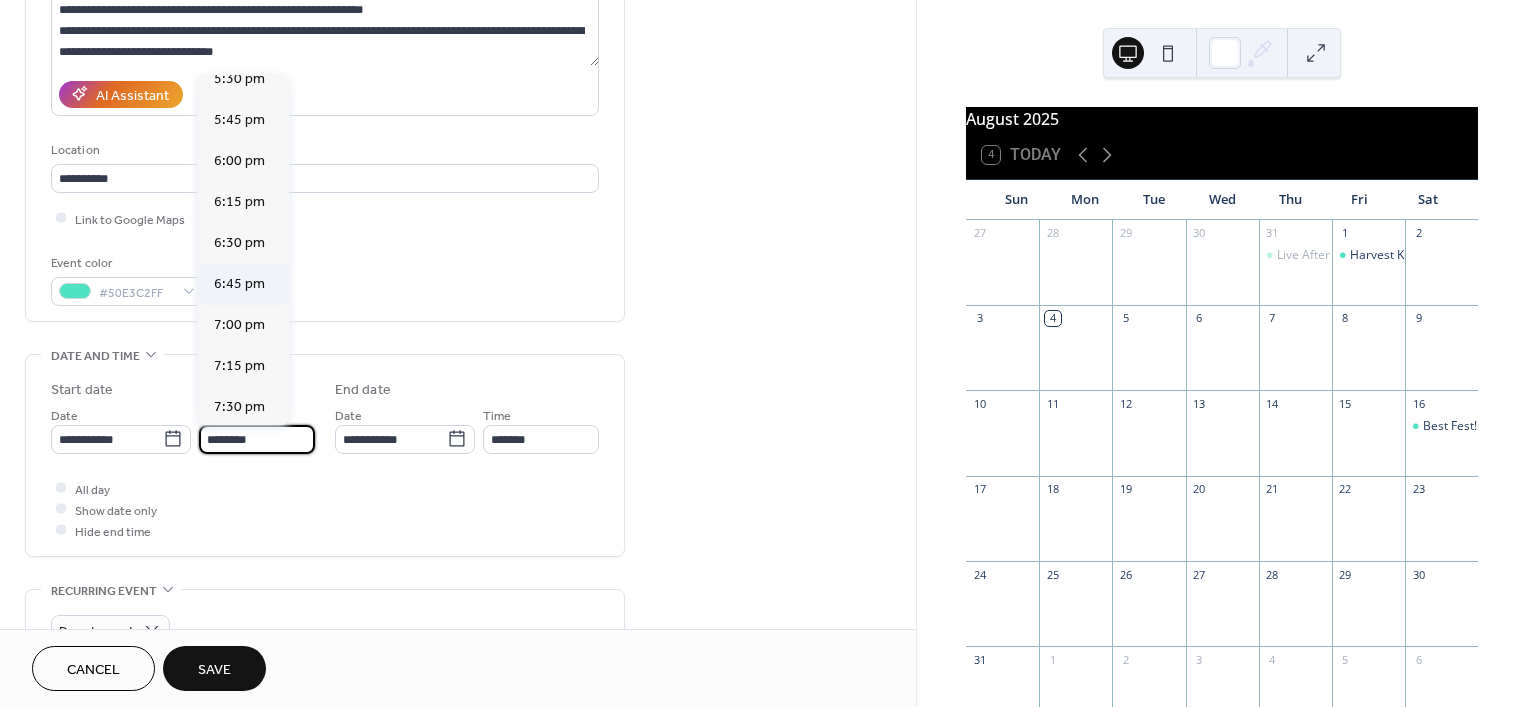 scroll, scrollTop: 2895, scrollLeft: 0, axis: vertical 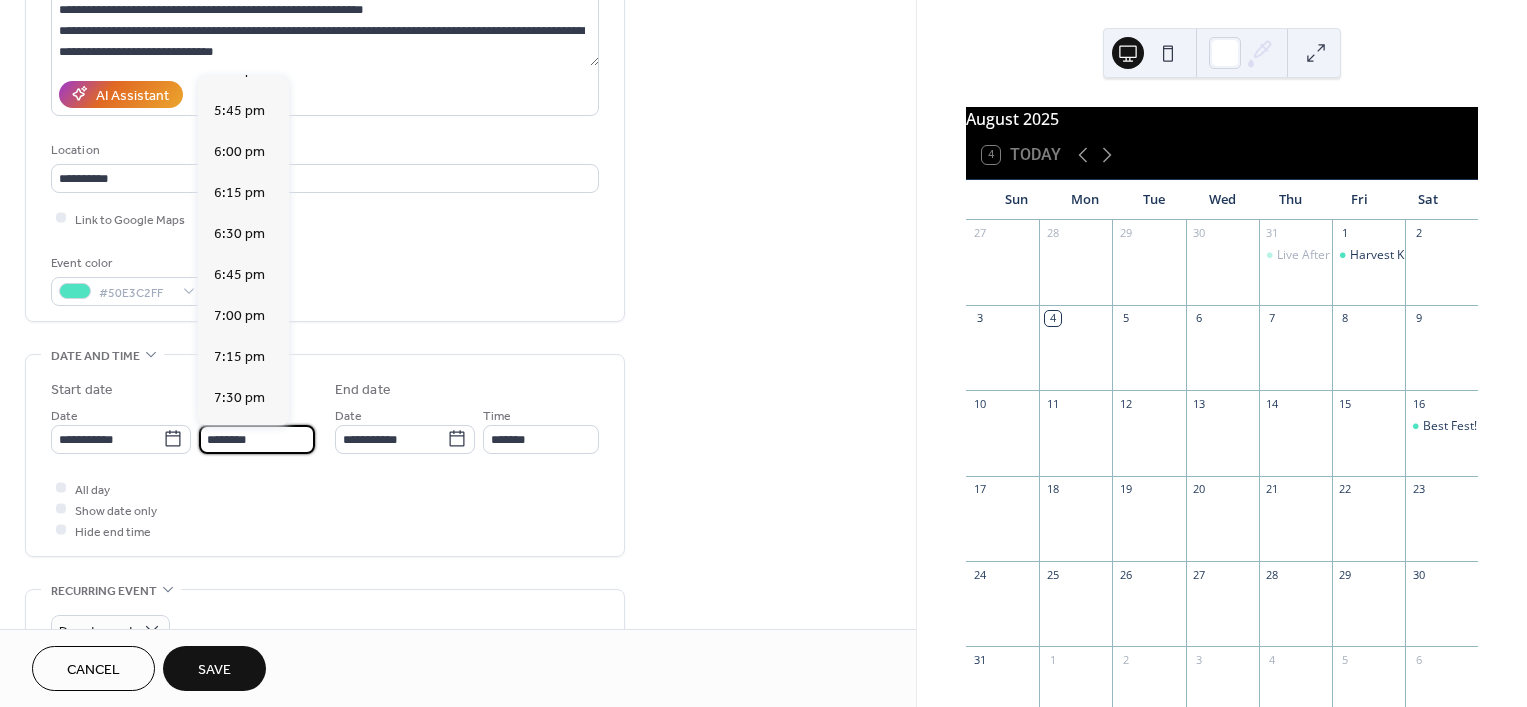 click on "8:00 pm" at bounding box center (239, 480) 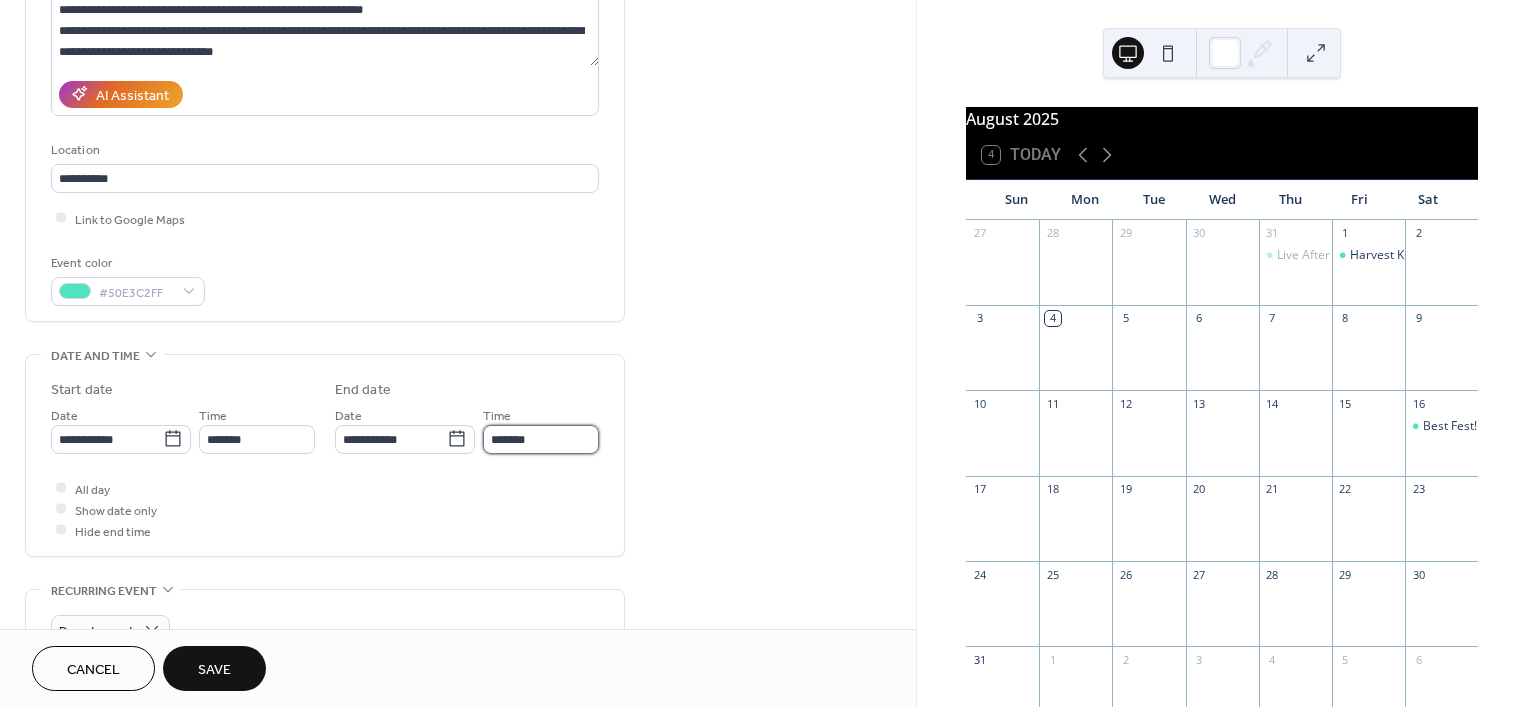click on "*******" at bounding box center [541, 439] 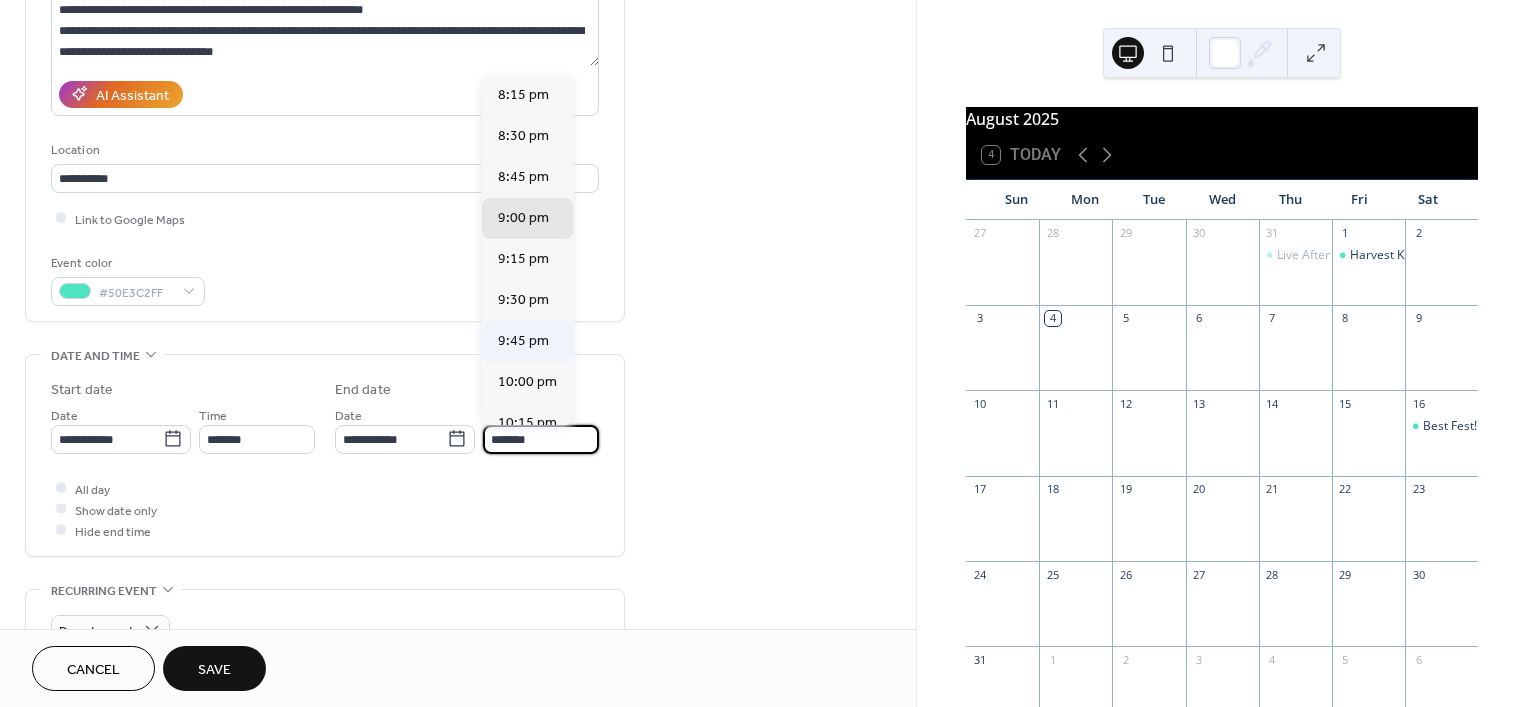 scroll, scrollTop: 242, scrollLeft: 0, axis: vertical 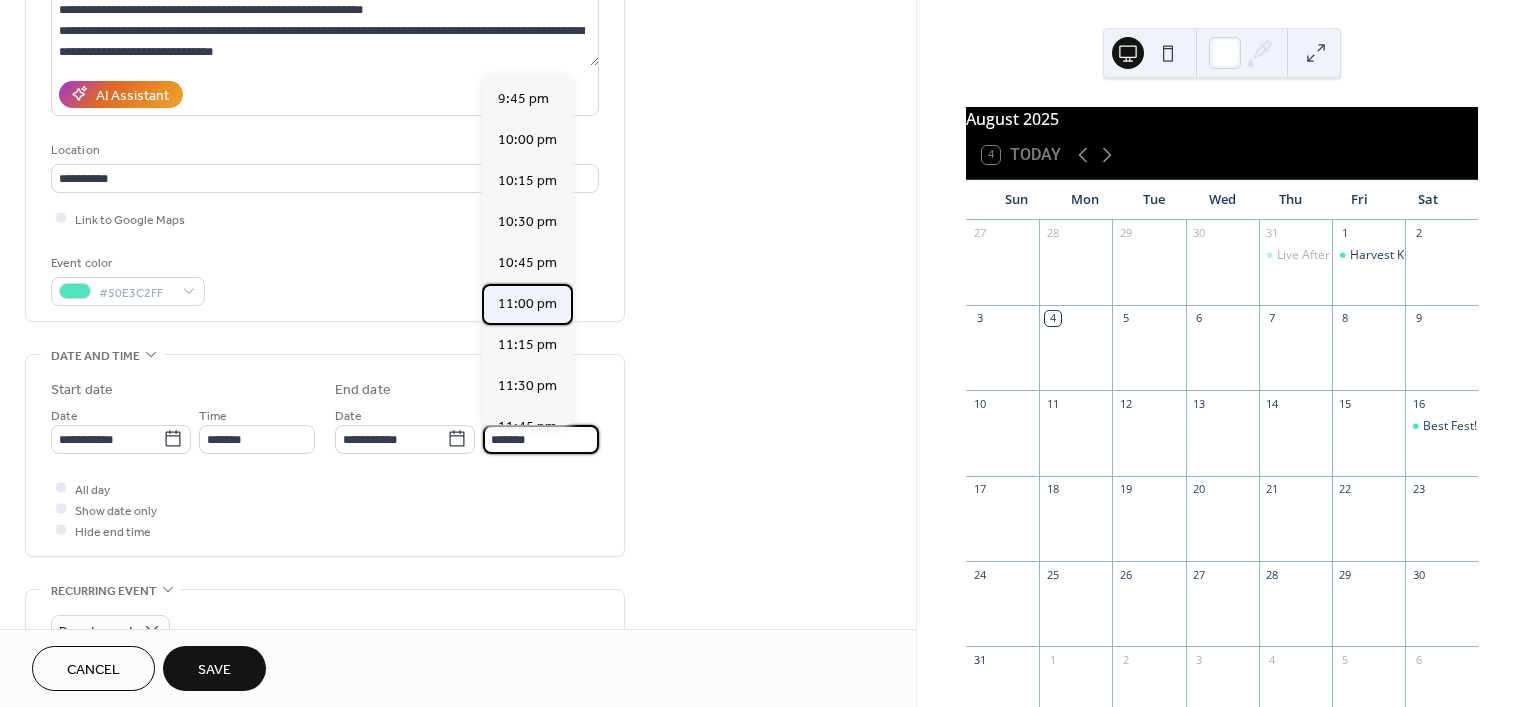 click on "11:00 pm" at bounding box center [527, 304] 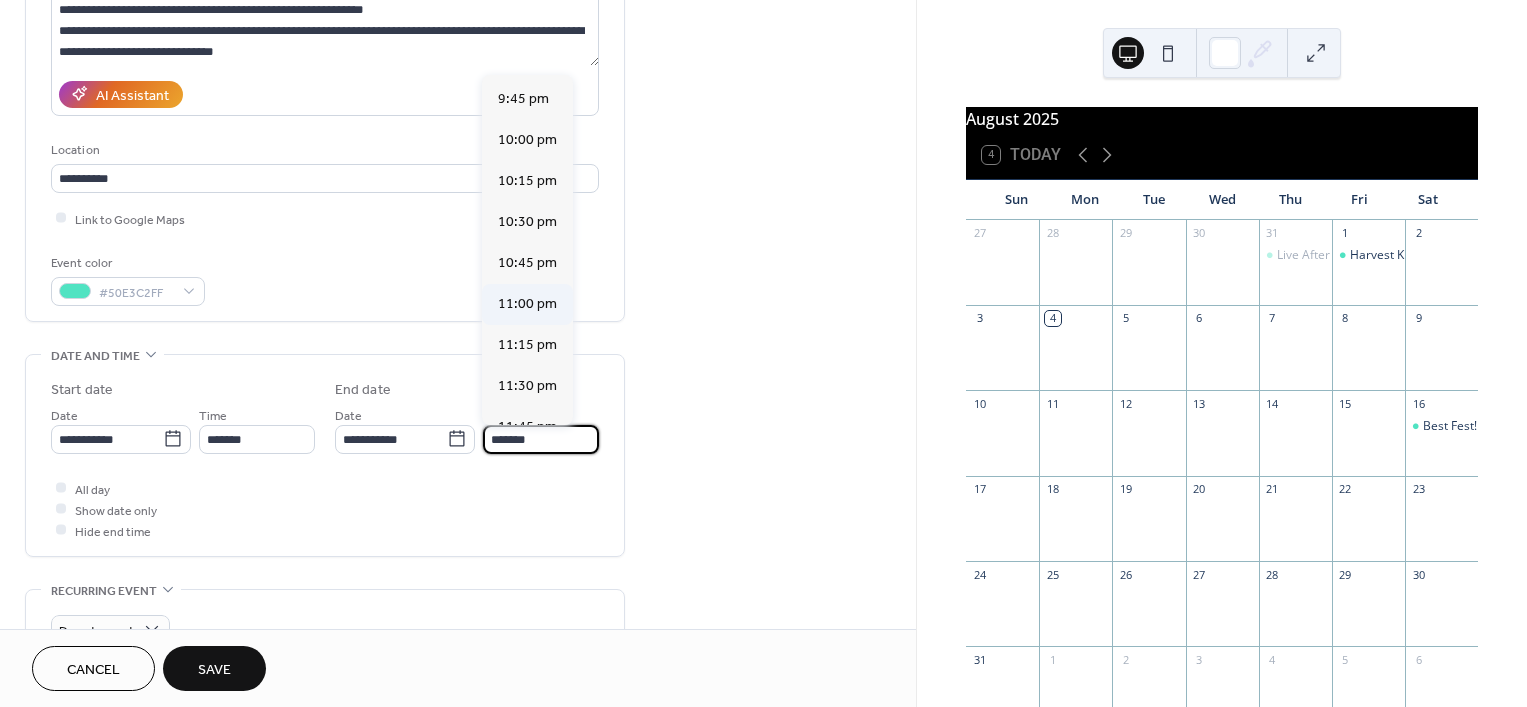 type on "********" 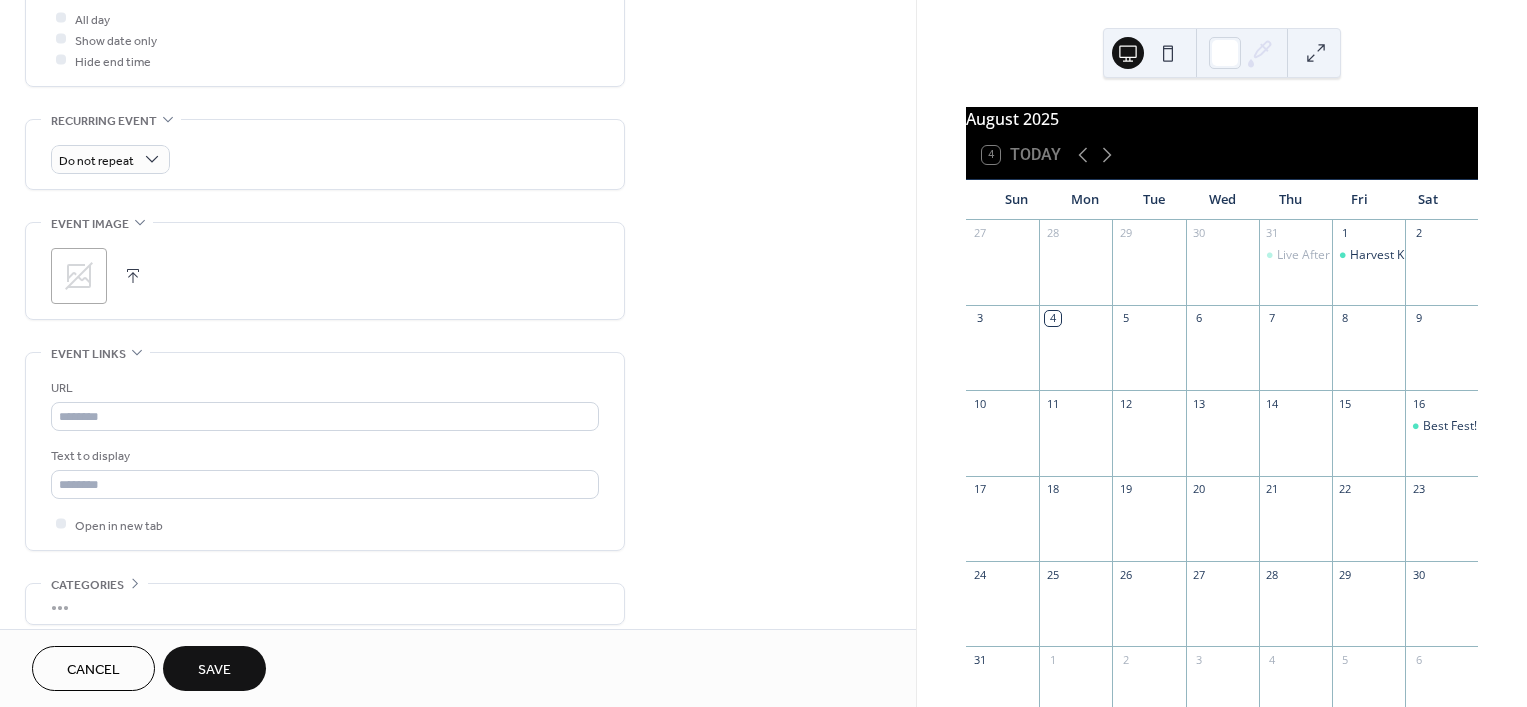 scroll, scrollTop: 862, scrollLeft: 0, axis: vertical 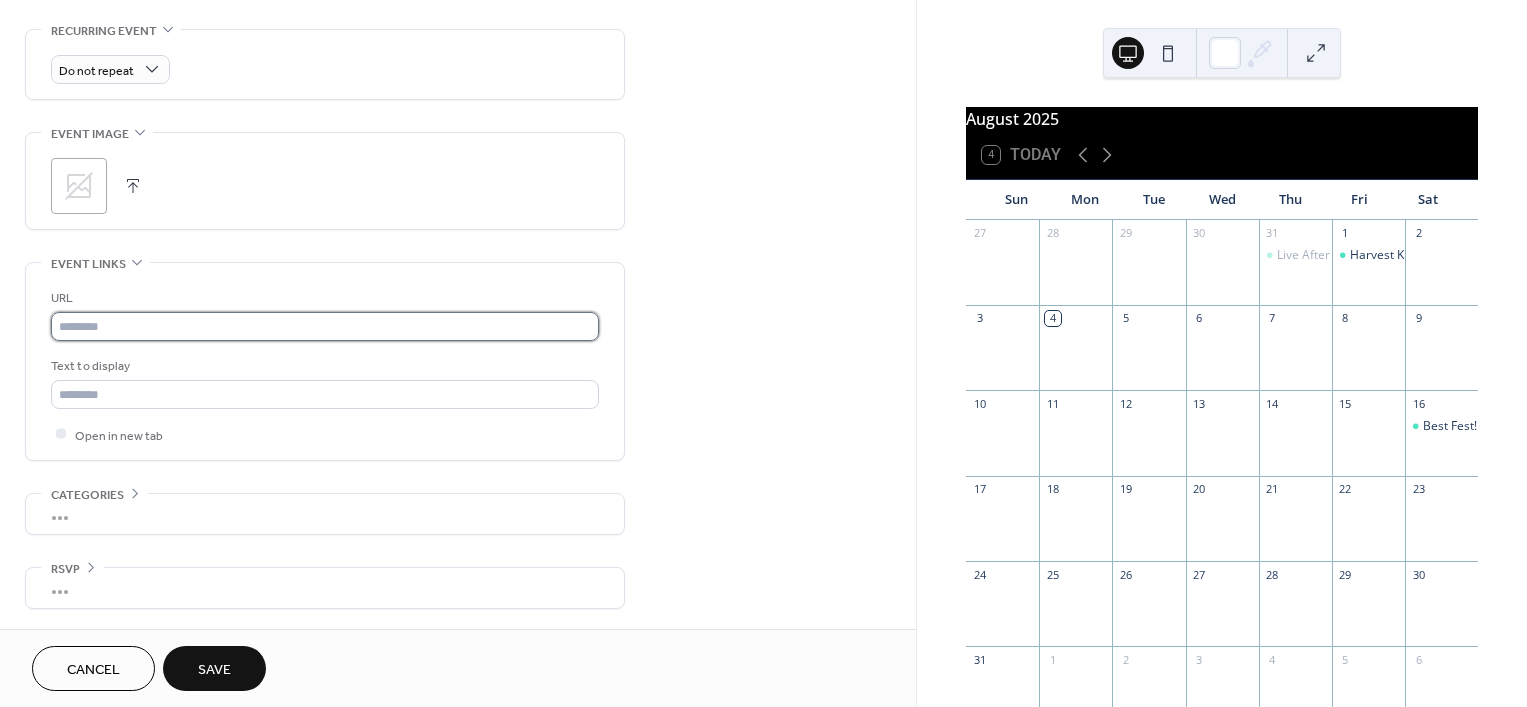 click at bounding box center [325, 326] 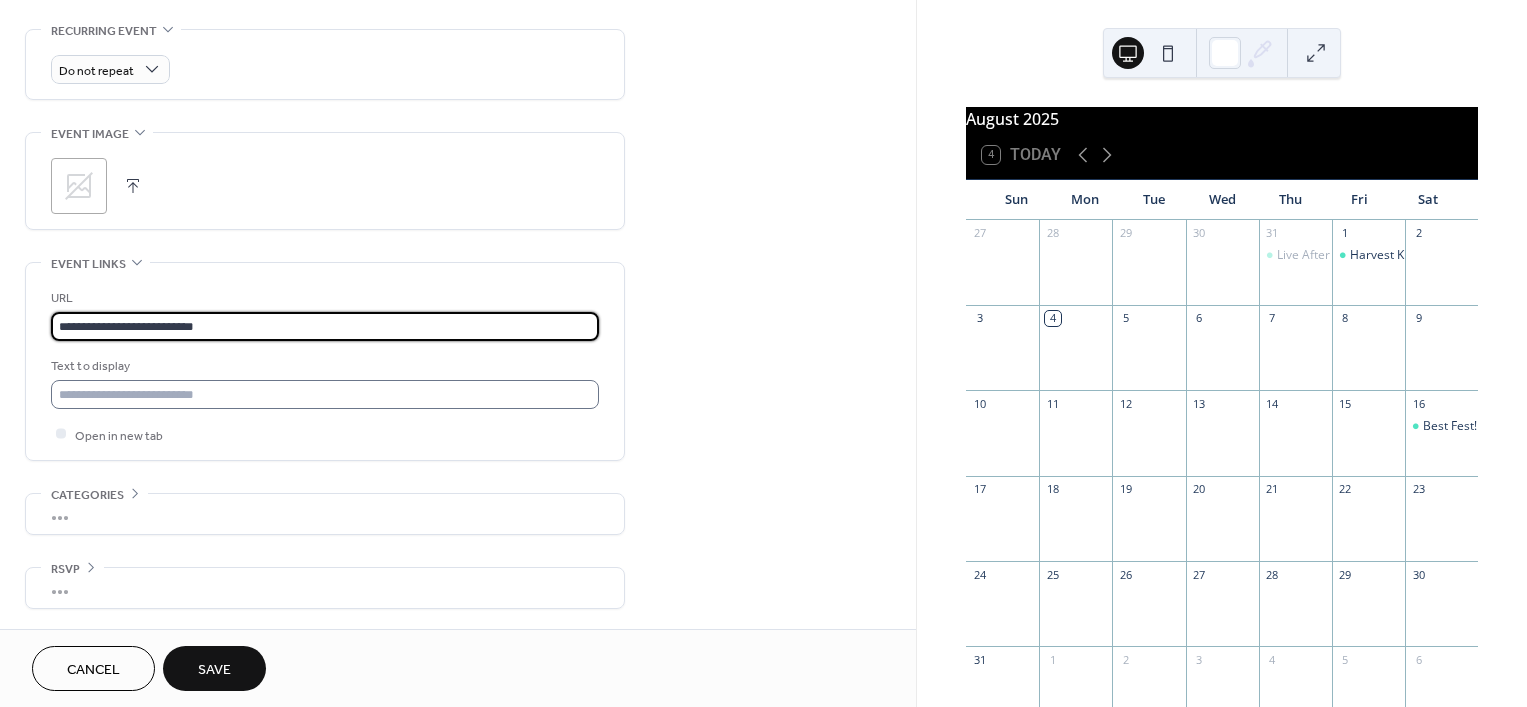 type on "**********" 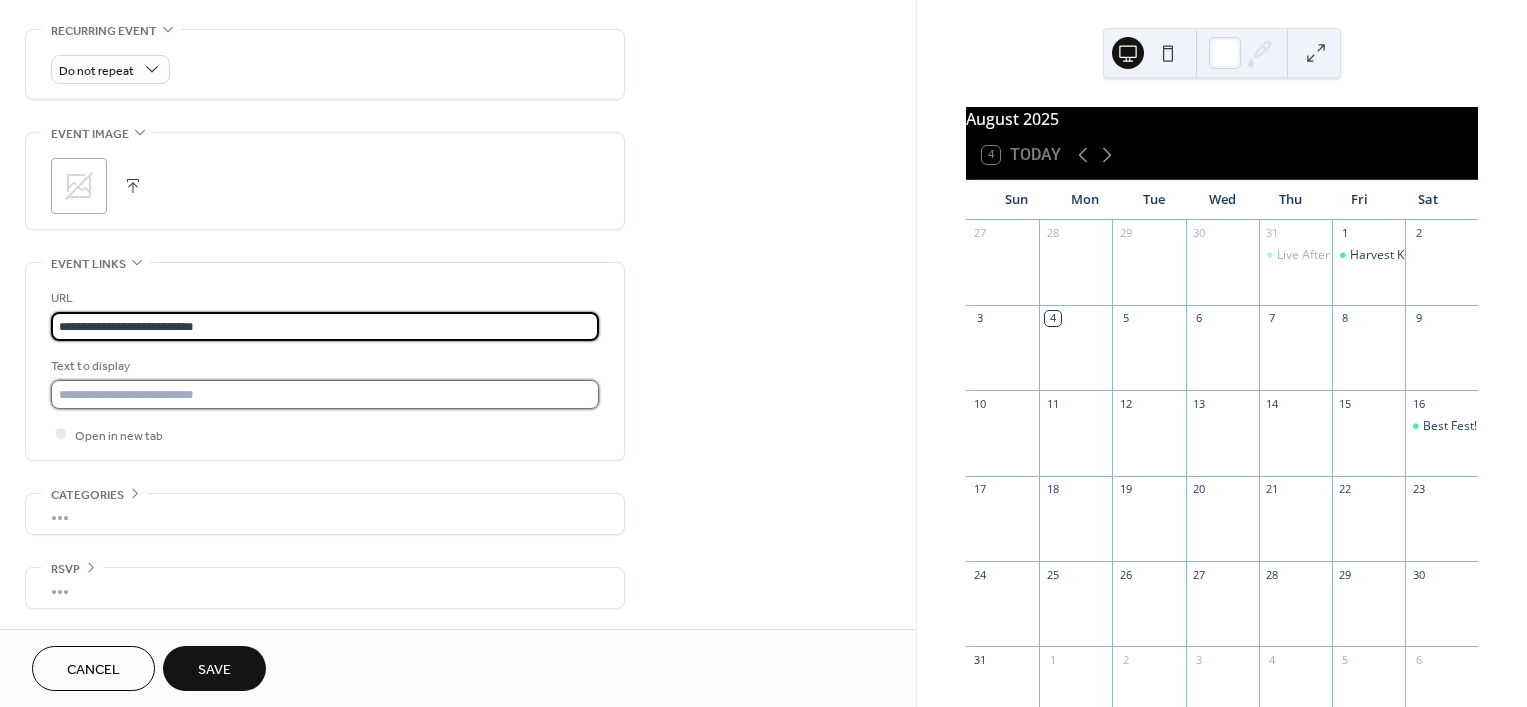 click at bounding box center (325, 394) 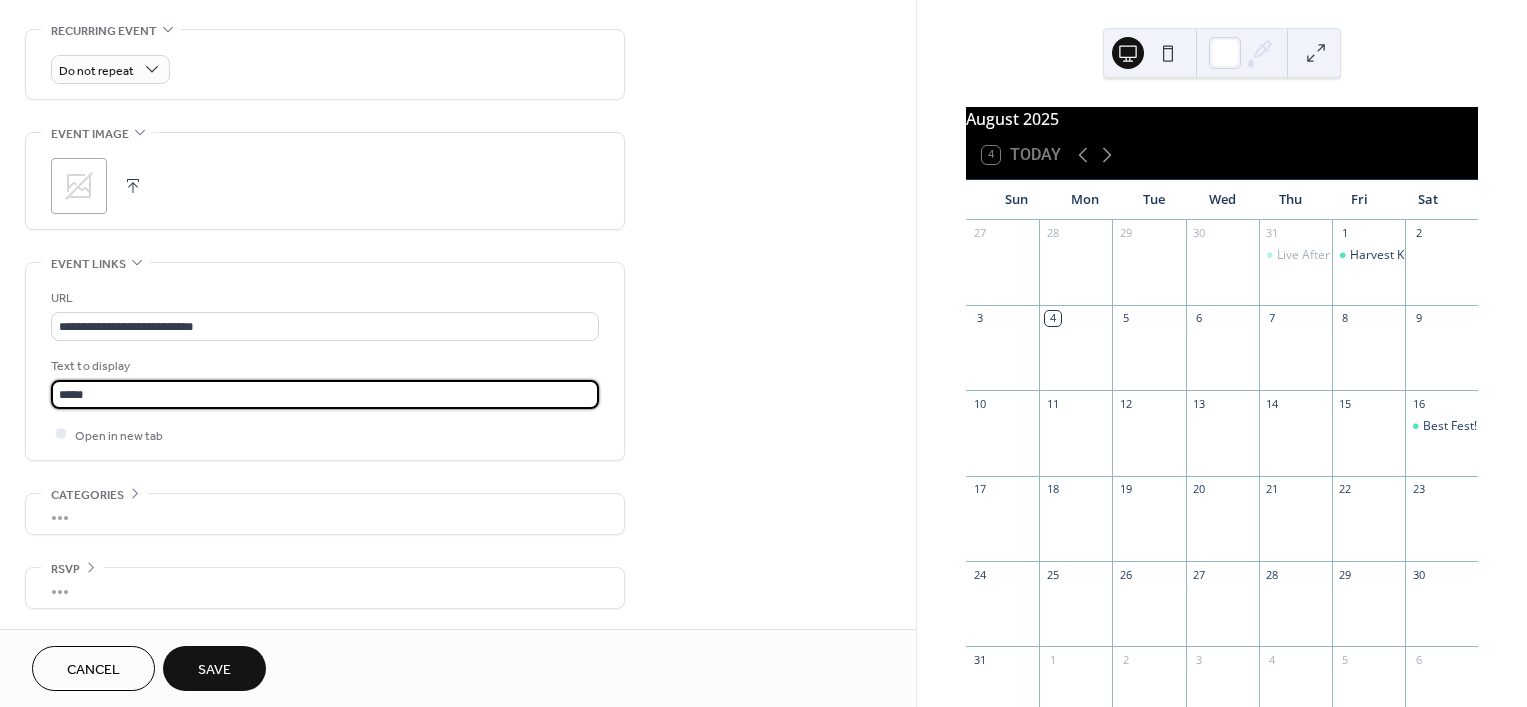 type on "**********" 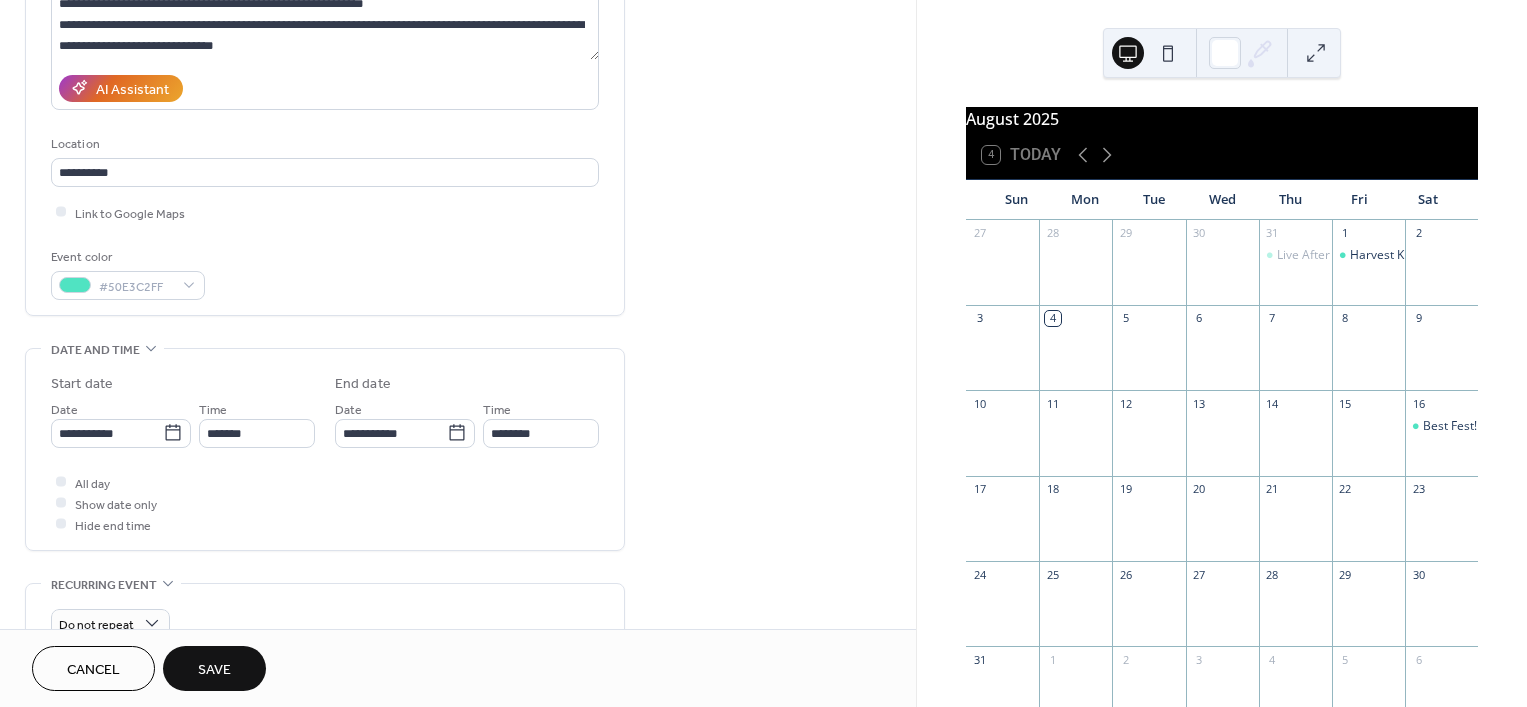 scroll, scrollTop: 305, scrollLeft: 0, axis: vertical 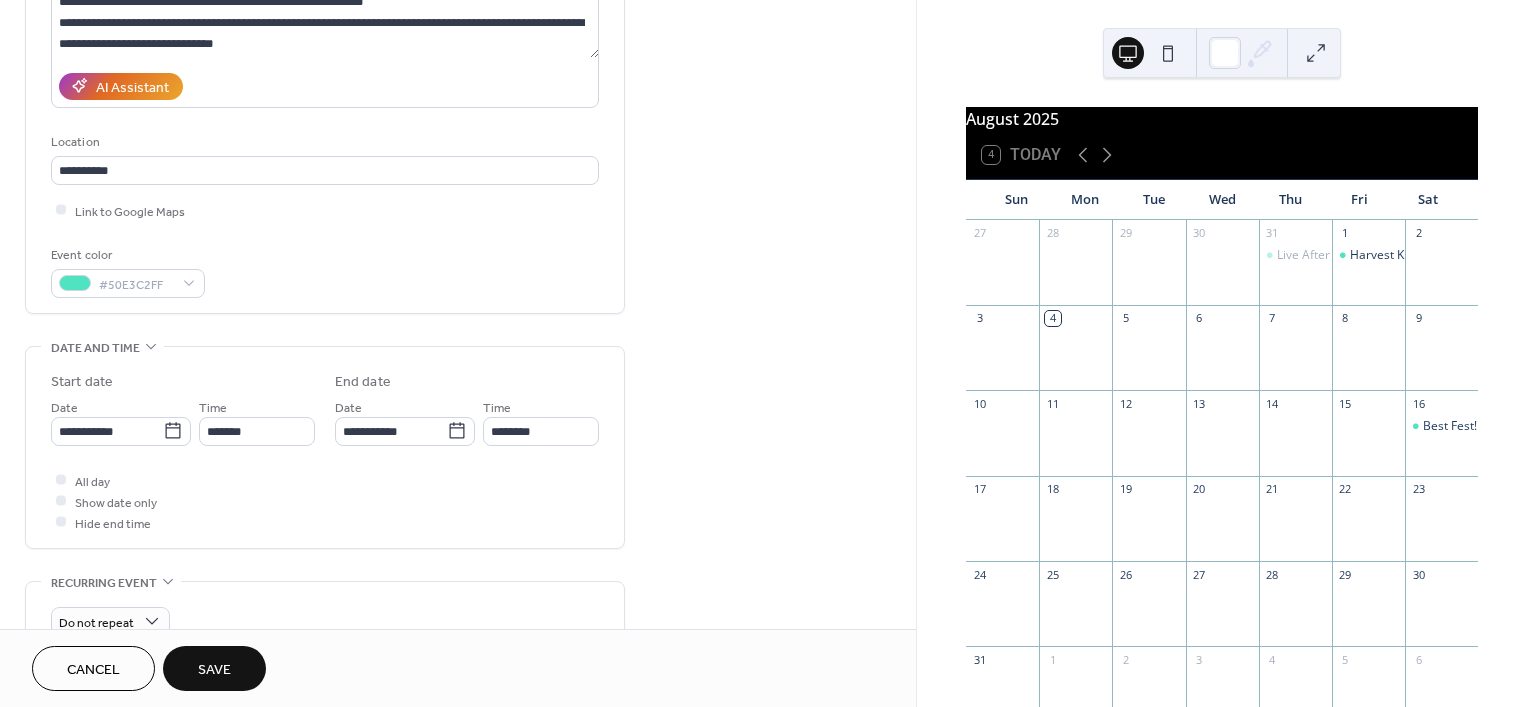 click on "Save" at bounding box center [214, 670] 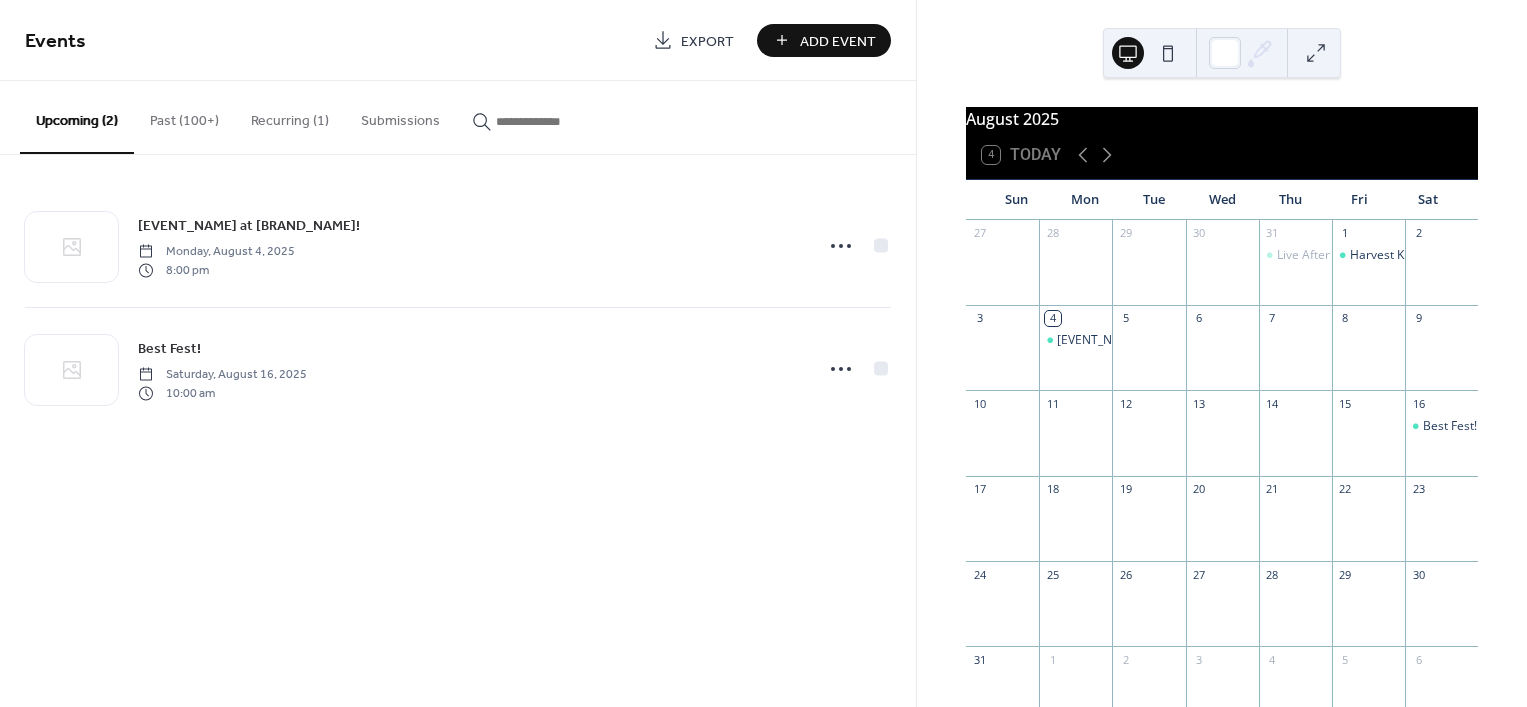 click on "Add Event" at bounding box center (838, 41) 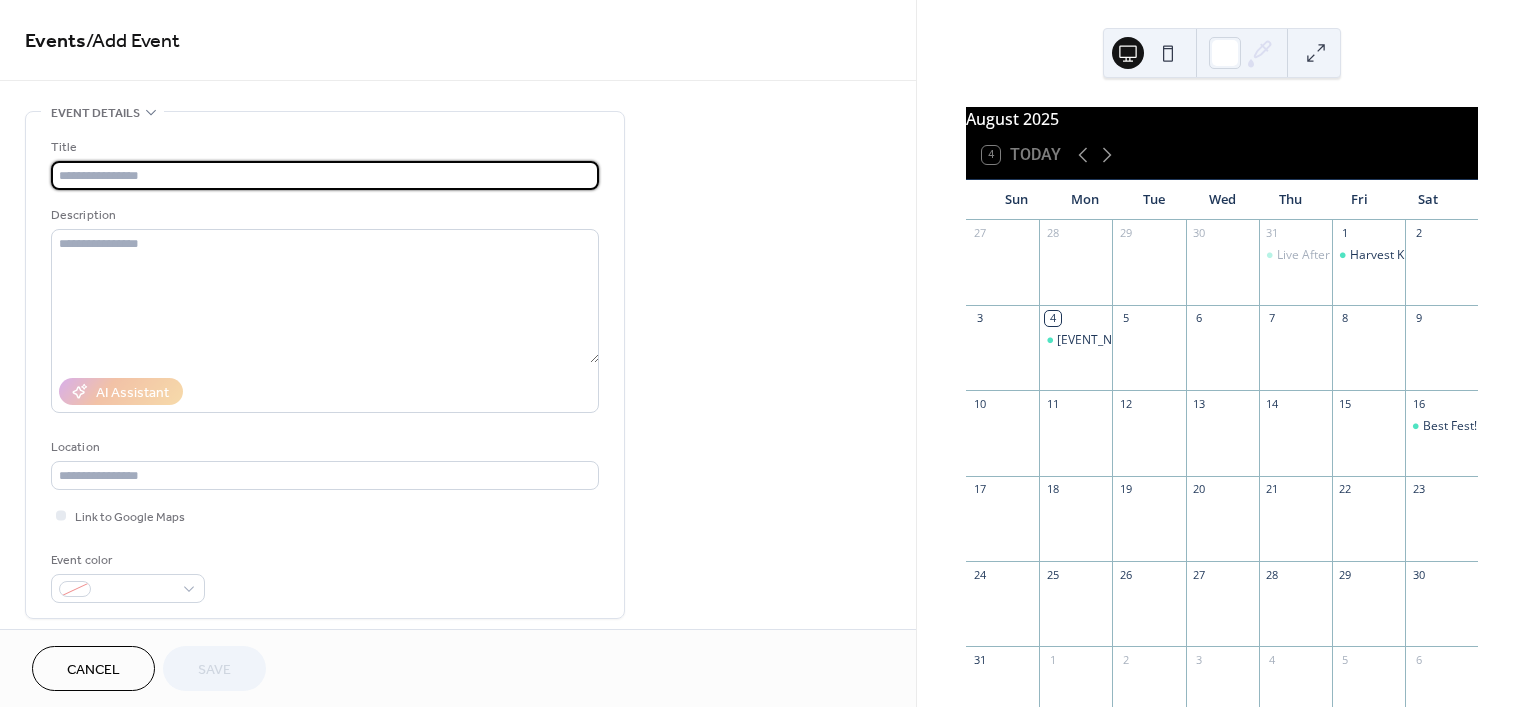type on "*" 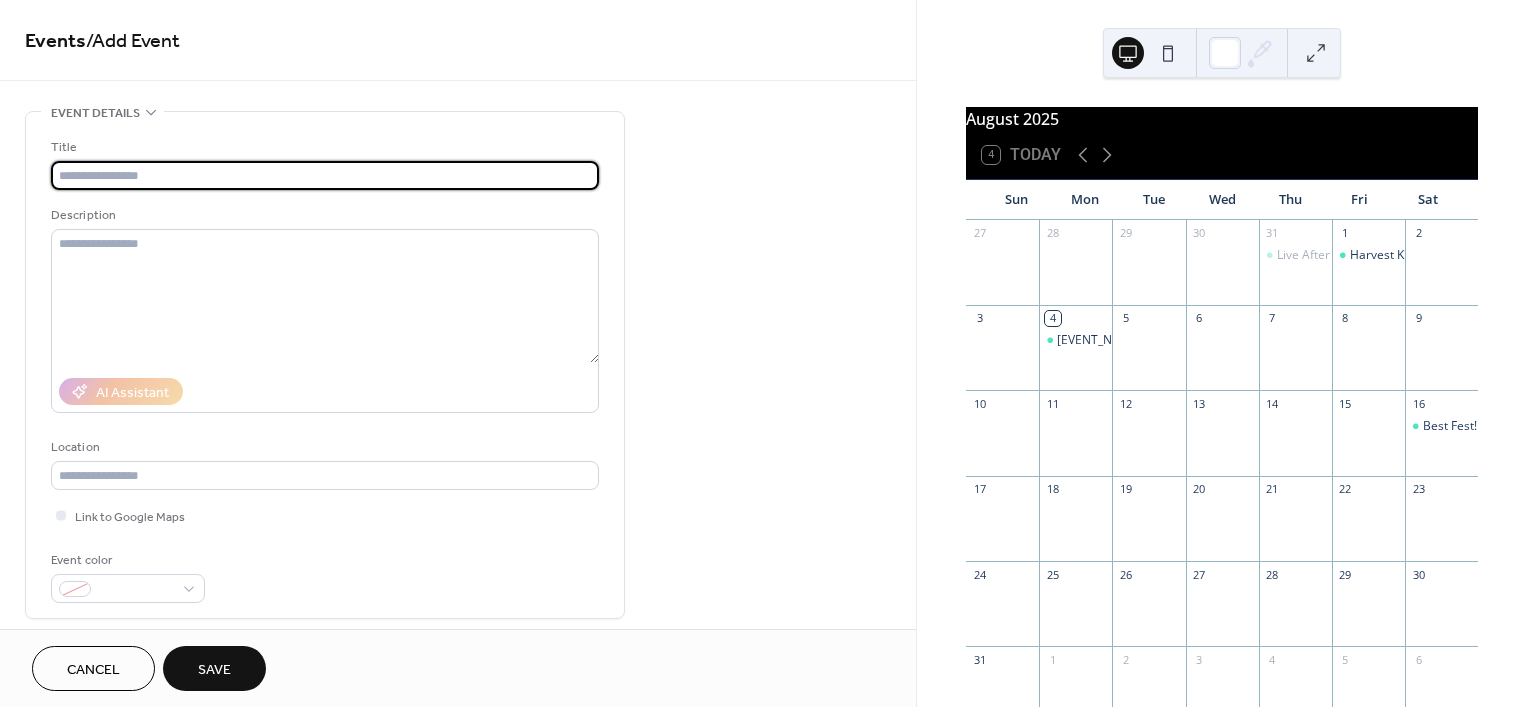 type on "*" 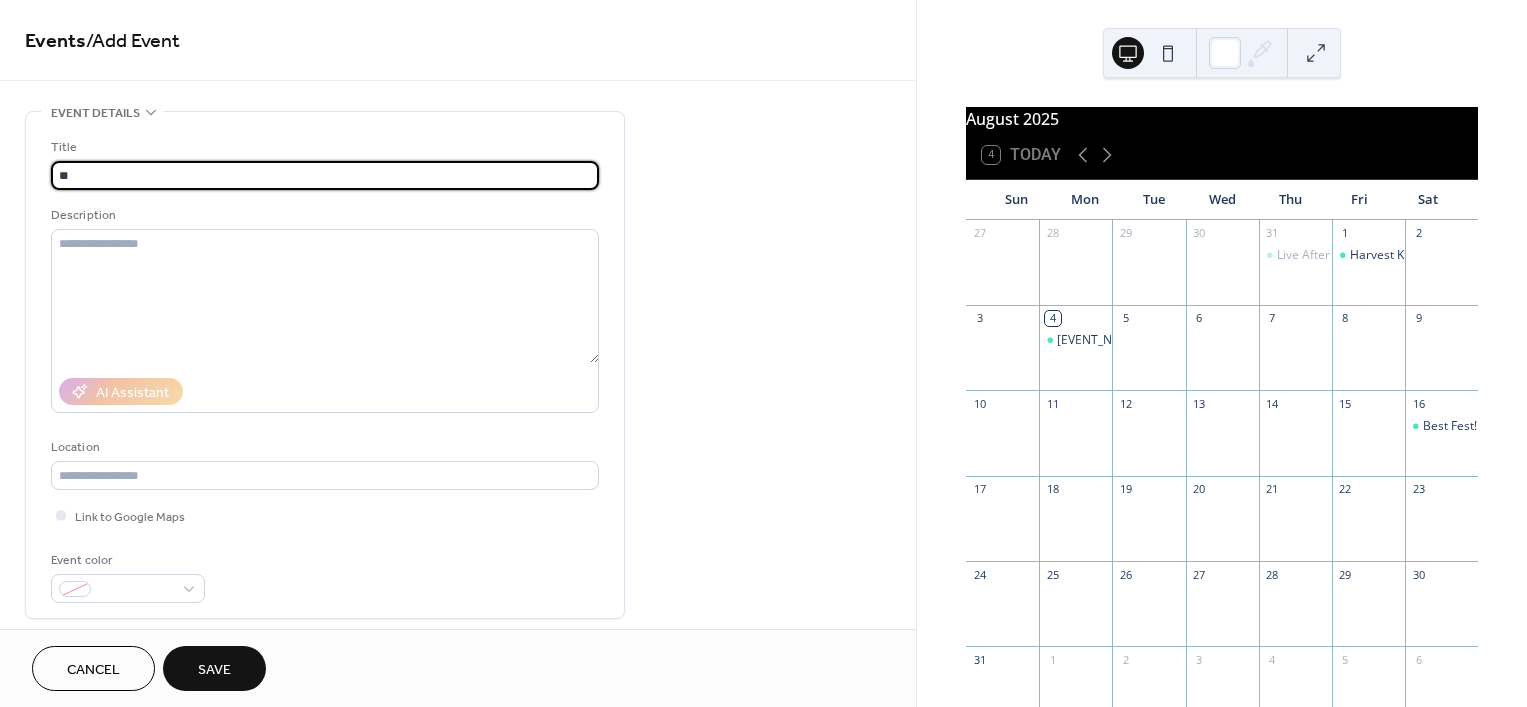 type on "*" 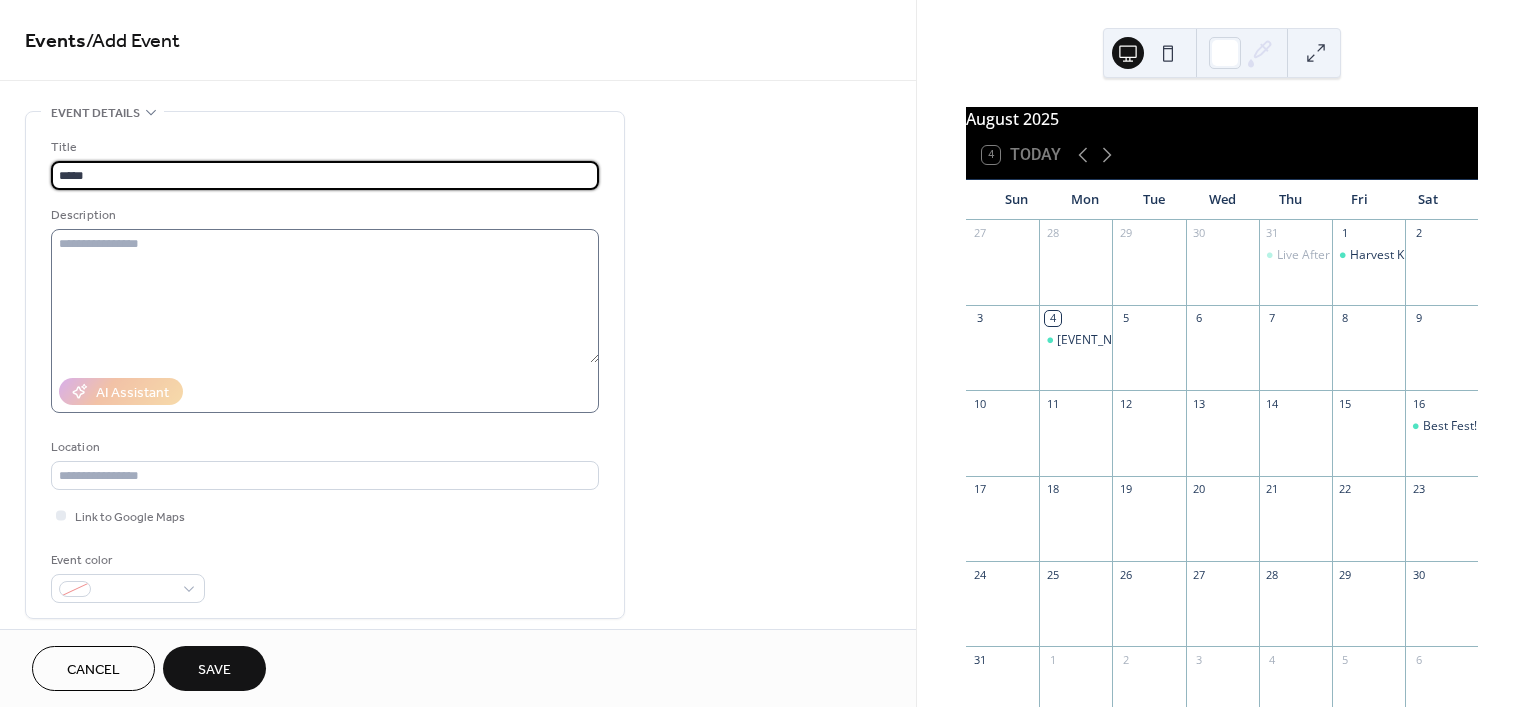 type on "*****" 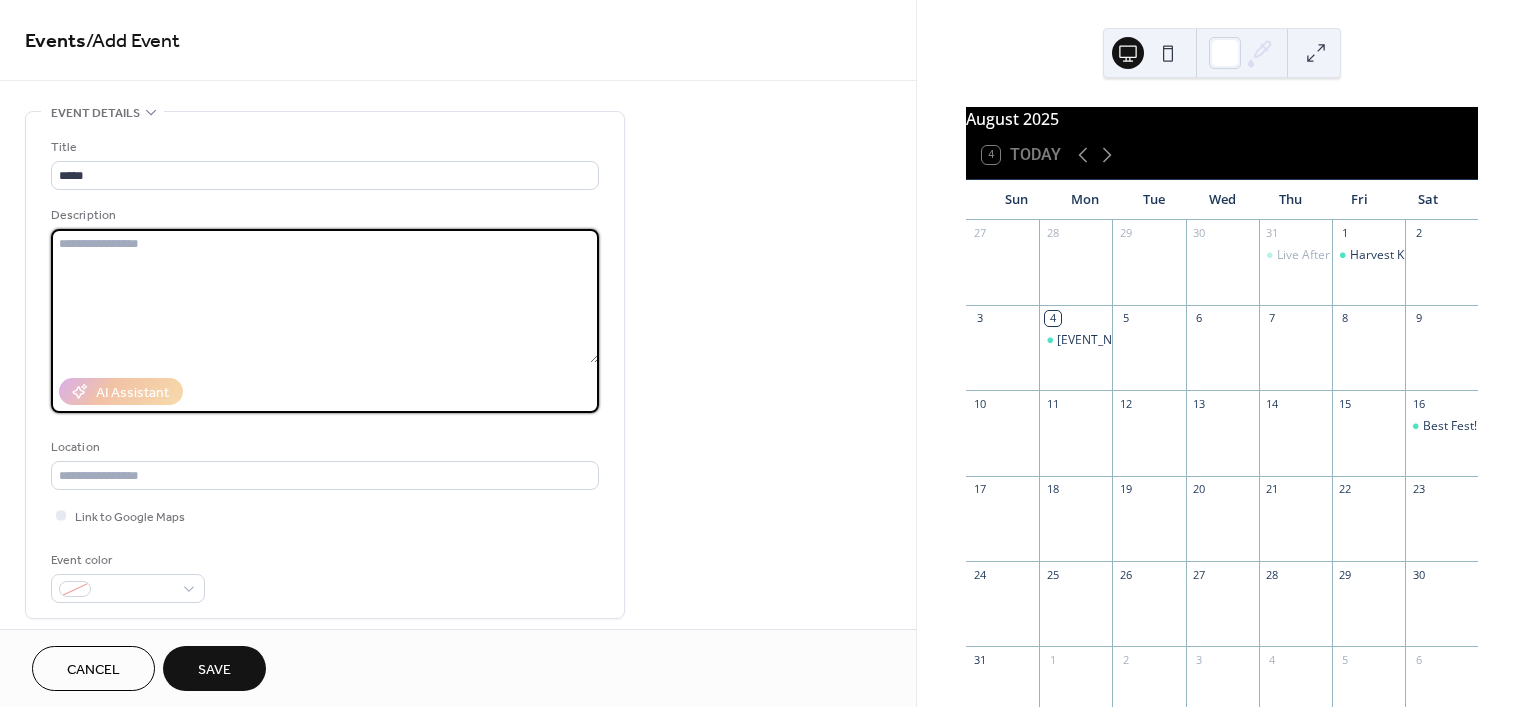 click at bounding box center (325, 296) 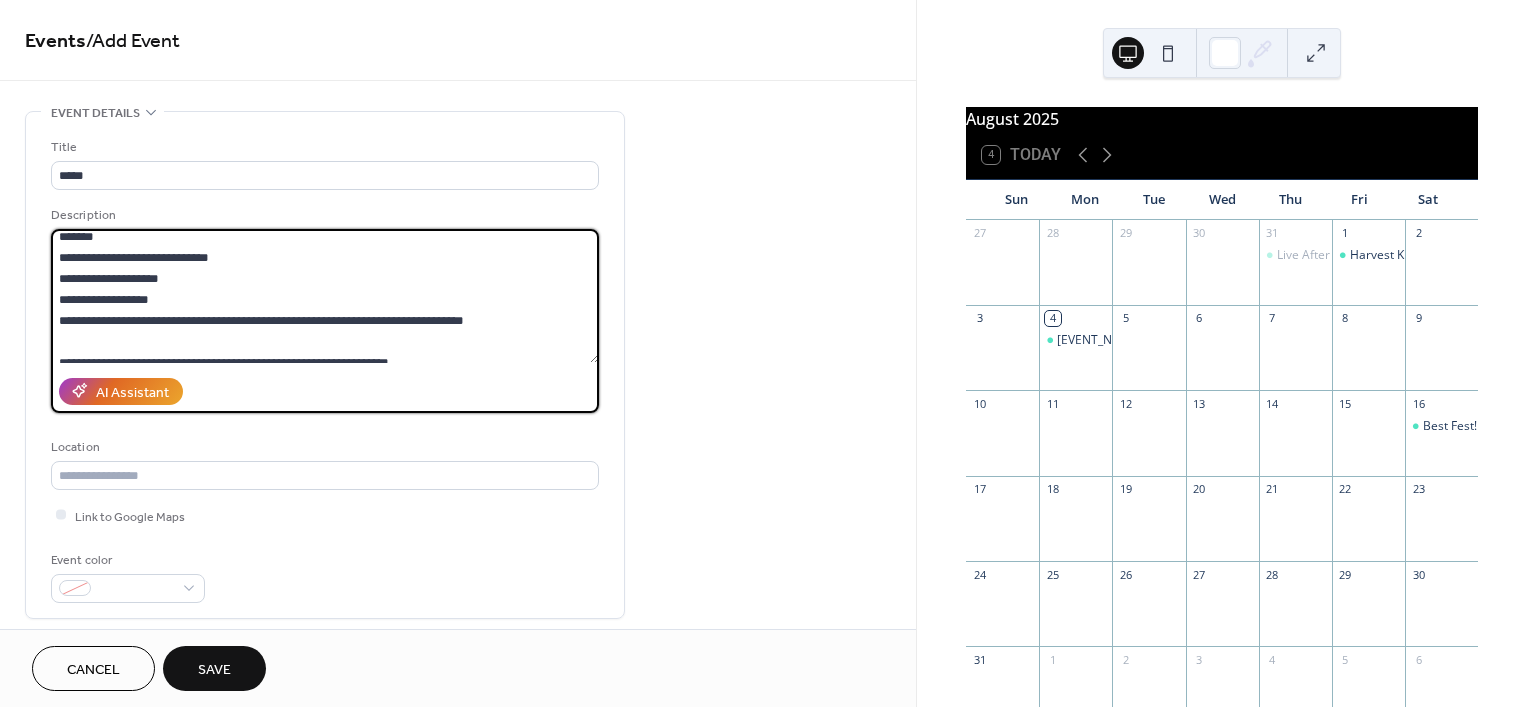 scroll, scrollTop: 0, scrollLeft: 0, axis: both 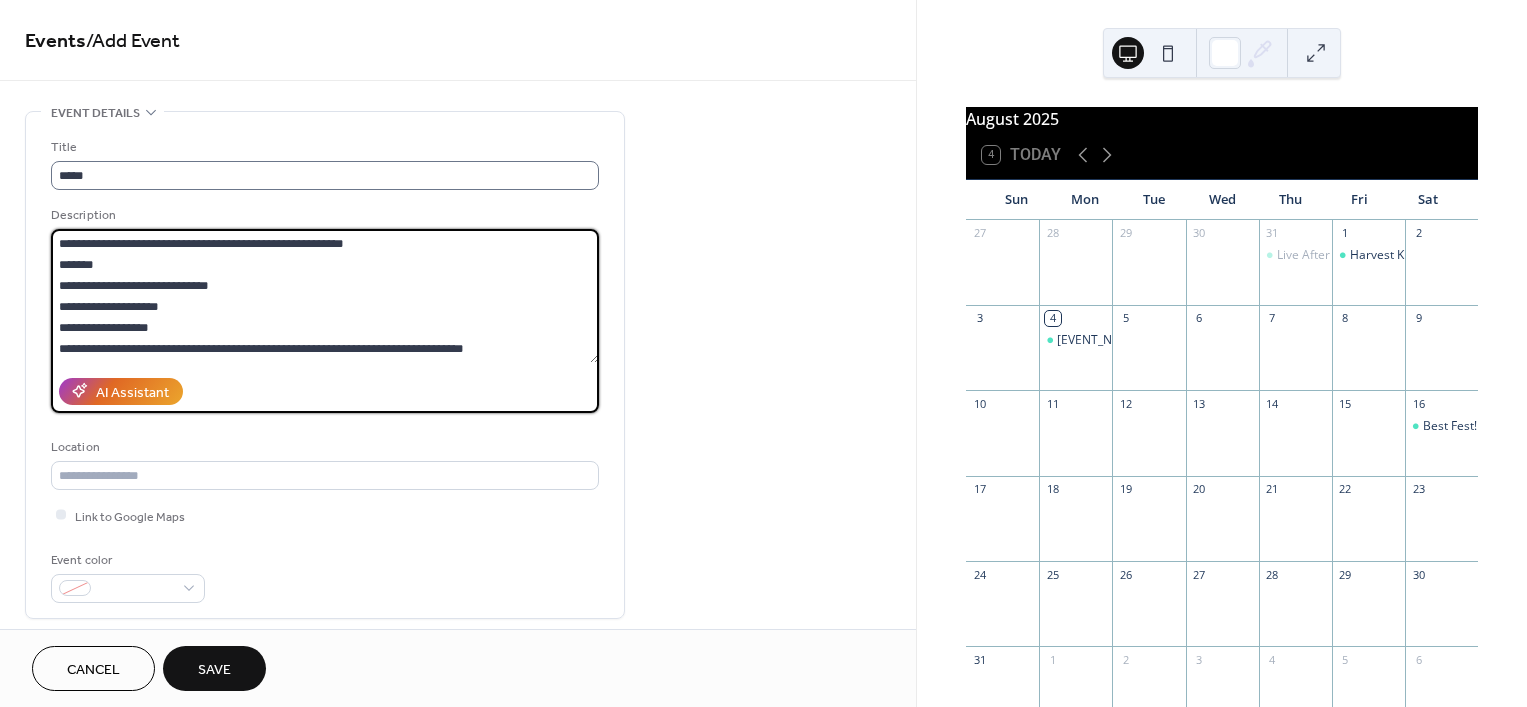 type on "**********" 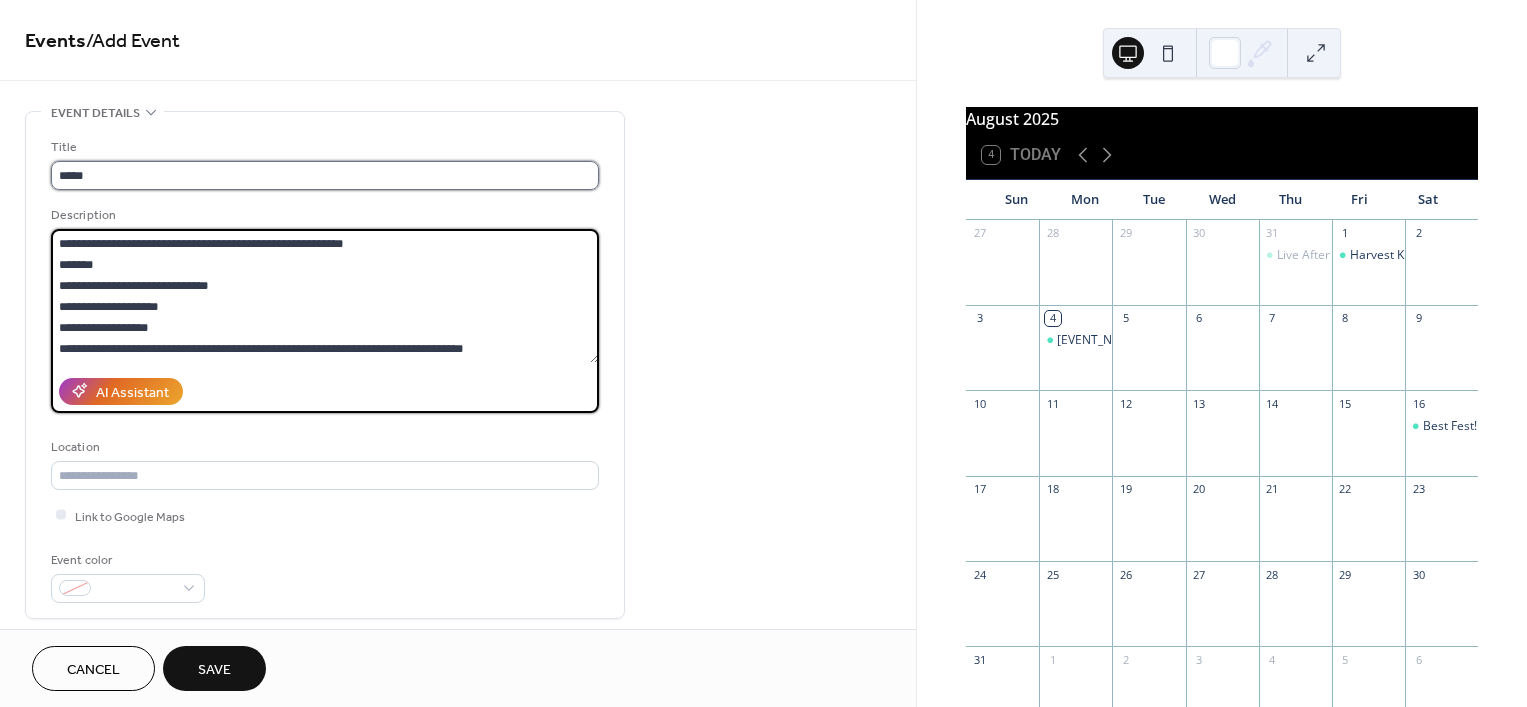 click on "*****" at bounding box center [325, 175] 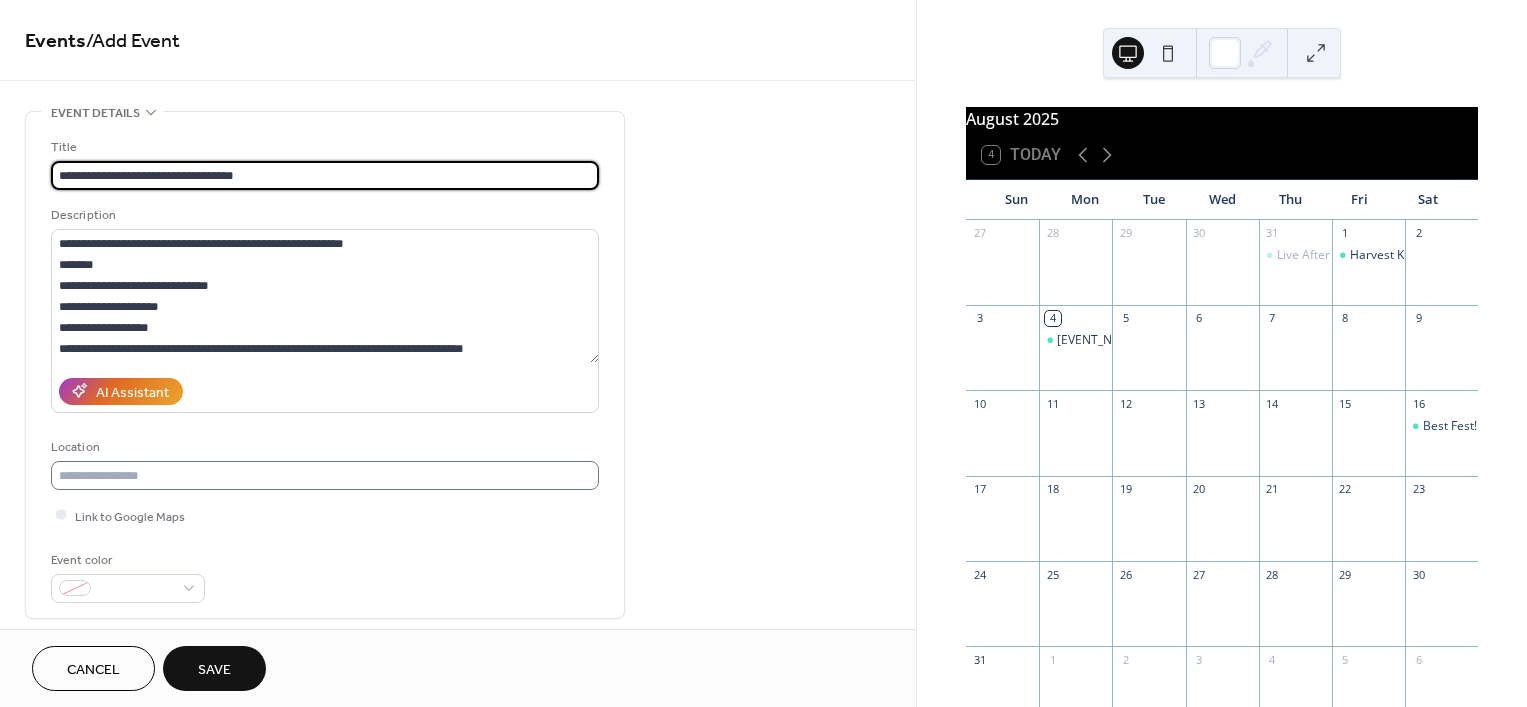 type on "**********" 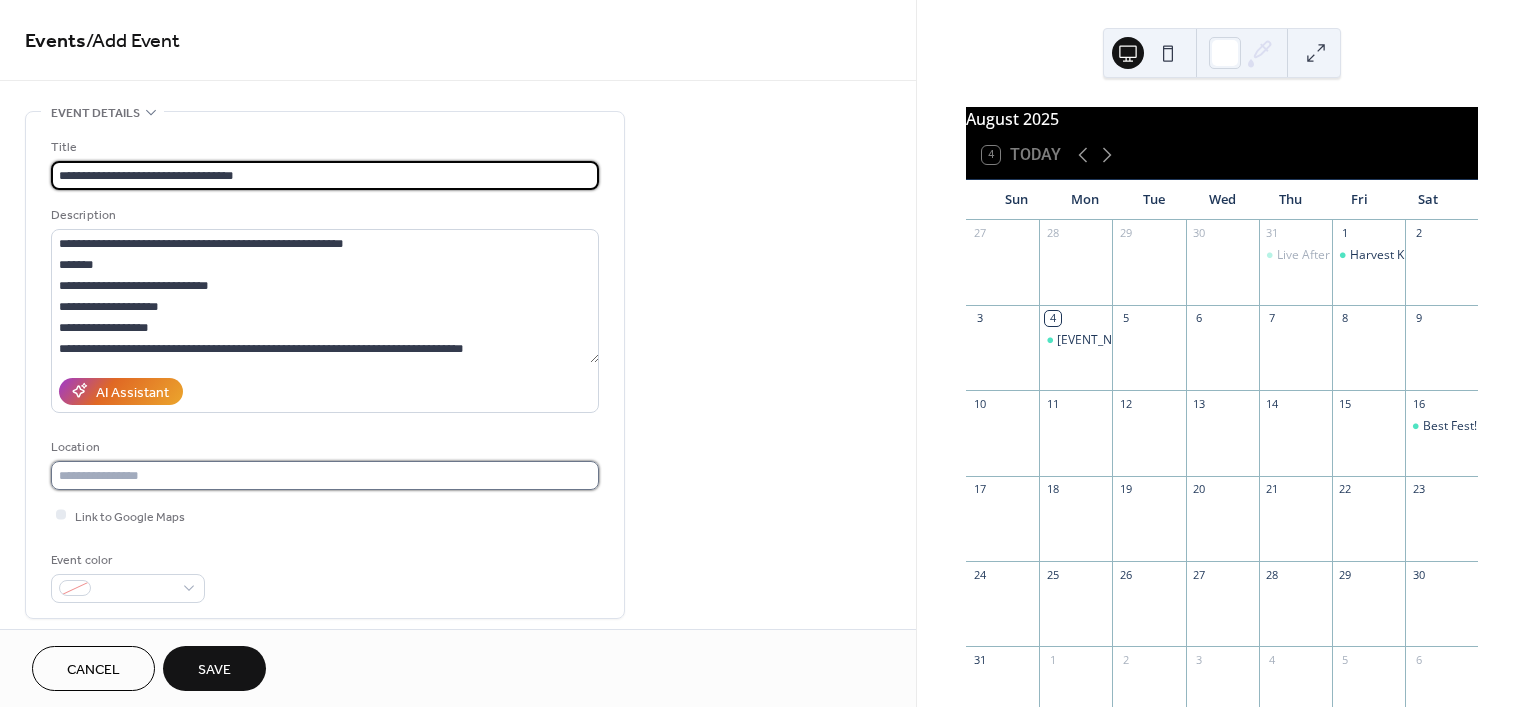 drag, startPoint x: 372, startPoint y: 477, endPoint x: 432, endPoint y: 442, distance: 69.46222 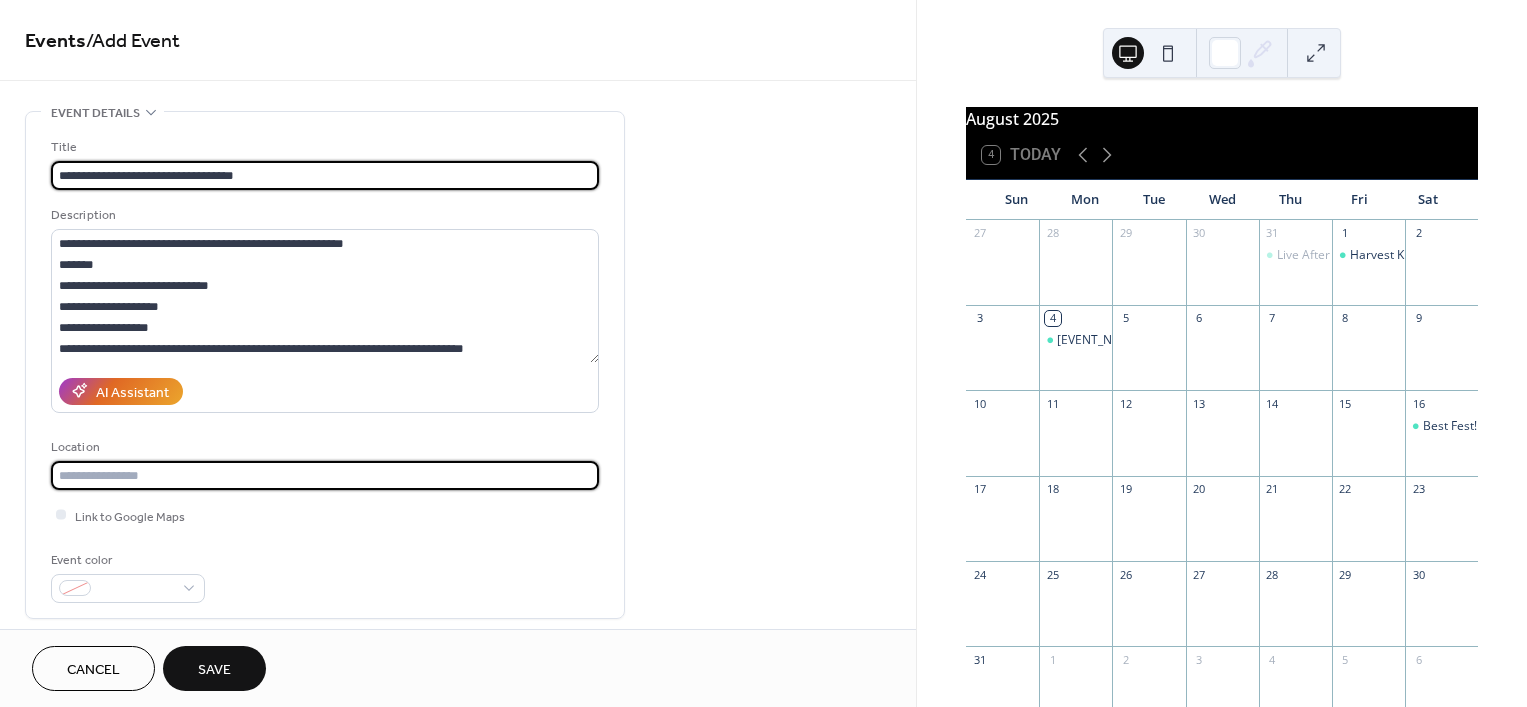 click at bounding box center [325, 475] 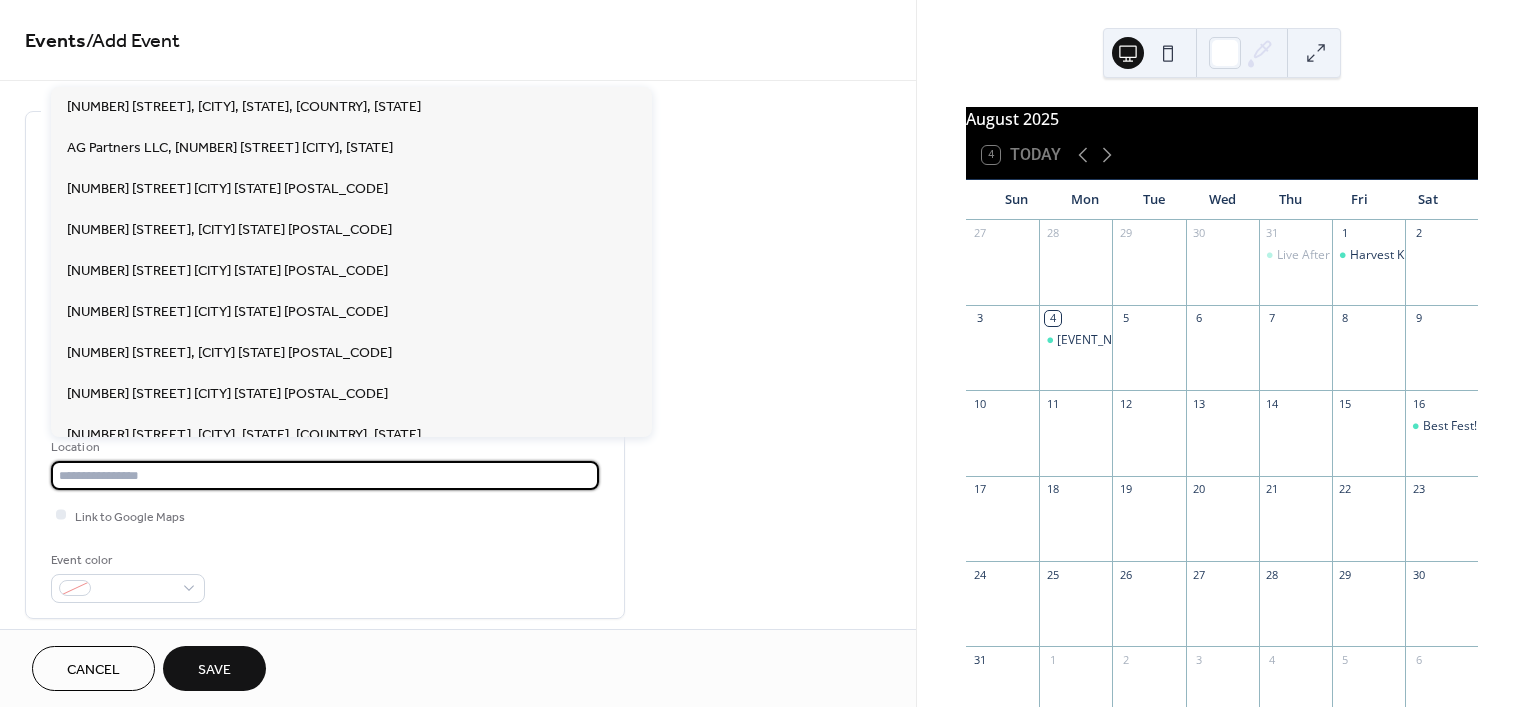 click at bounding box center (325, 475) 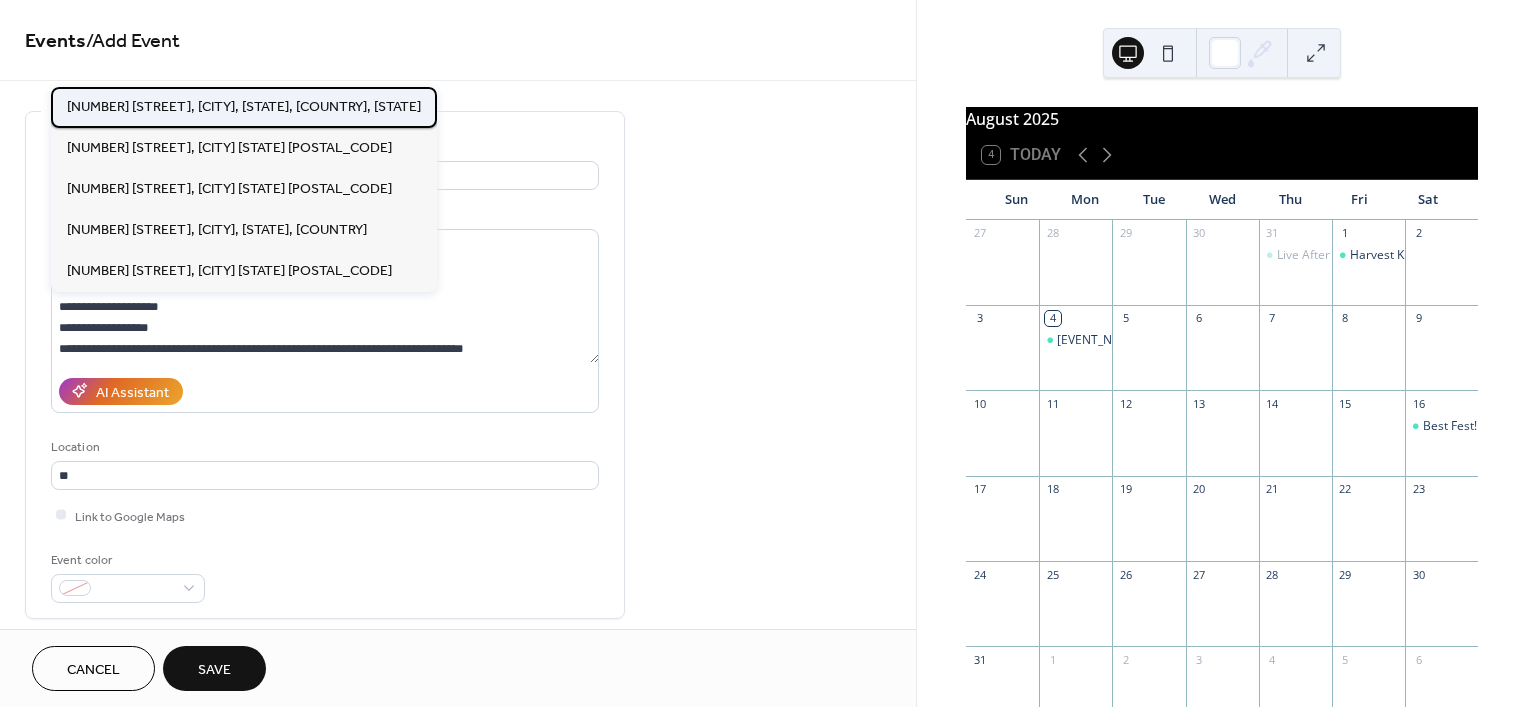 click on "[NUMBER] [STREET], [CITY], [STATE], [COUNTRY], [STATE]" at bounding box center [244, 107] 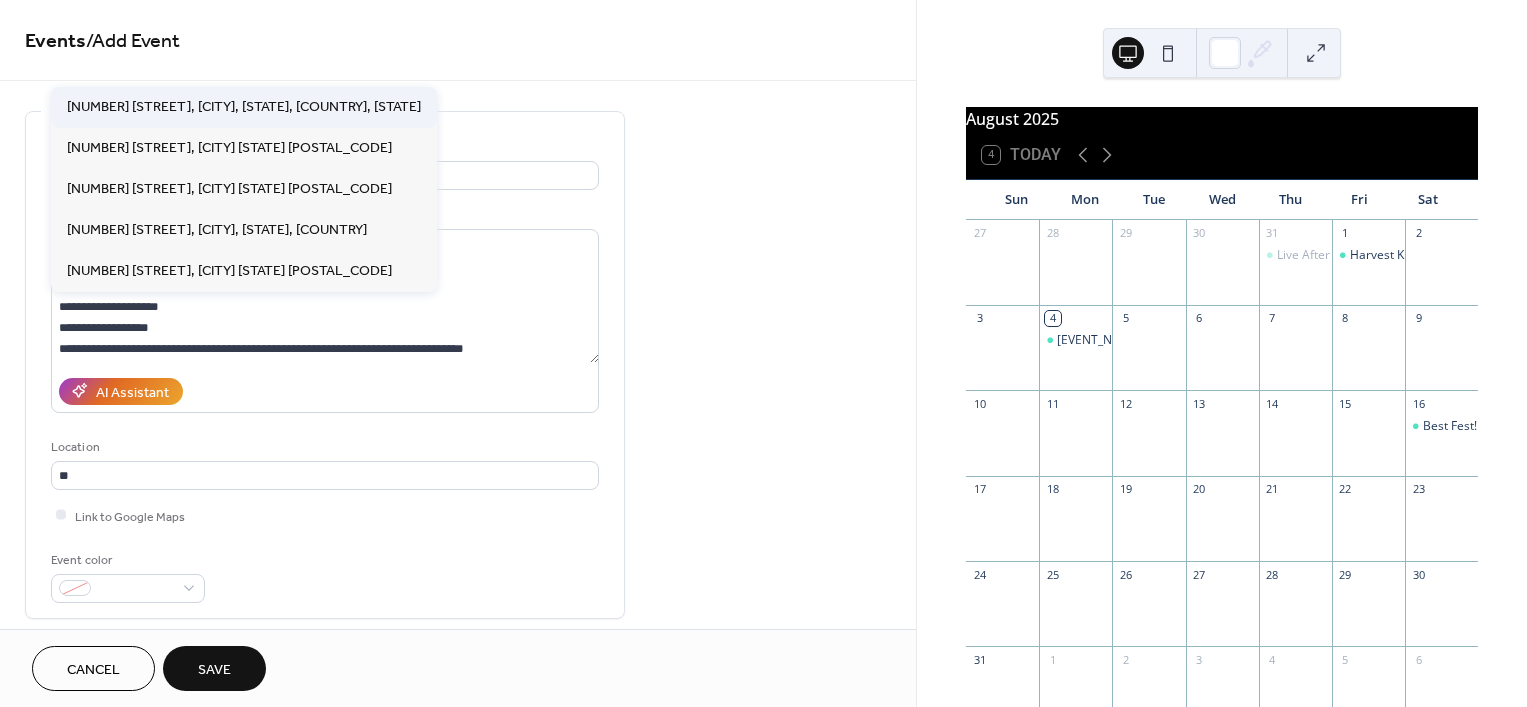 type on "**********" 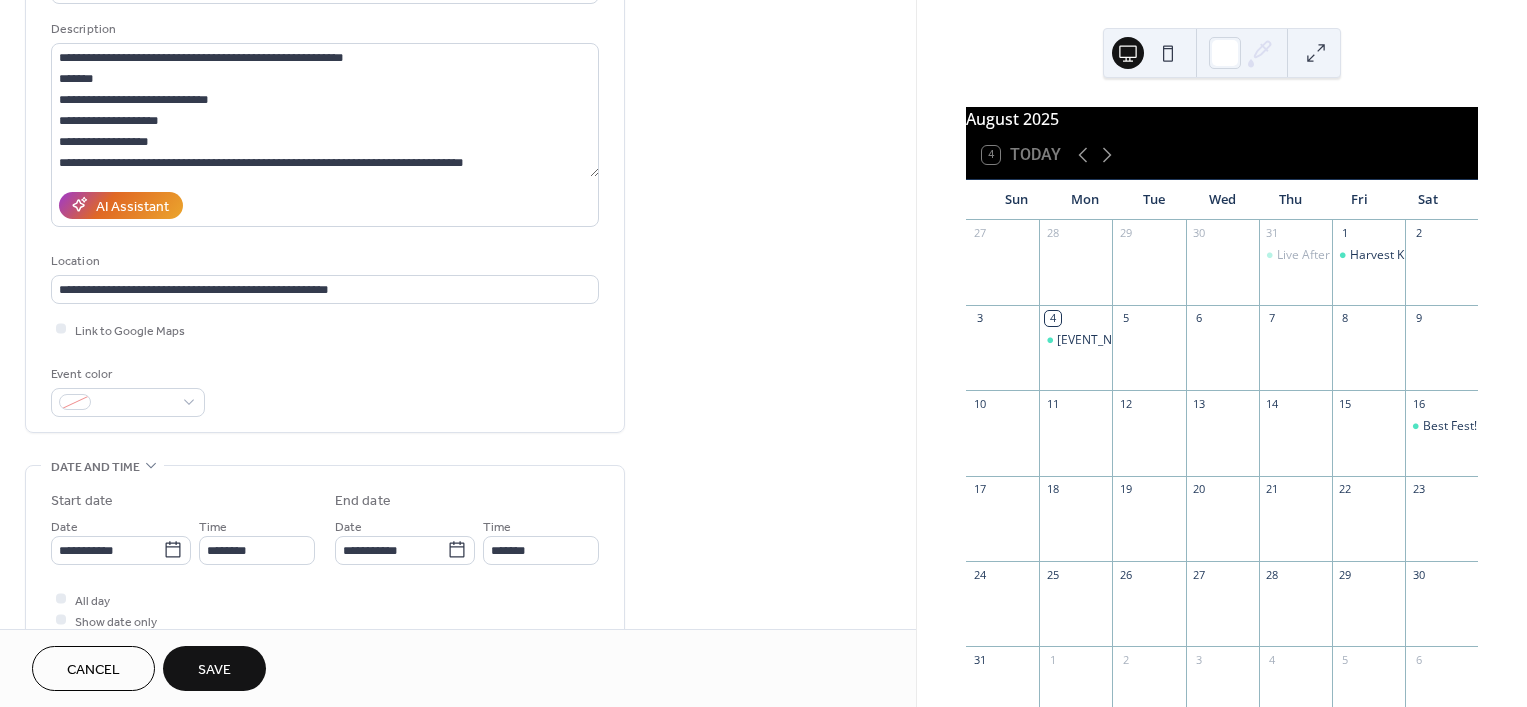 scroll, scrollTop: 200, scrollLeft: 0, axis: vertical 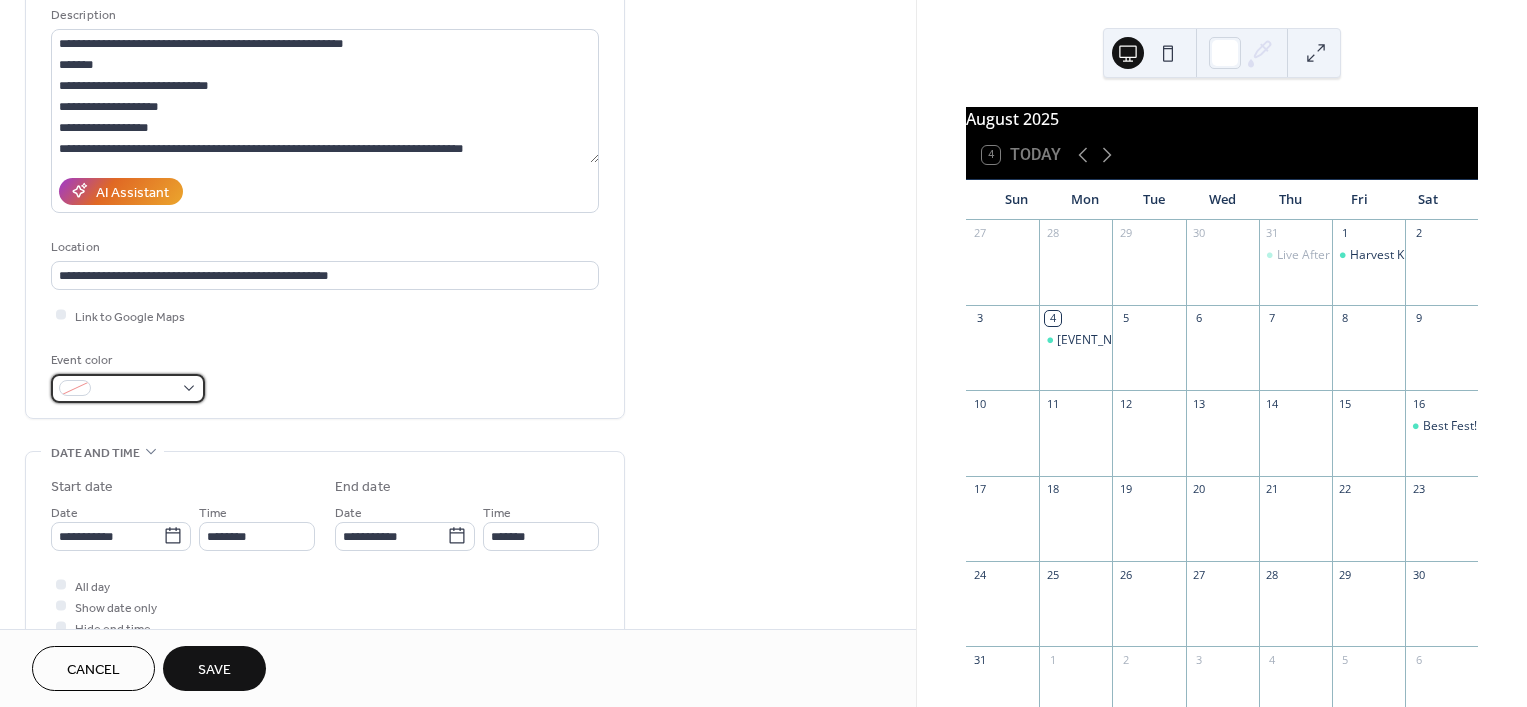 click at bounding box center [128, 388] 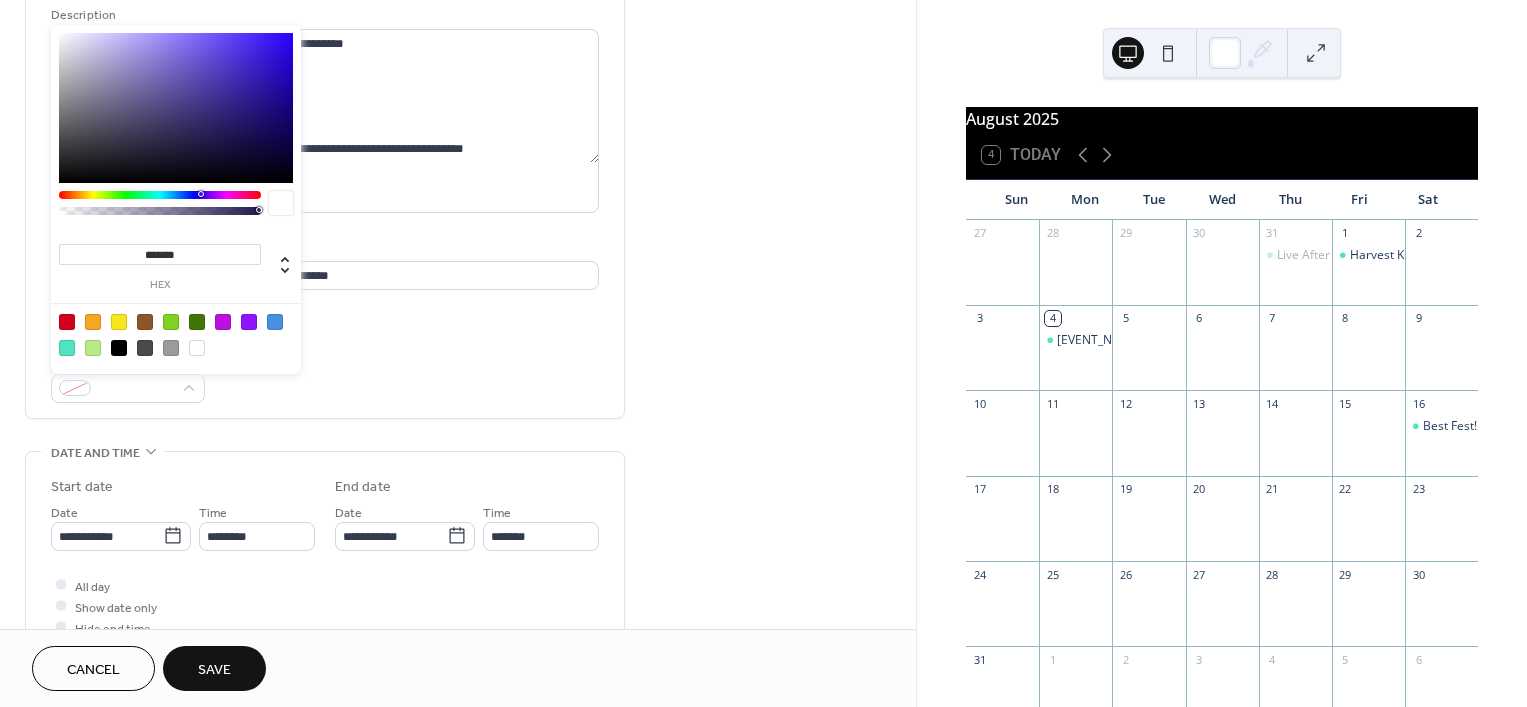 click at bounding box center (67, 348) 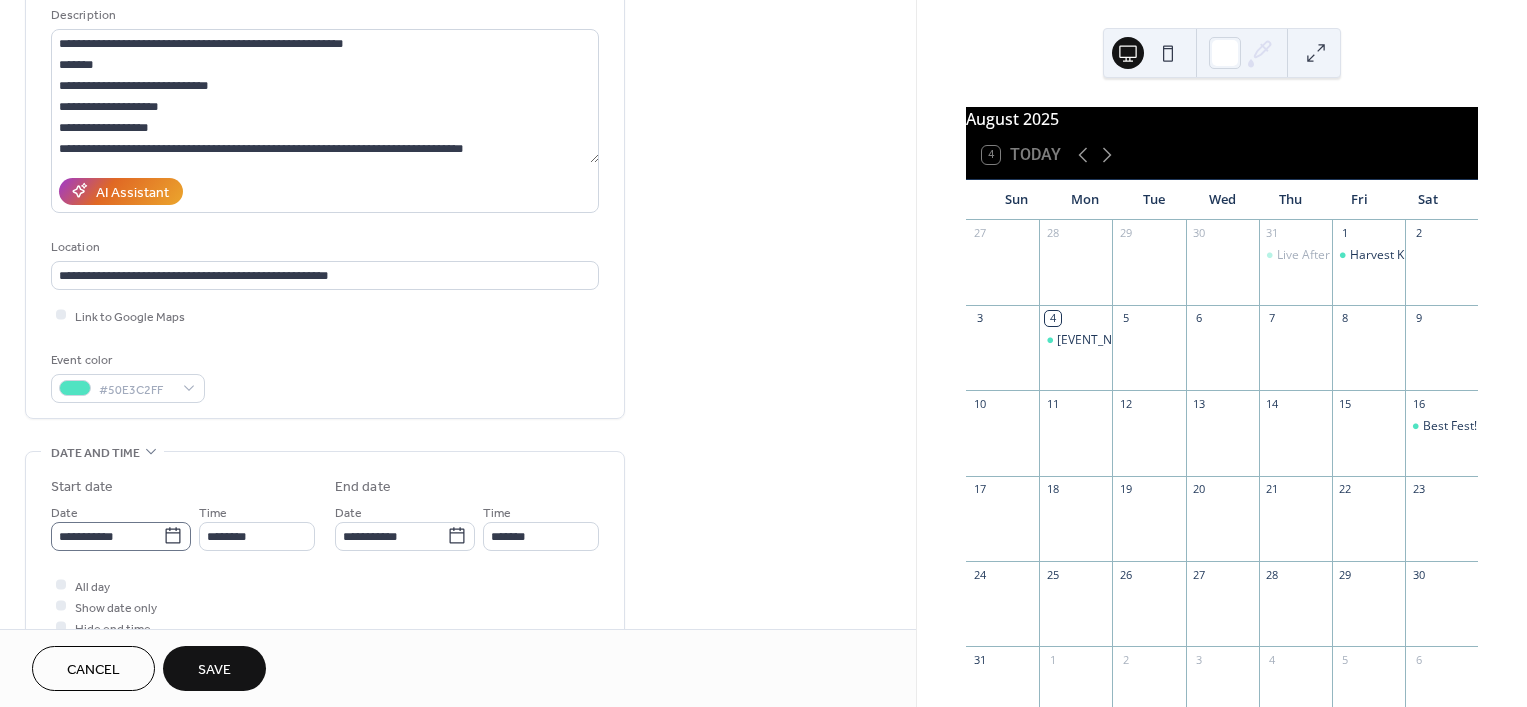 click 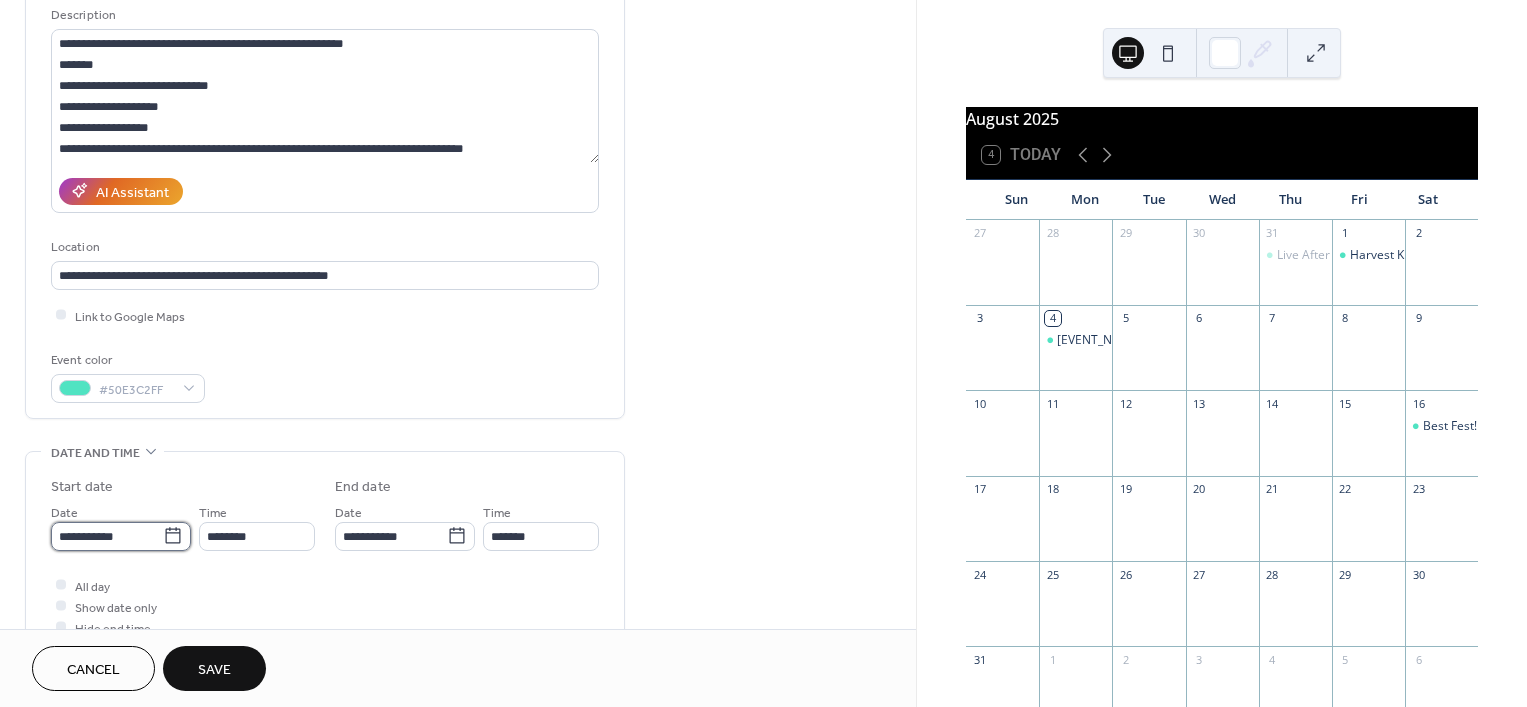 click on "**********" at bounding box center (107, 536) 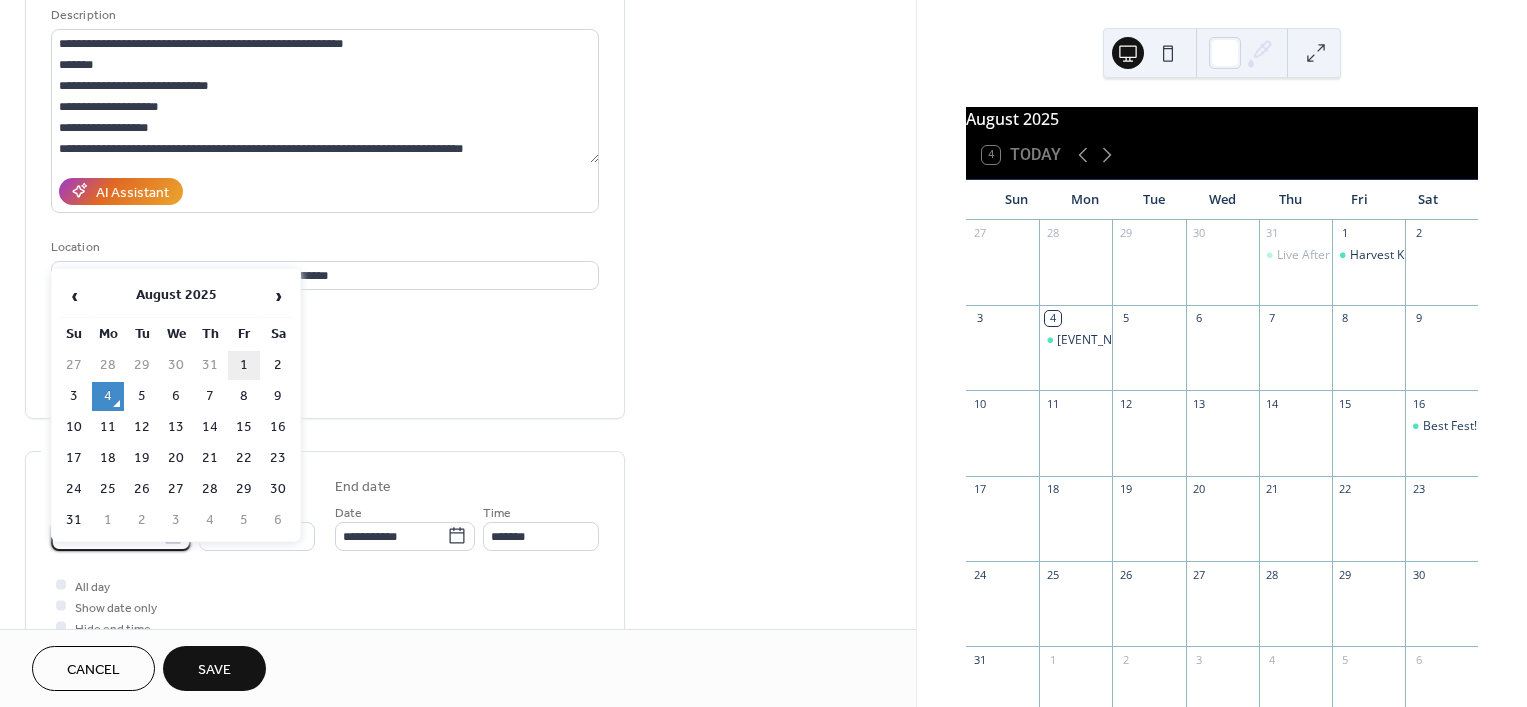 click on "1" at bounding box center (244, 365) 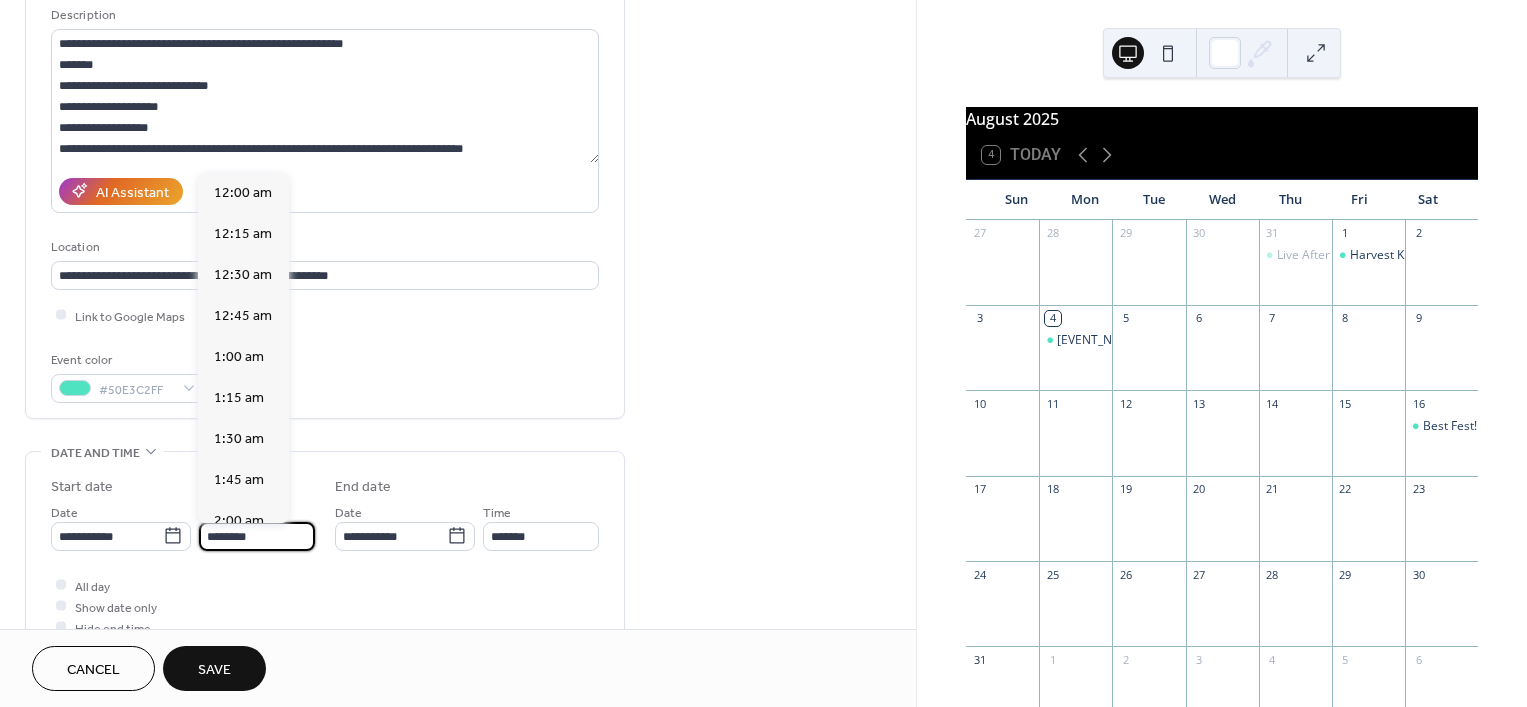 click on "********" at bounding box center [257, 536] 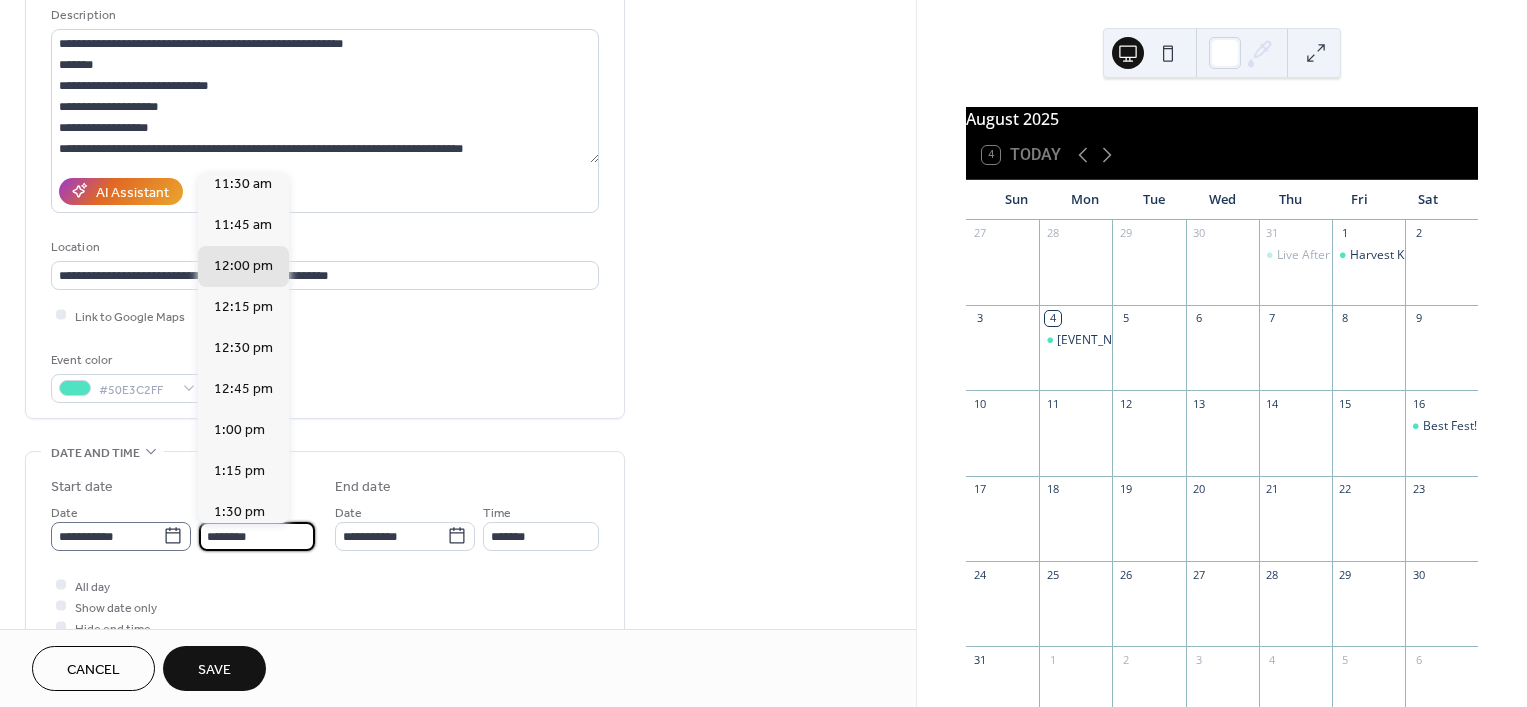 click 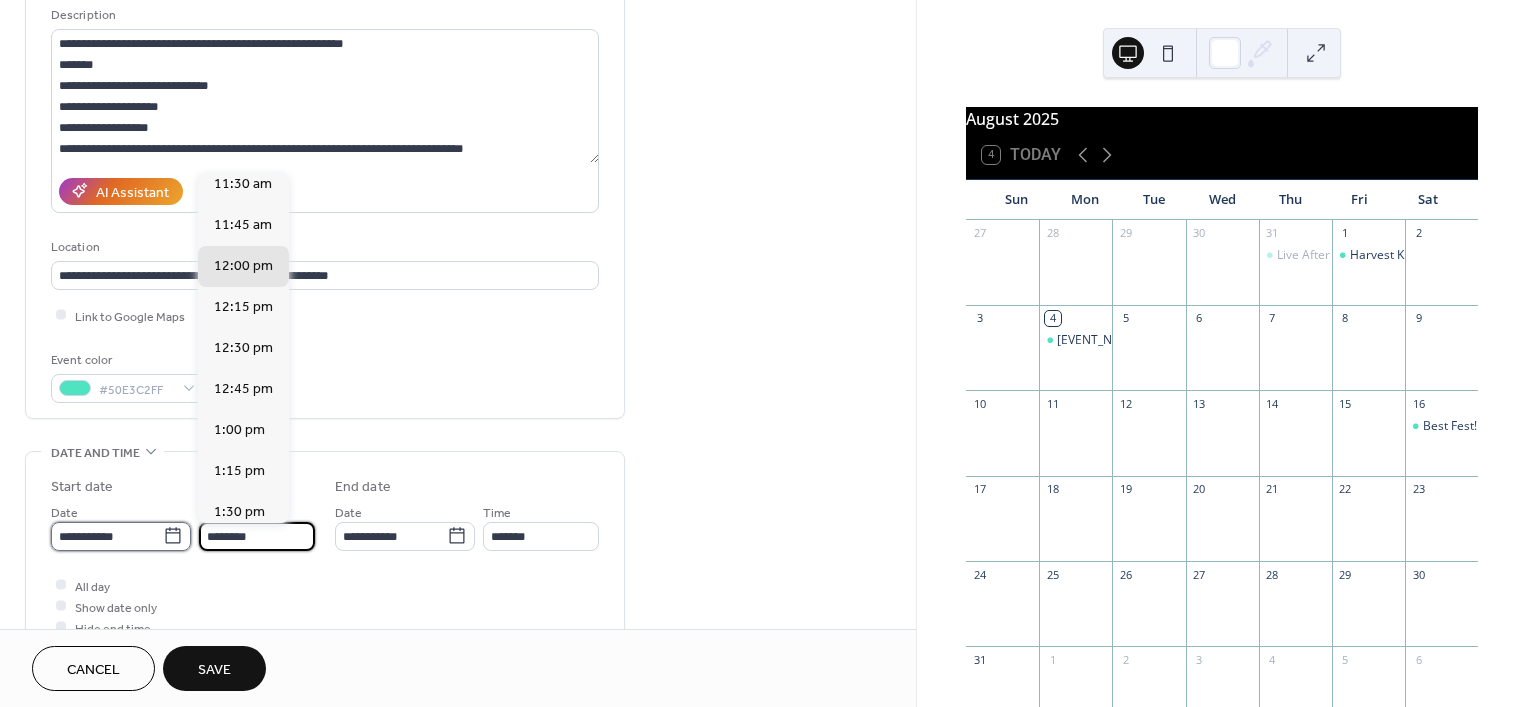 click on "**********" at bounding box center (107, 536) 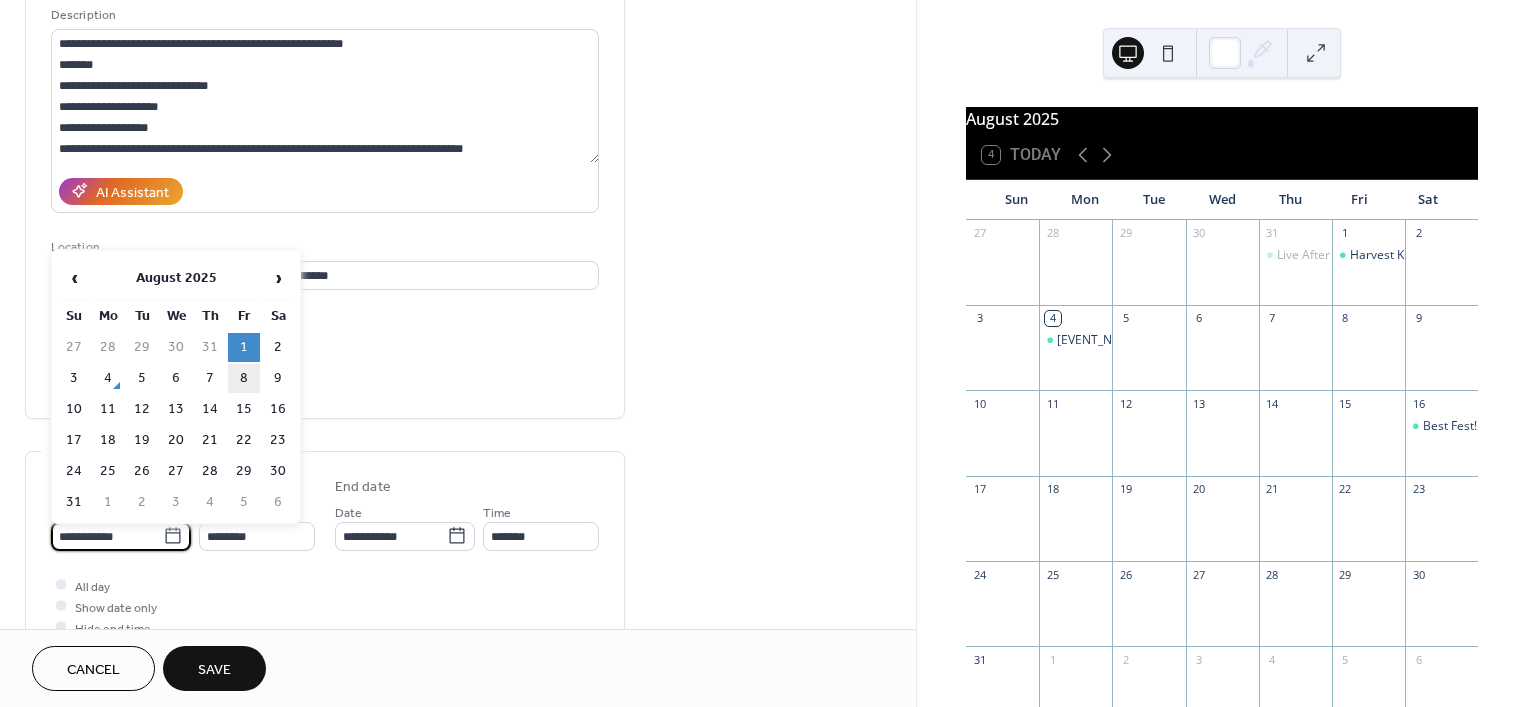 click on "8" at bounding box center [244, 378] 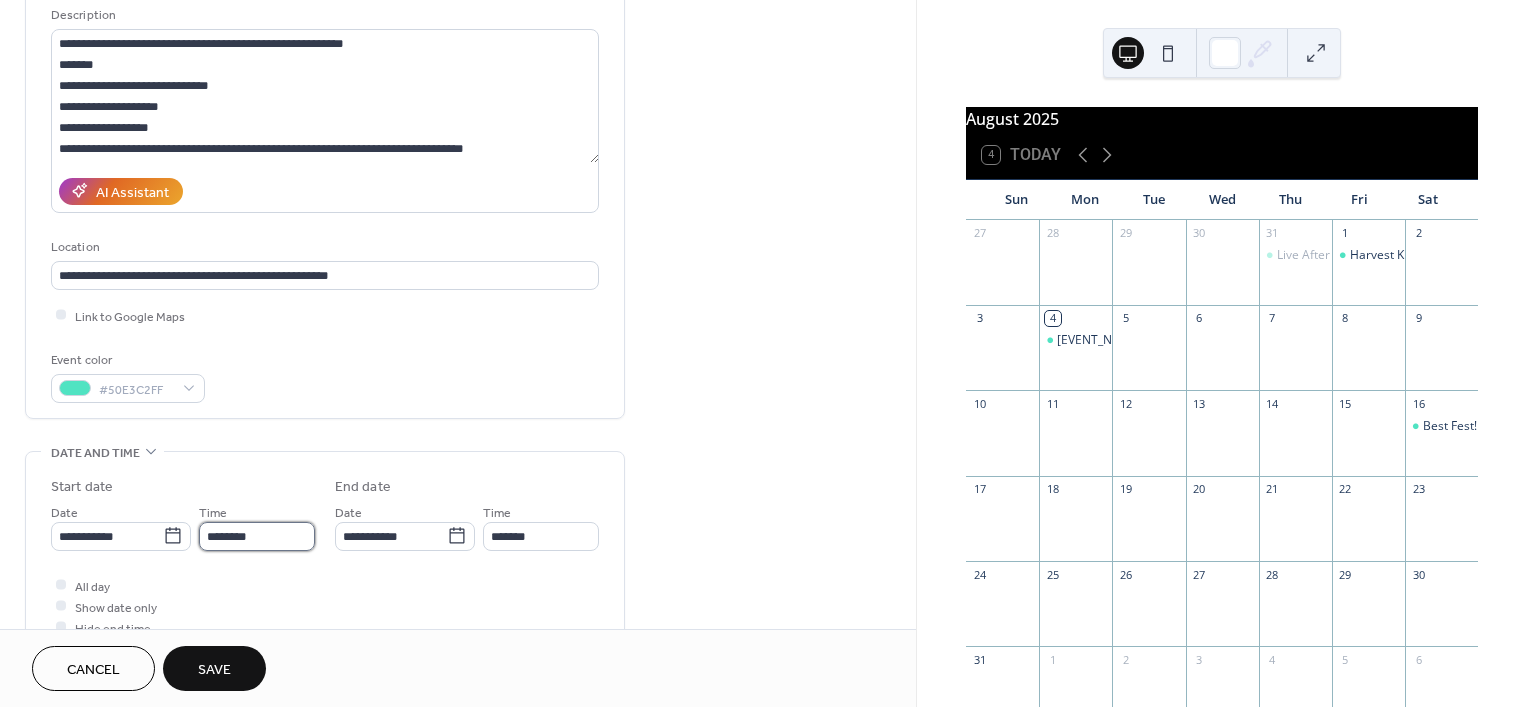 click on "********" at bounding box center [257, 536] 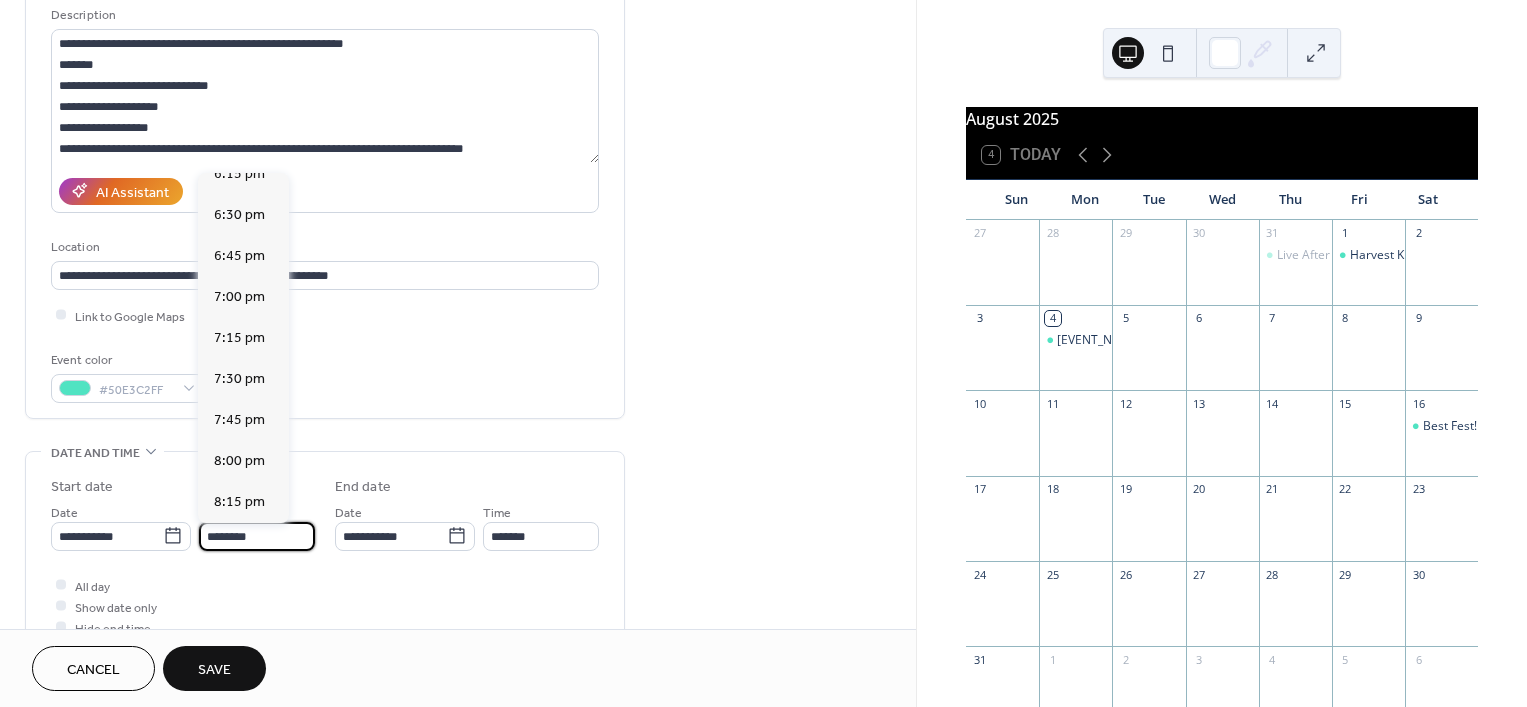 scroll, scrollTop: 3013, scrollLeft: 0, axis: vertical 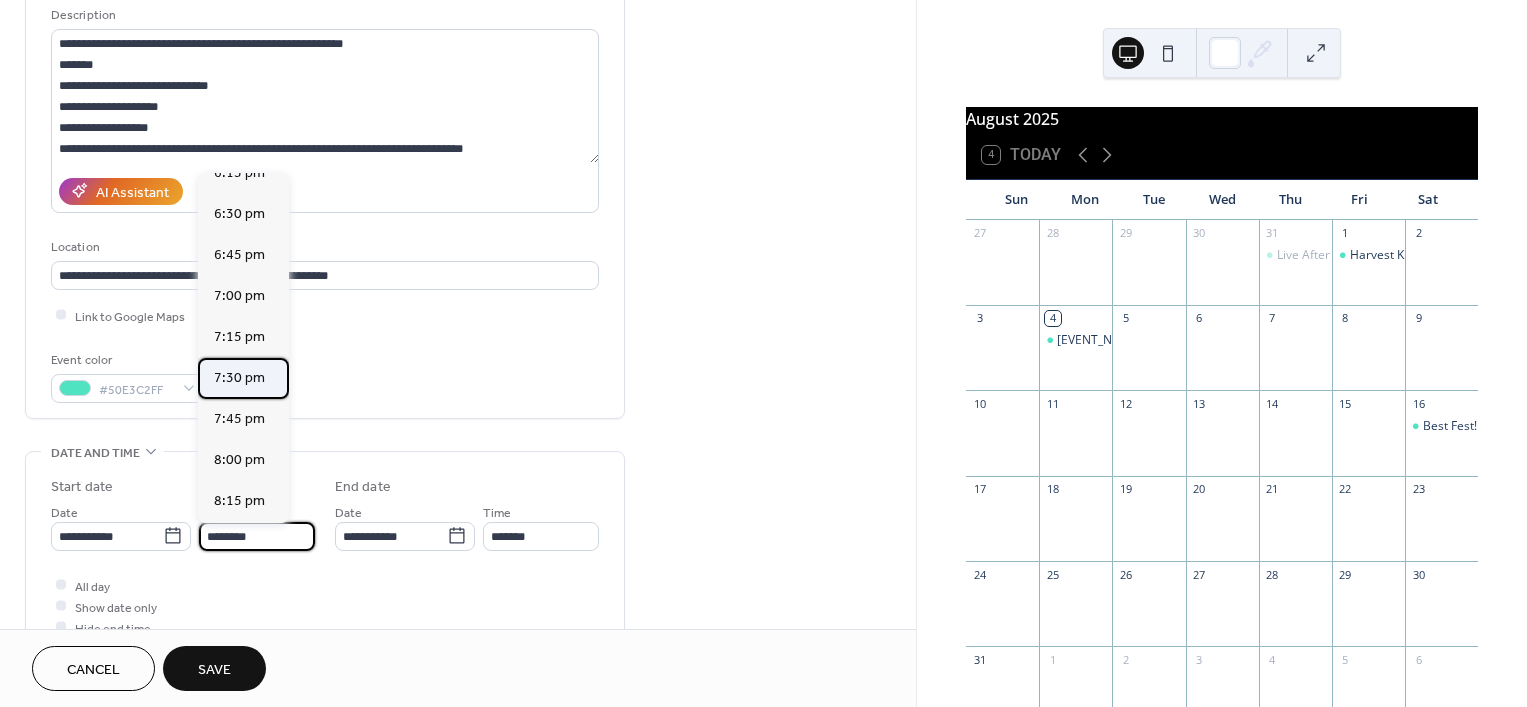 click on "7:30 pm" at bounding box center (239, 377) 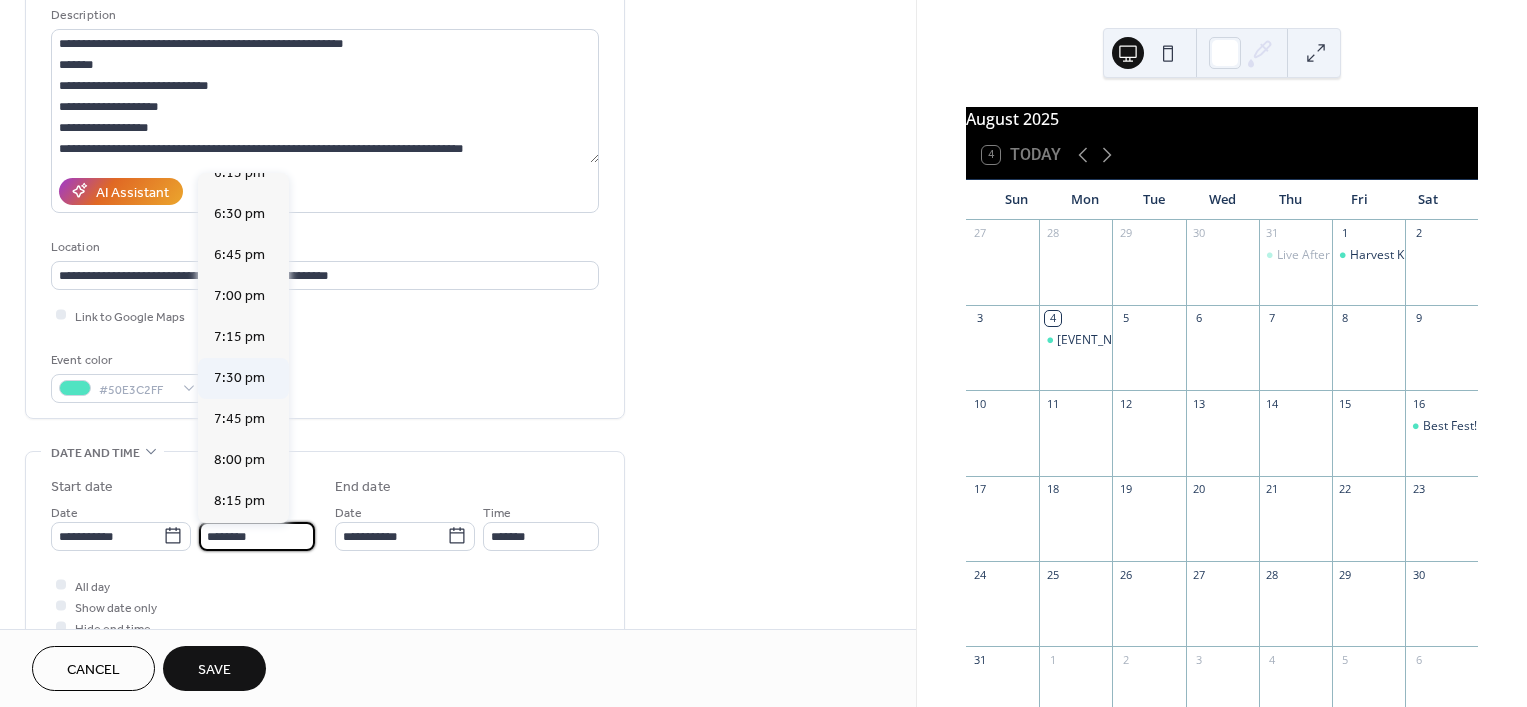 type on "*******" 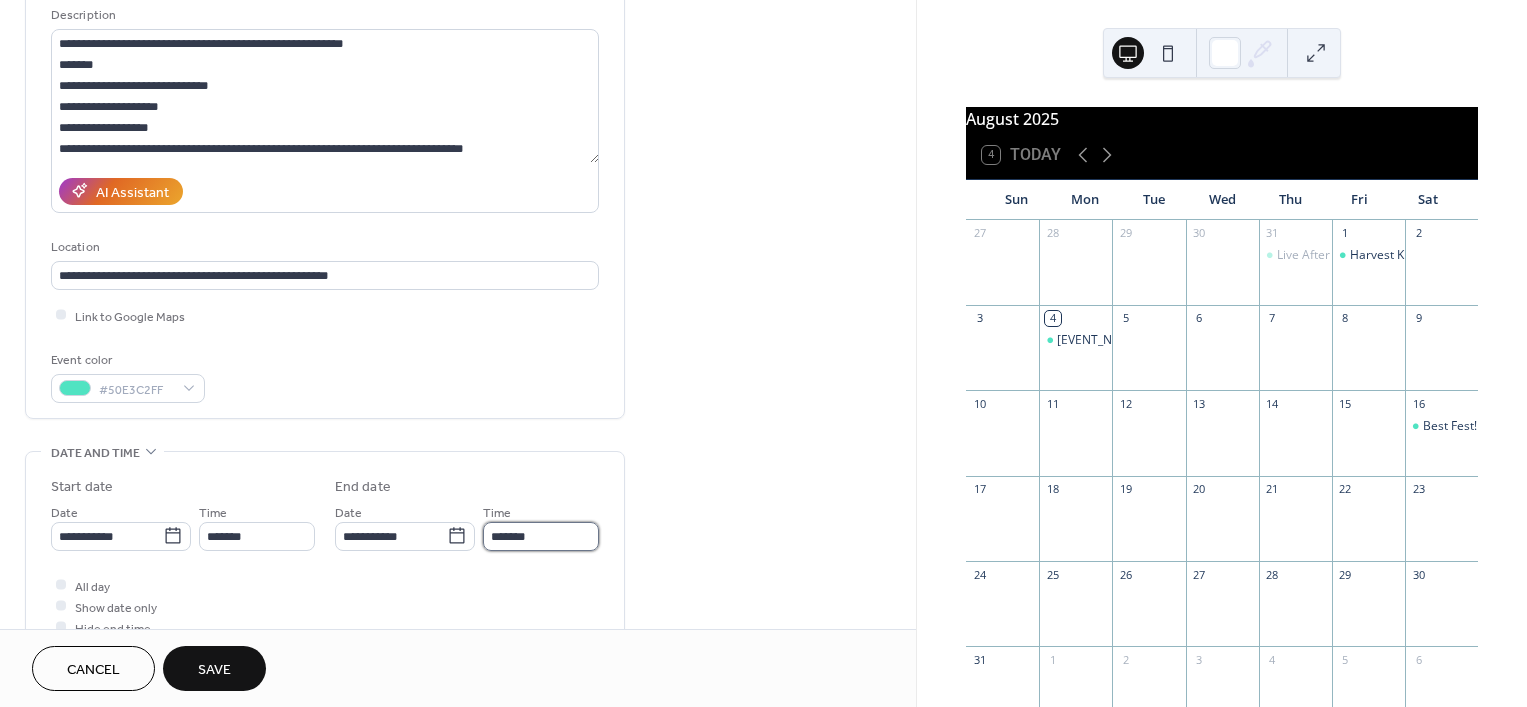 click on "*******" at bounding box center (541, 536) 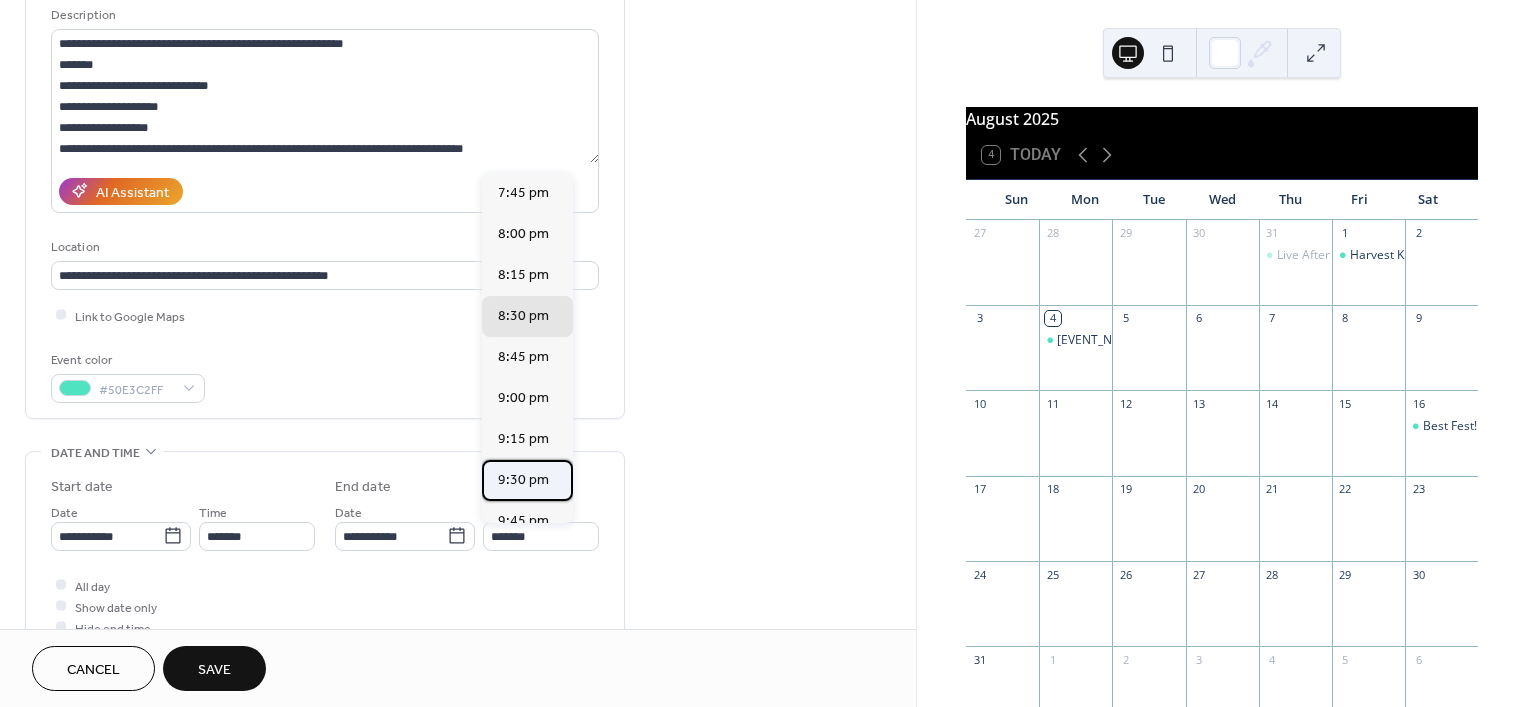 click on "9:30 pm" at bounding box center [523, 479] 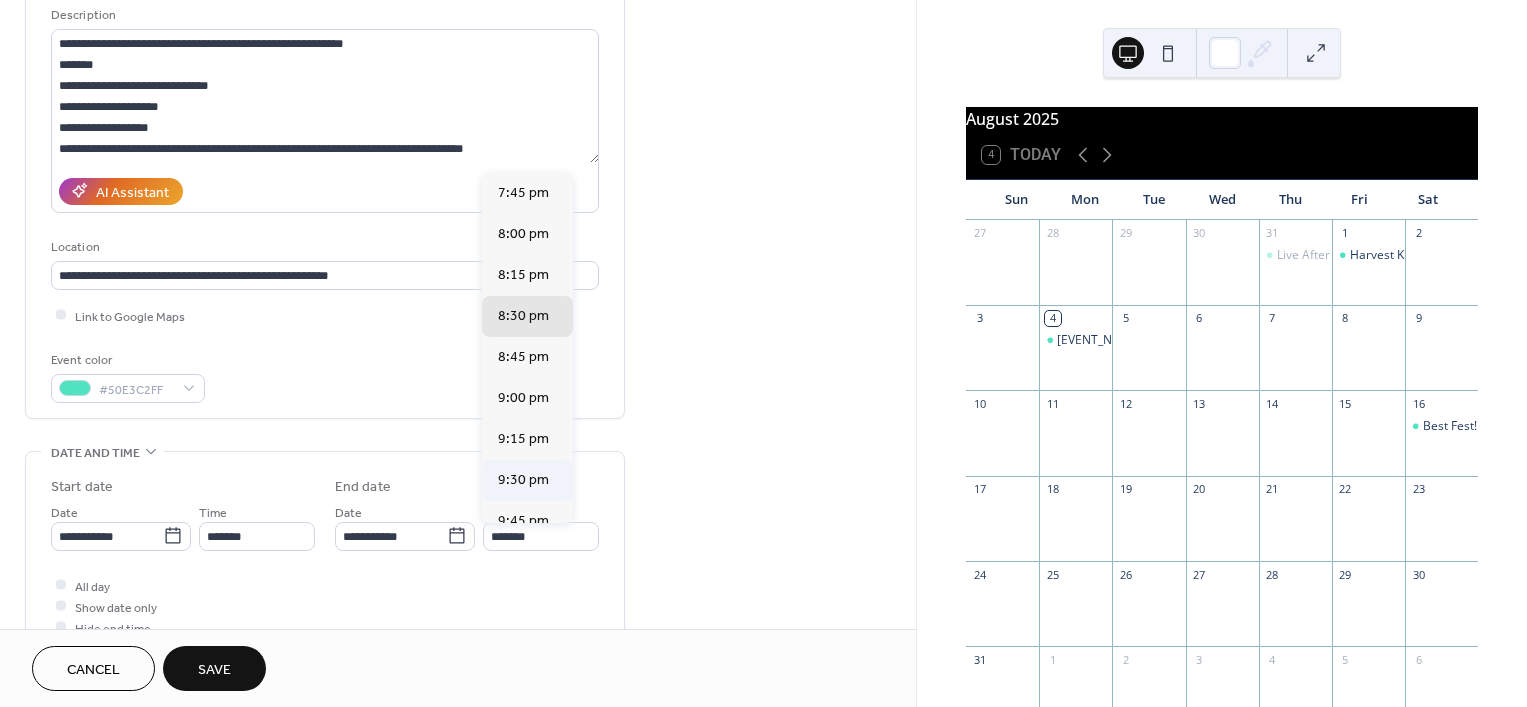 type on "*******" 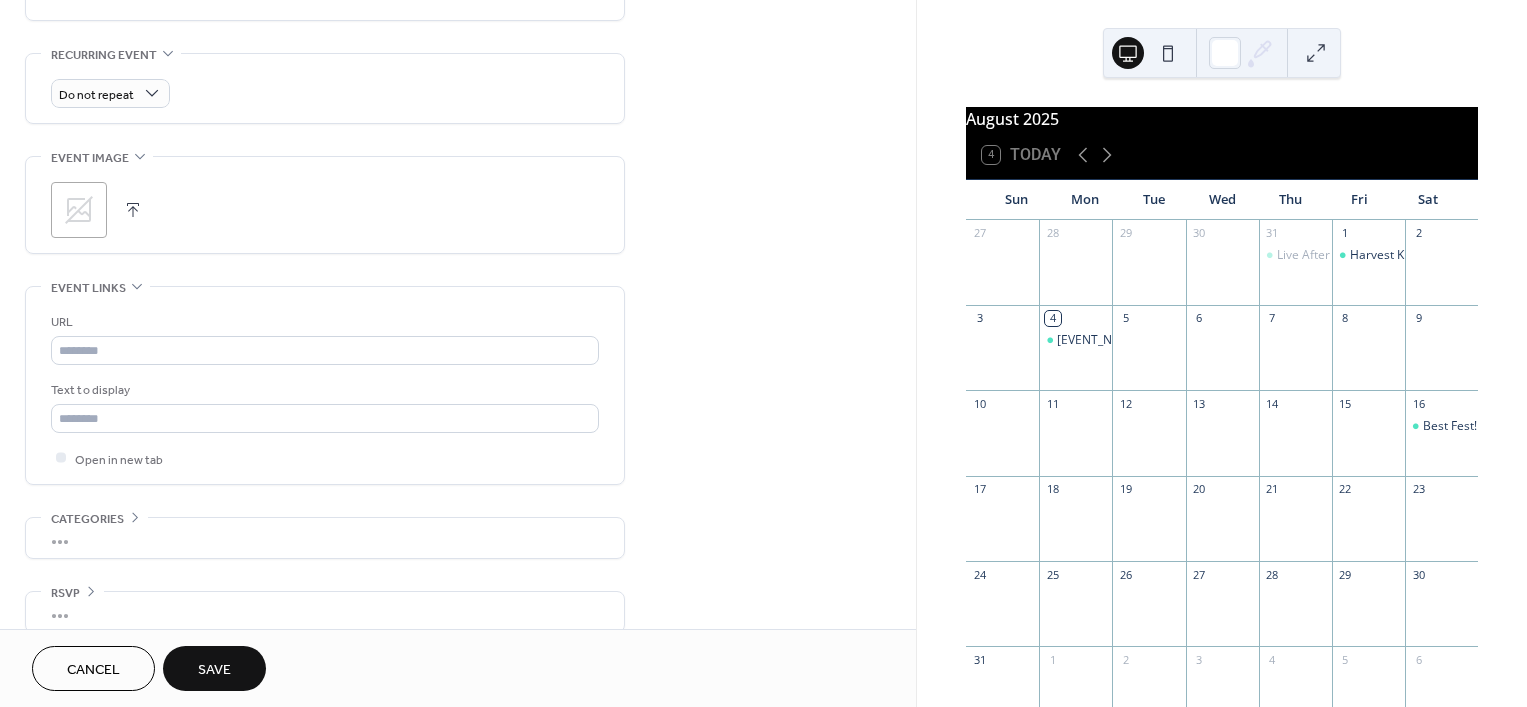 scroll, scrollTop: 837, scrollLeft: 0, axis: vertical 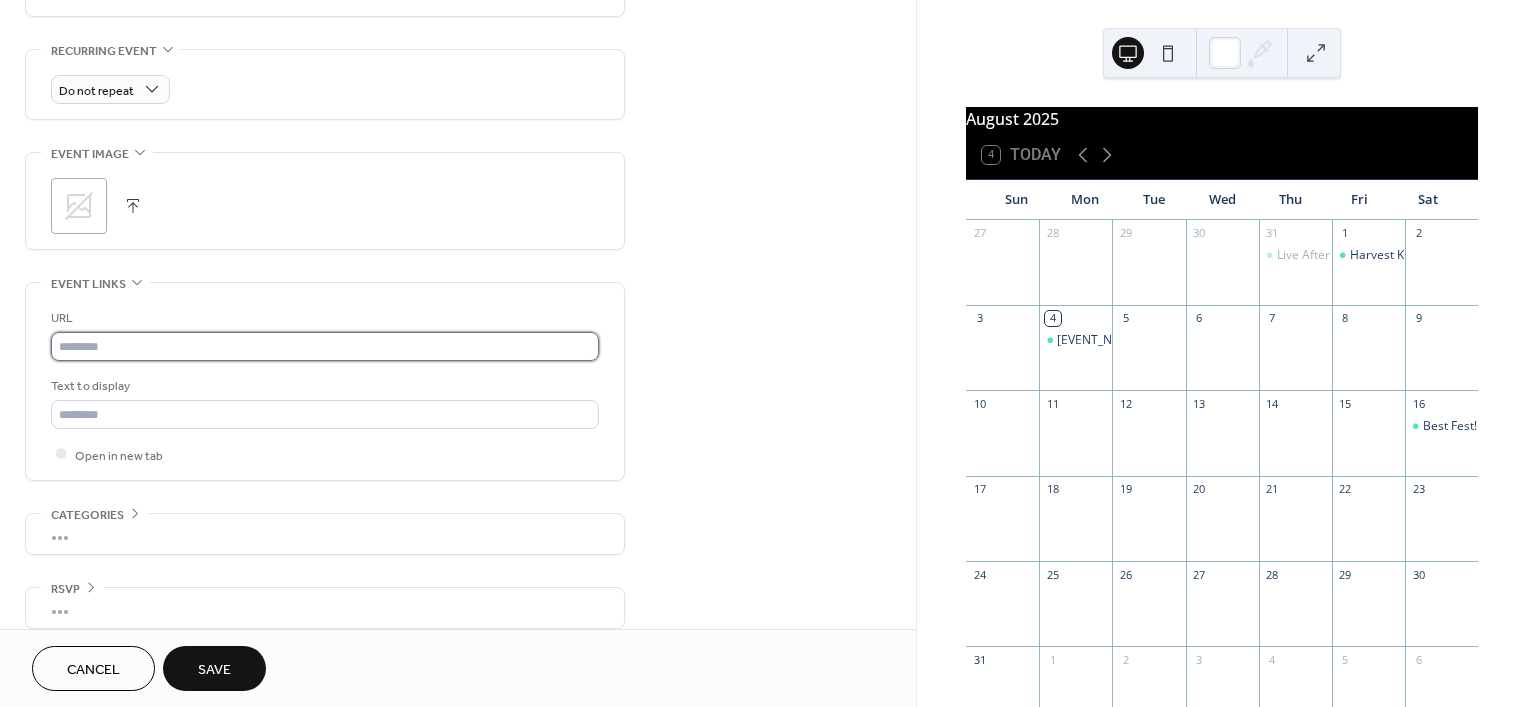 click at bounding box center (325, 346) 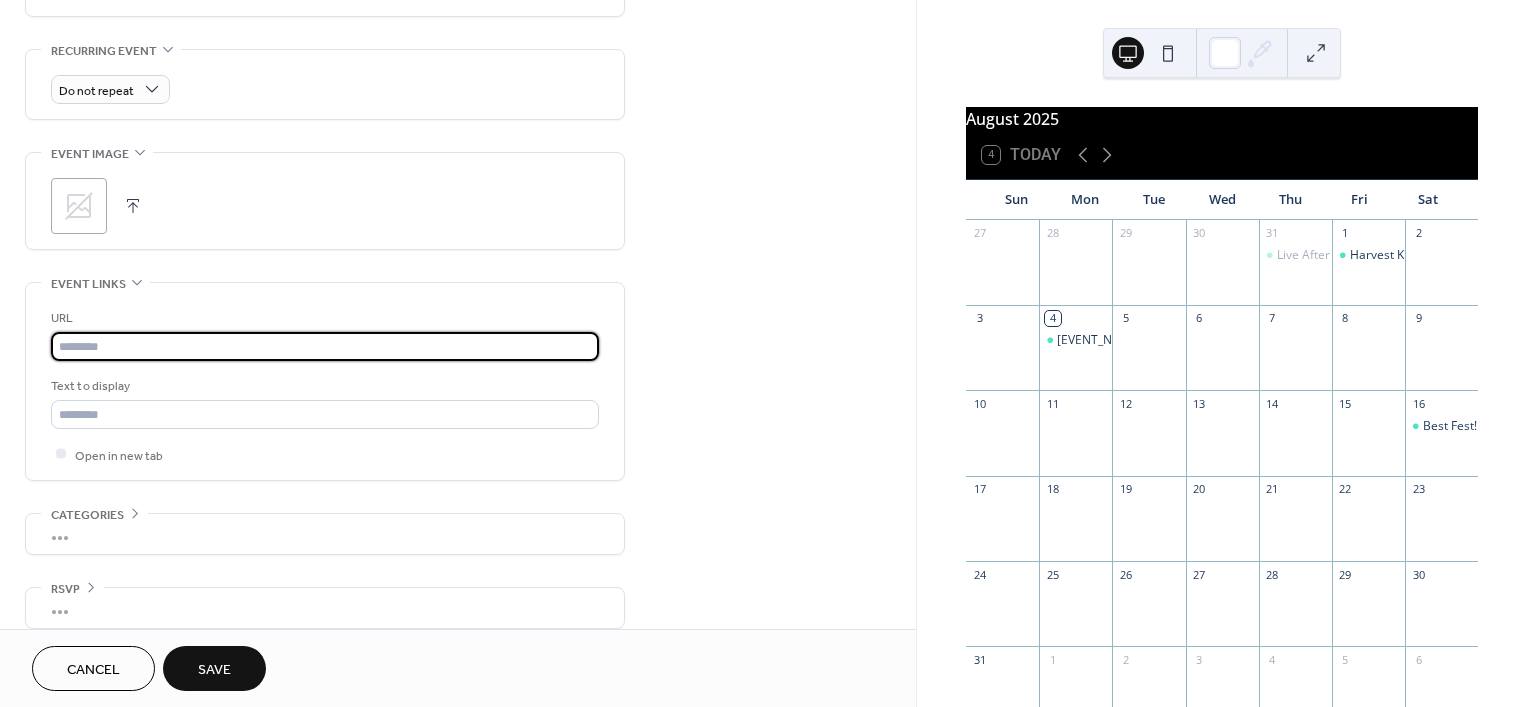 click at bounding box center (325, 346) 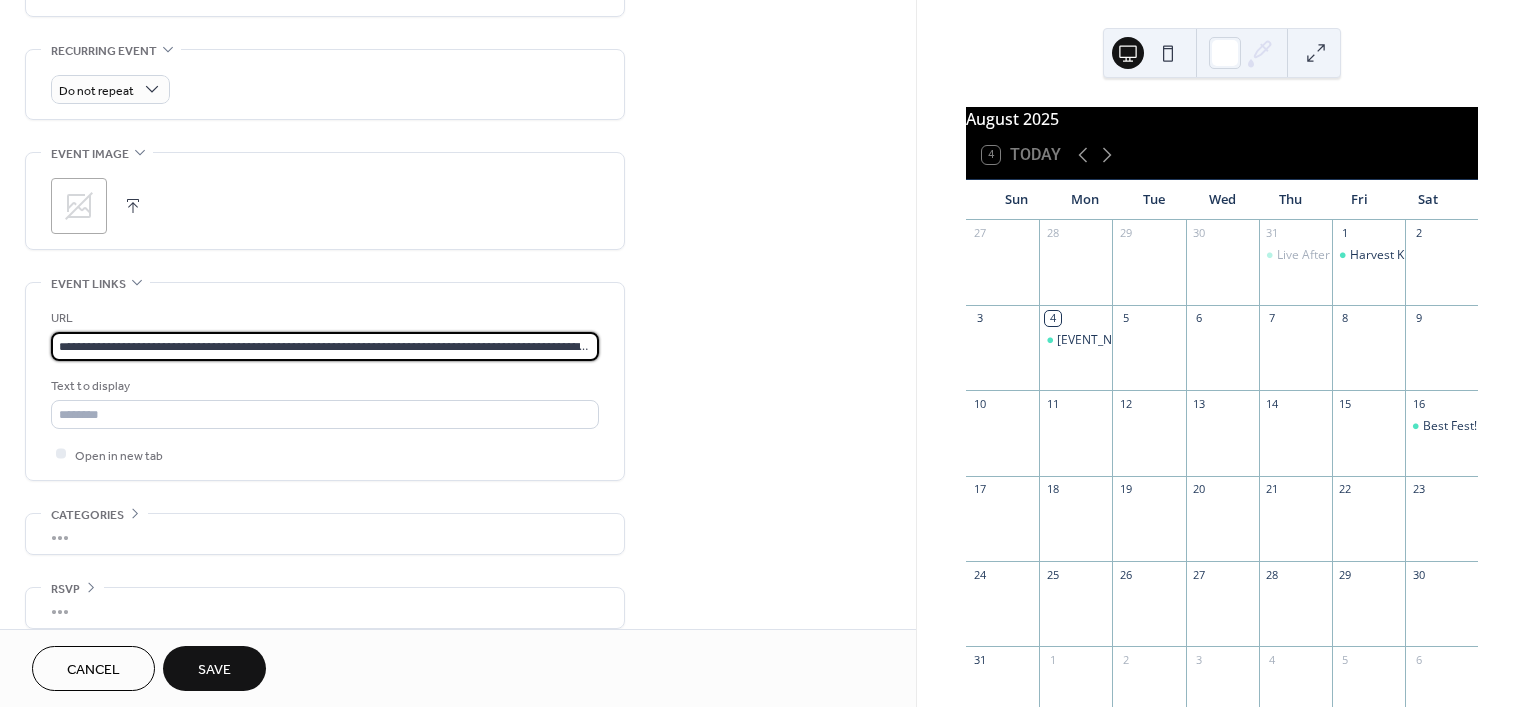 scroll, scrollTop: 0, scrollLeft: 751, axis: horizontal 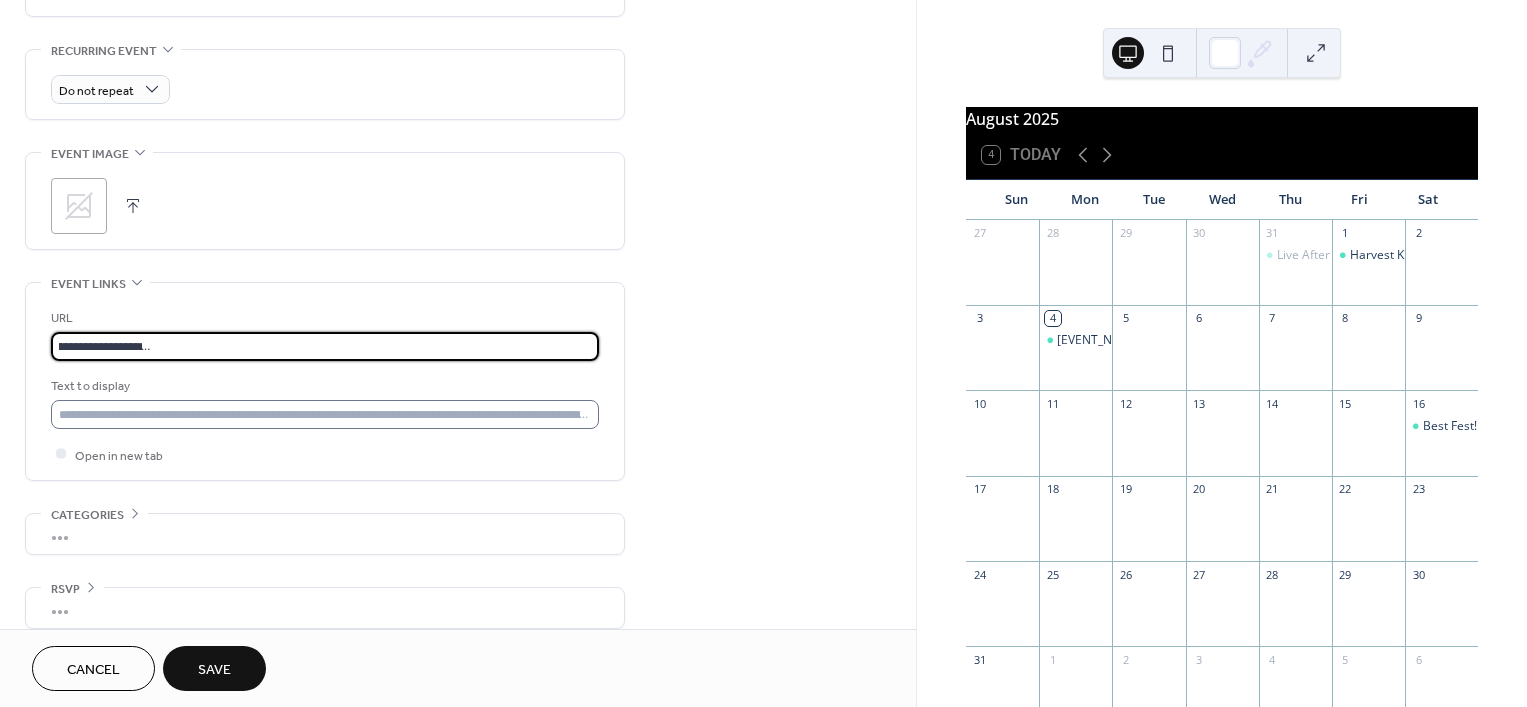 type on "**********" 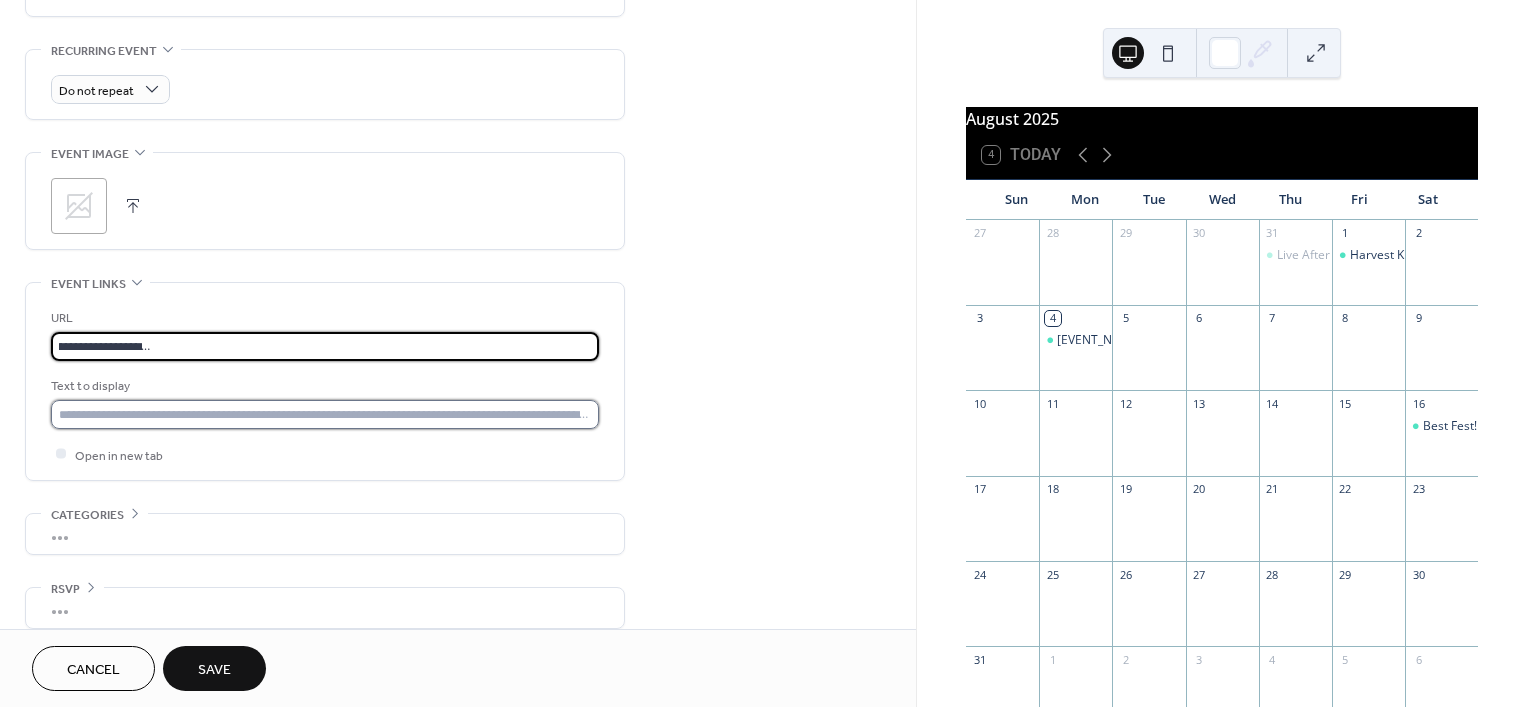 click at bounding box center [325, 414] 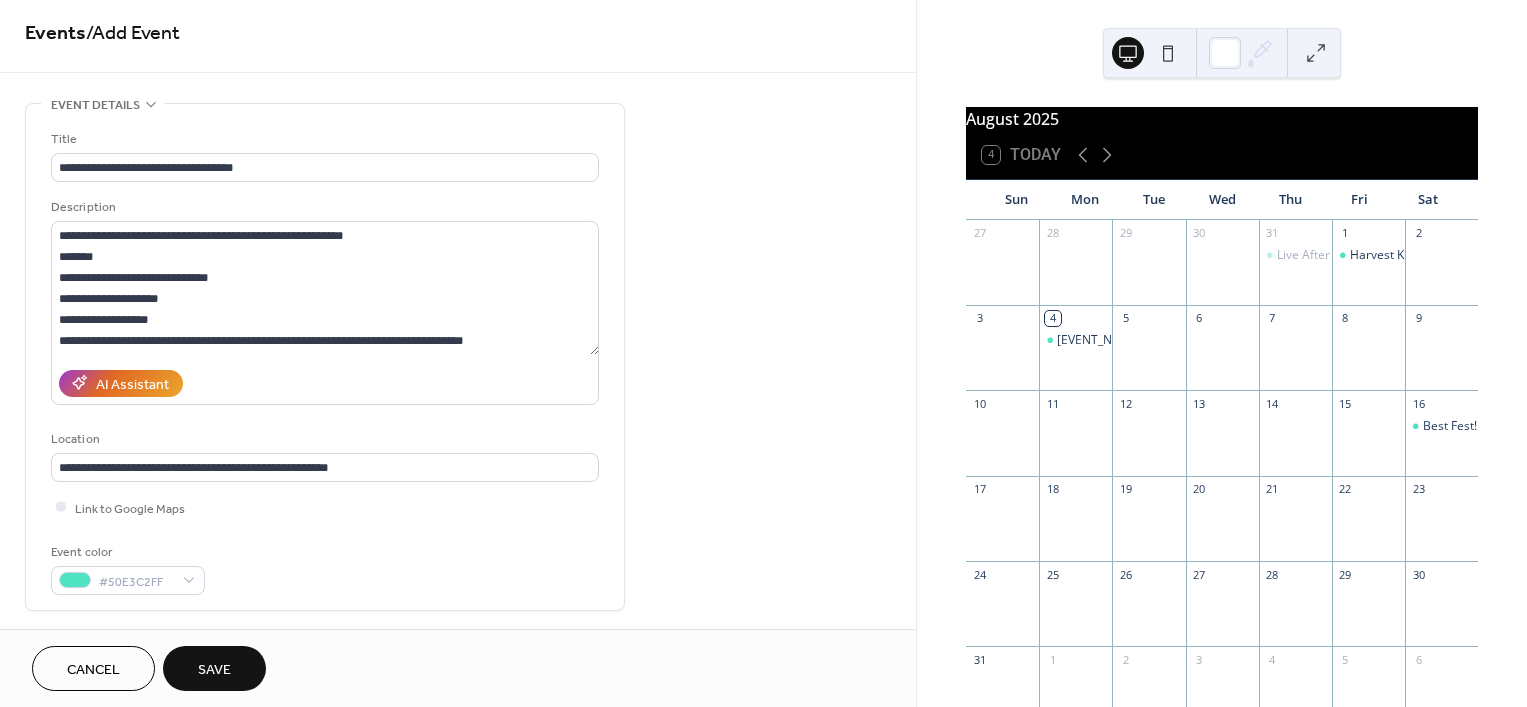 scroll, scrollTop: 0, scrollLeft: 0, axis: both 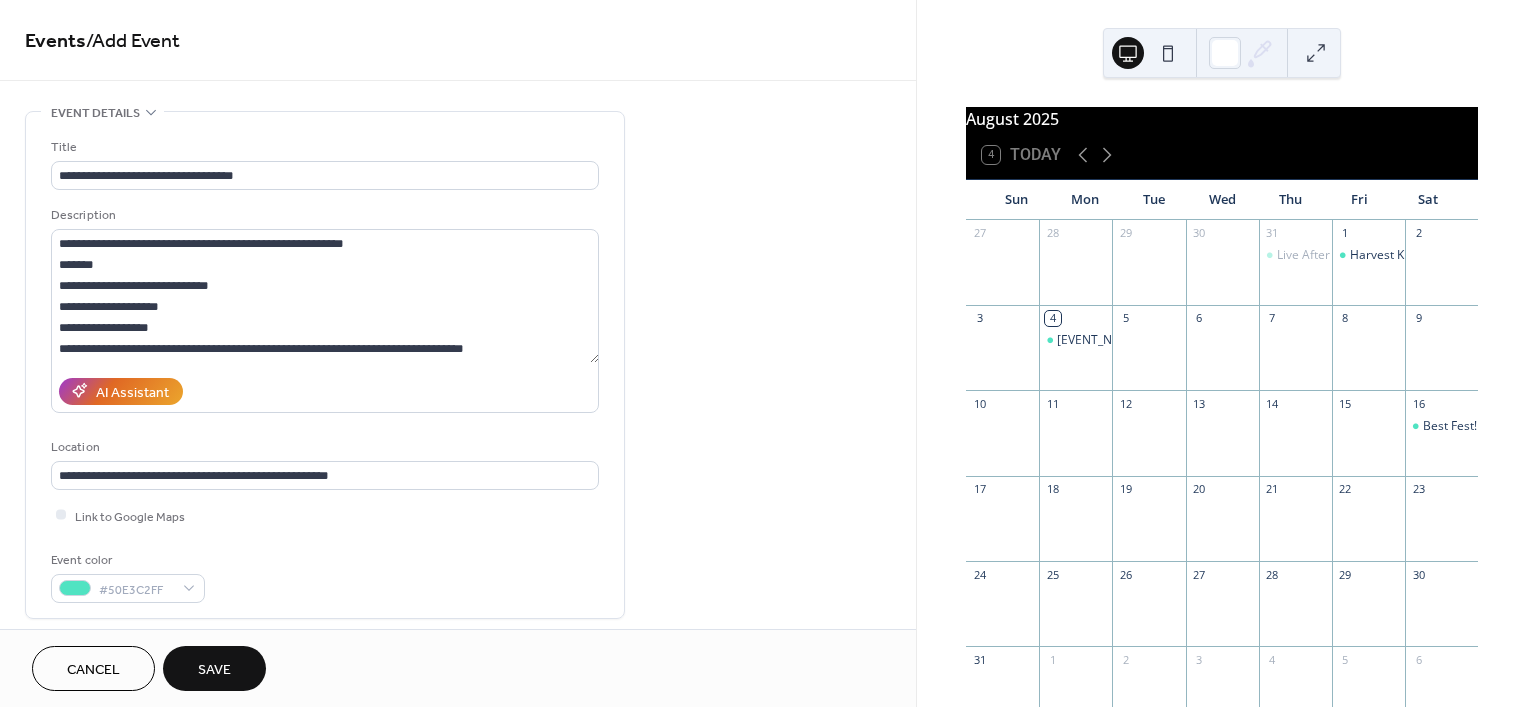 type on "**********" 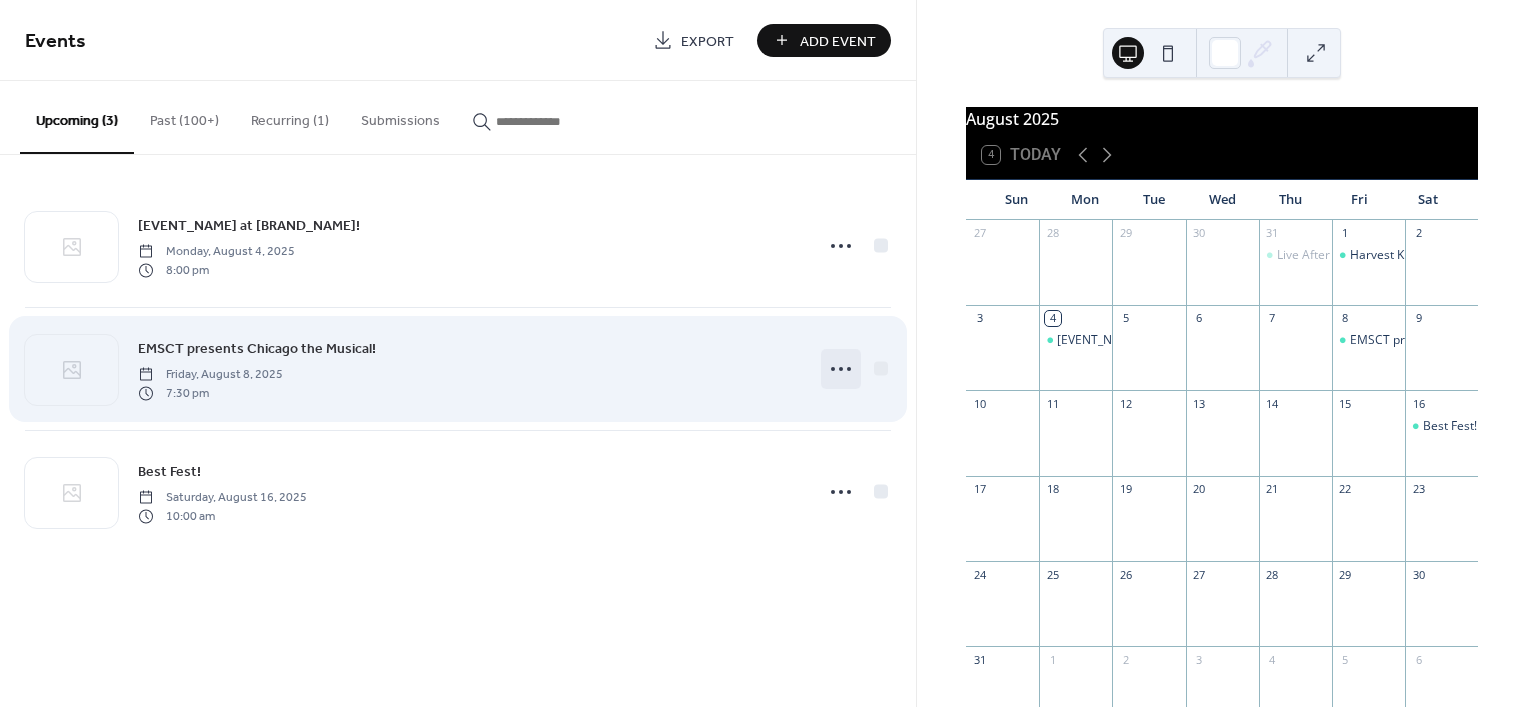 click 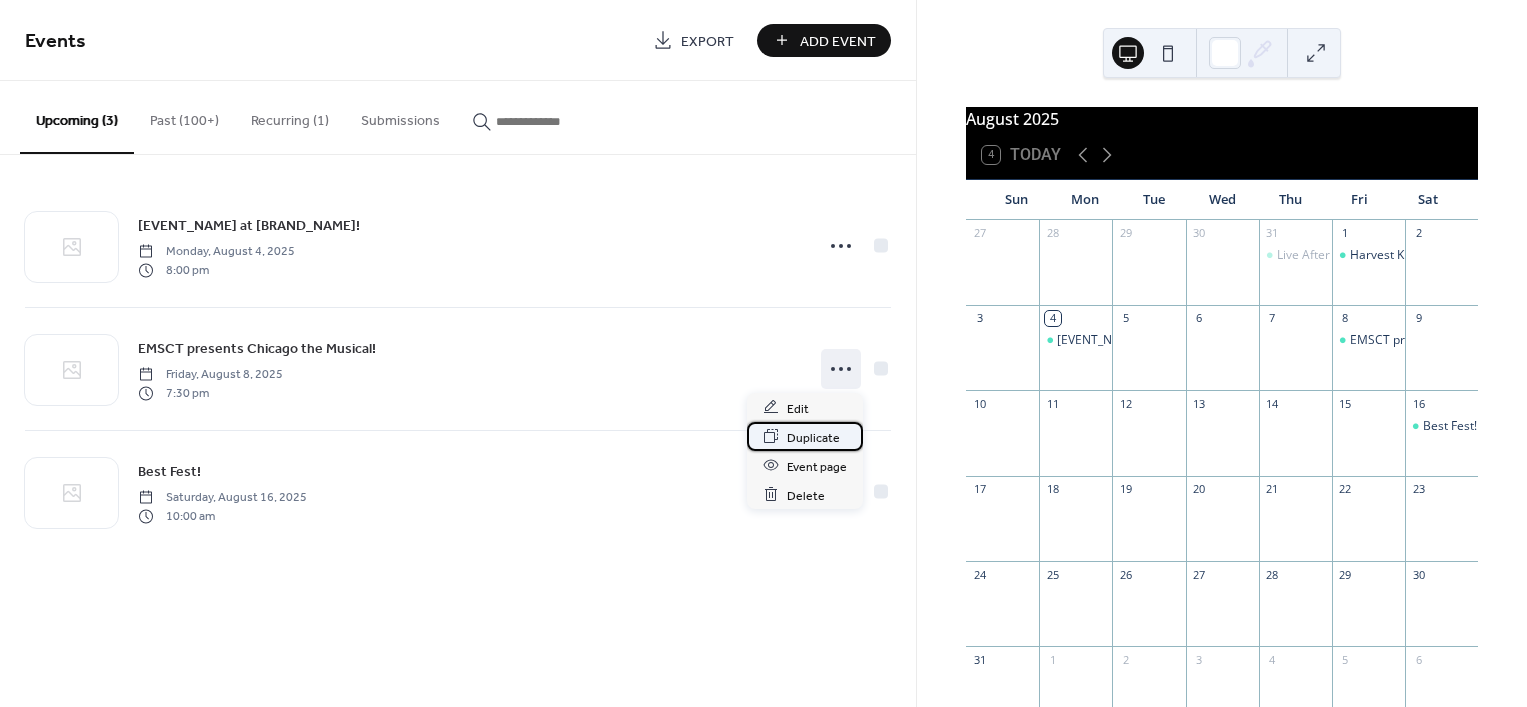 click on "Duplicate" at bounding box center (813, 437) 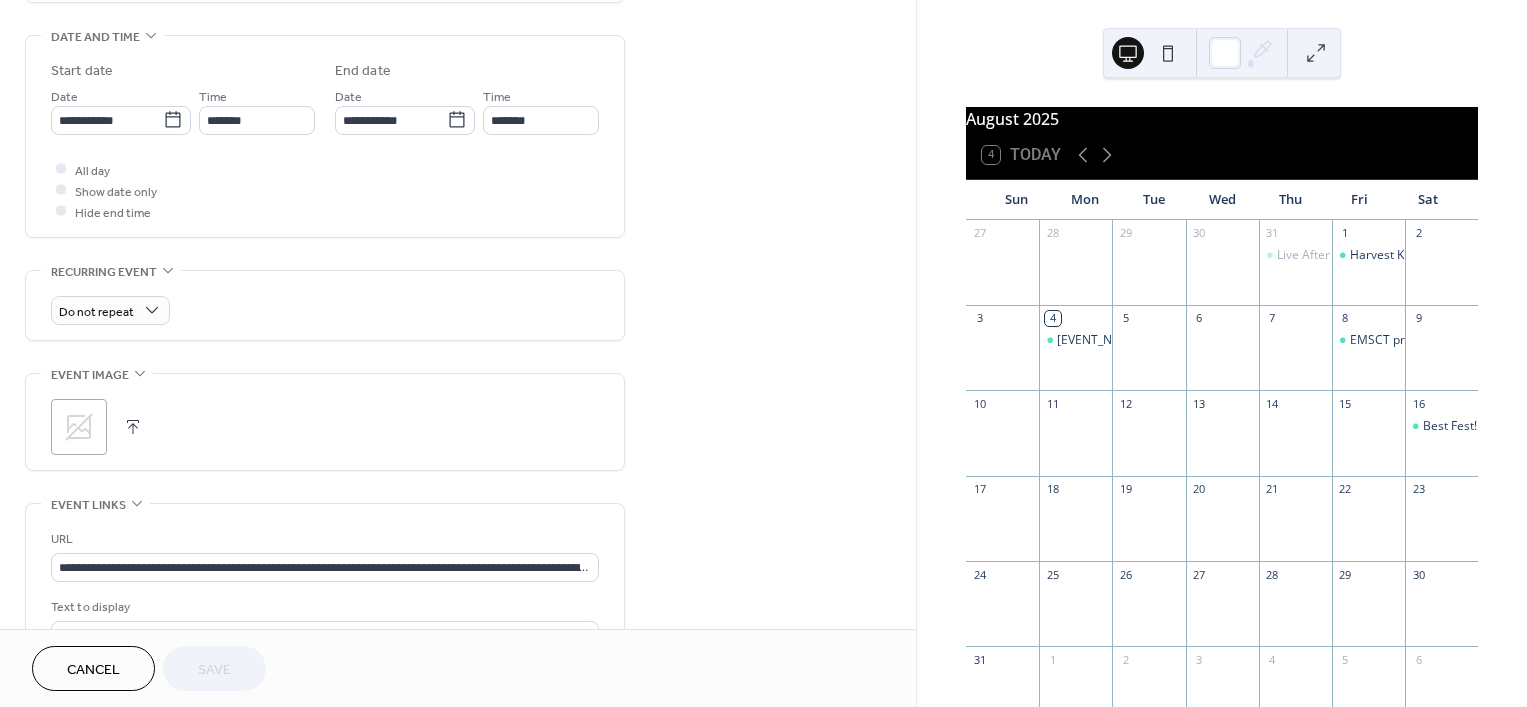 scroll, scrollTop: 617, scrollLeft: 0, axis: vertical 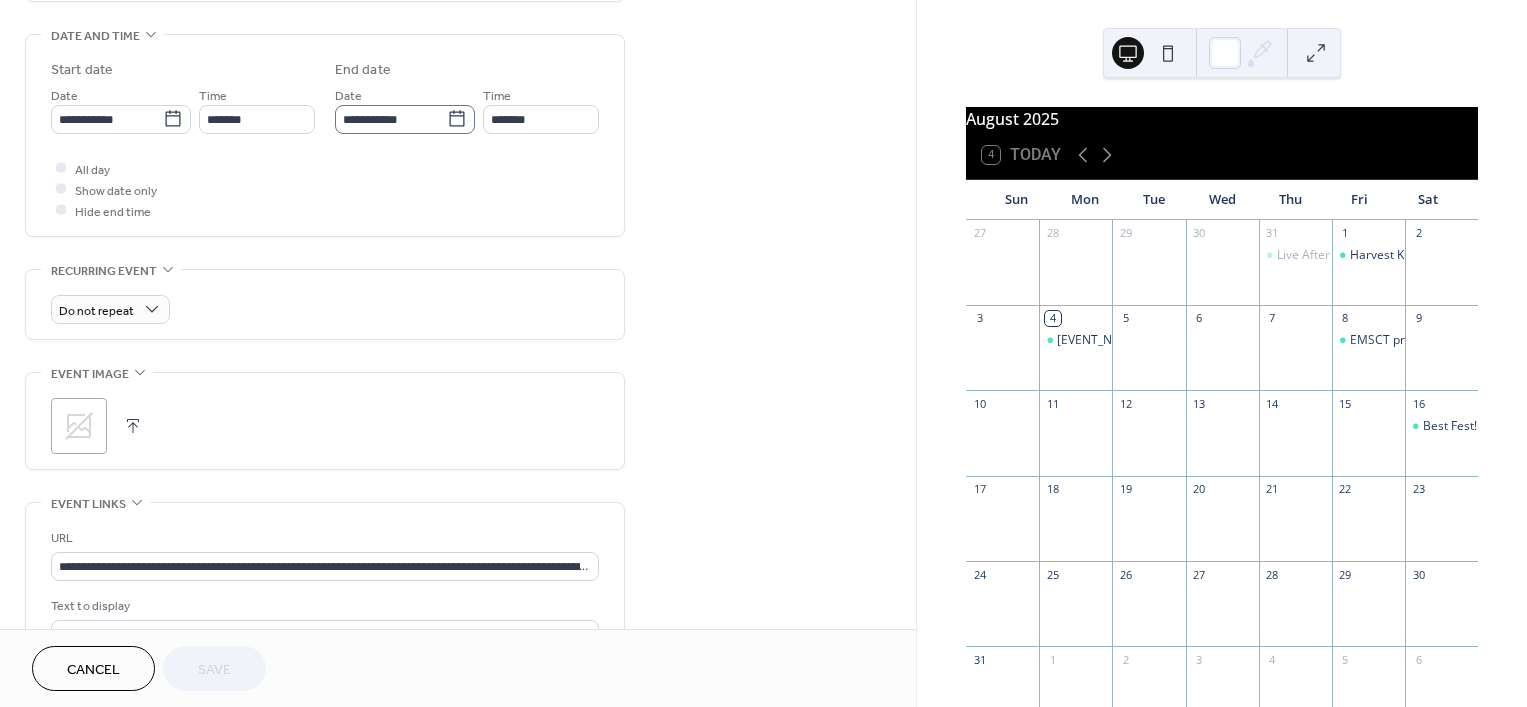 click 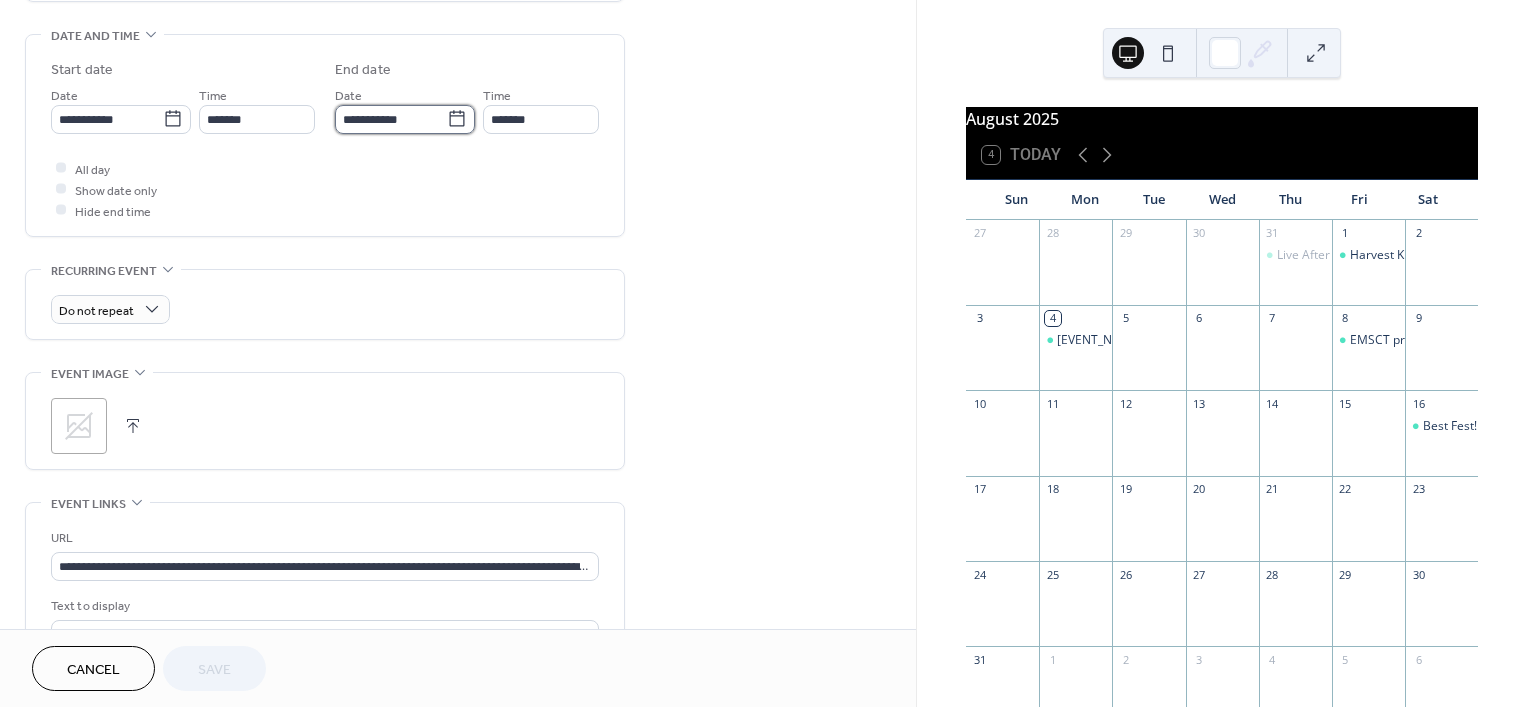 click on "**********" at bounding box center (391, 119) 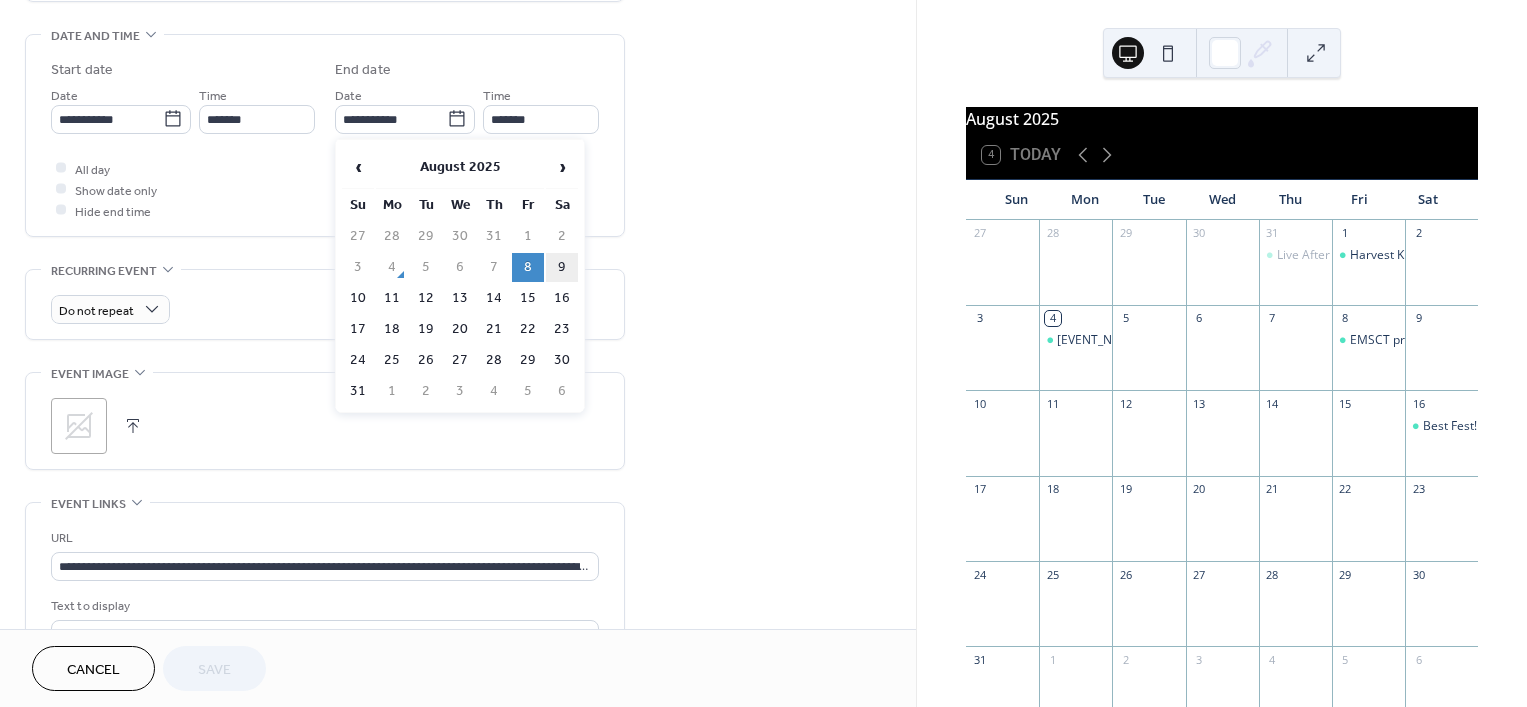 click on "9" at bounding box center [562, 267] 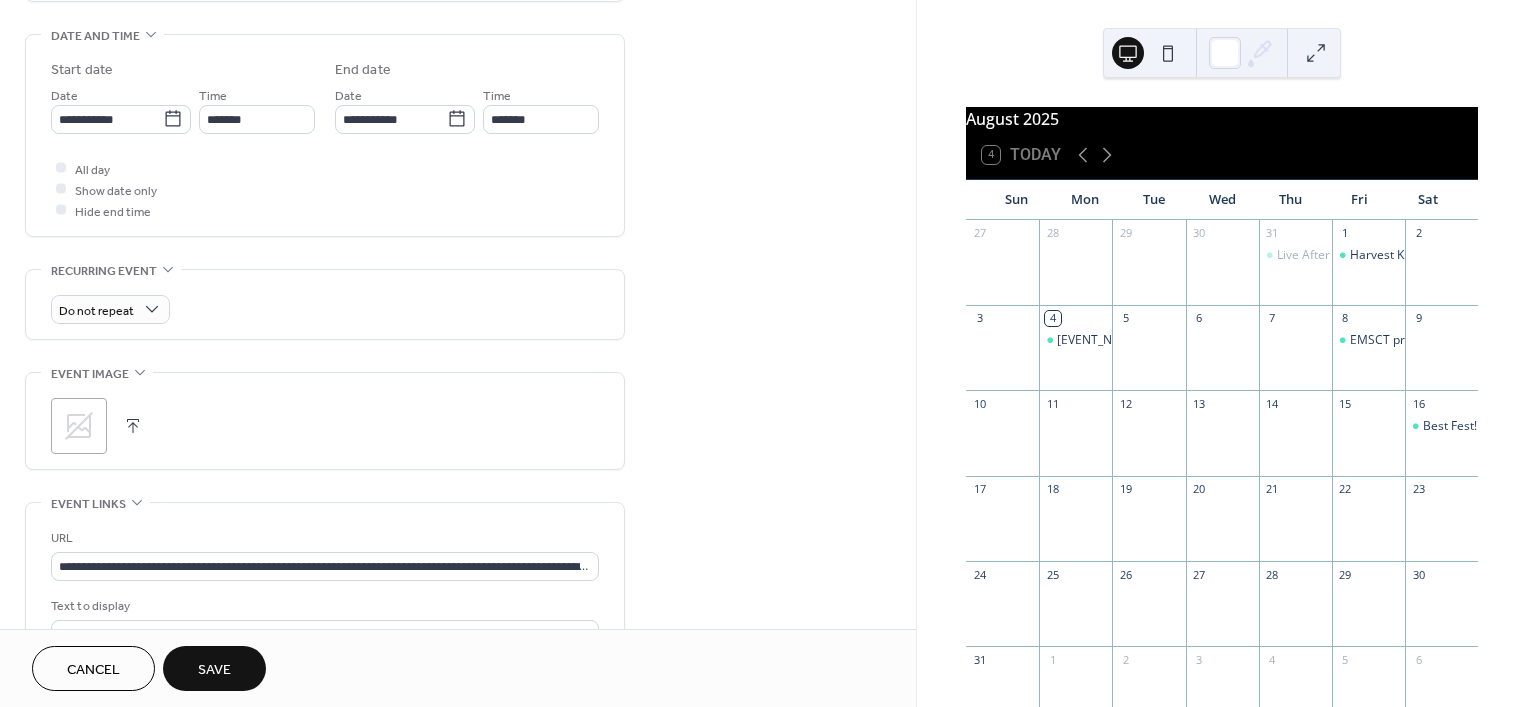click on "Save" at bounding box center [214, 670] 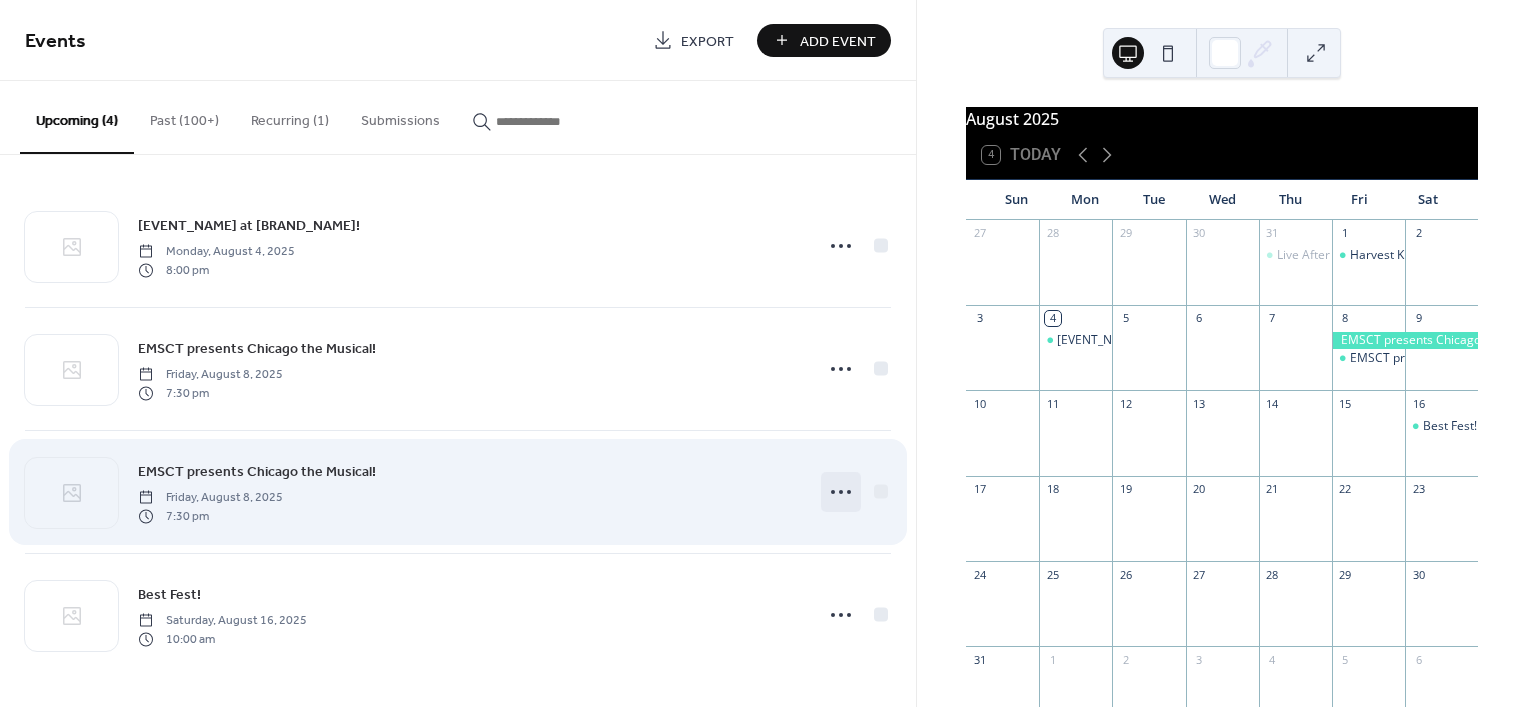 click 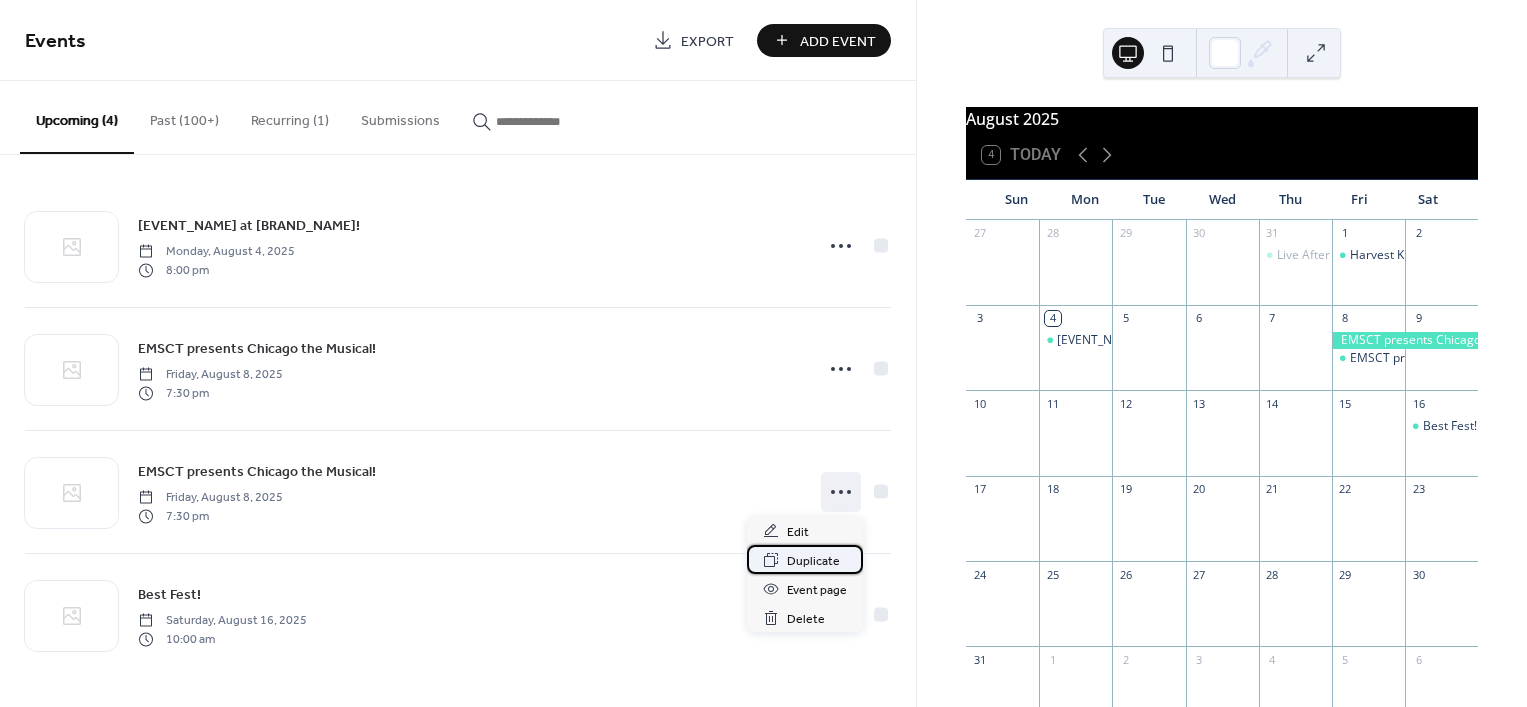 click on "Duplicate" at bounding box center (813, 561) 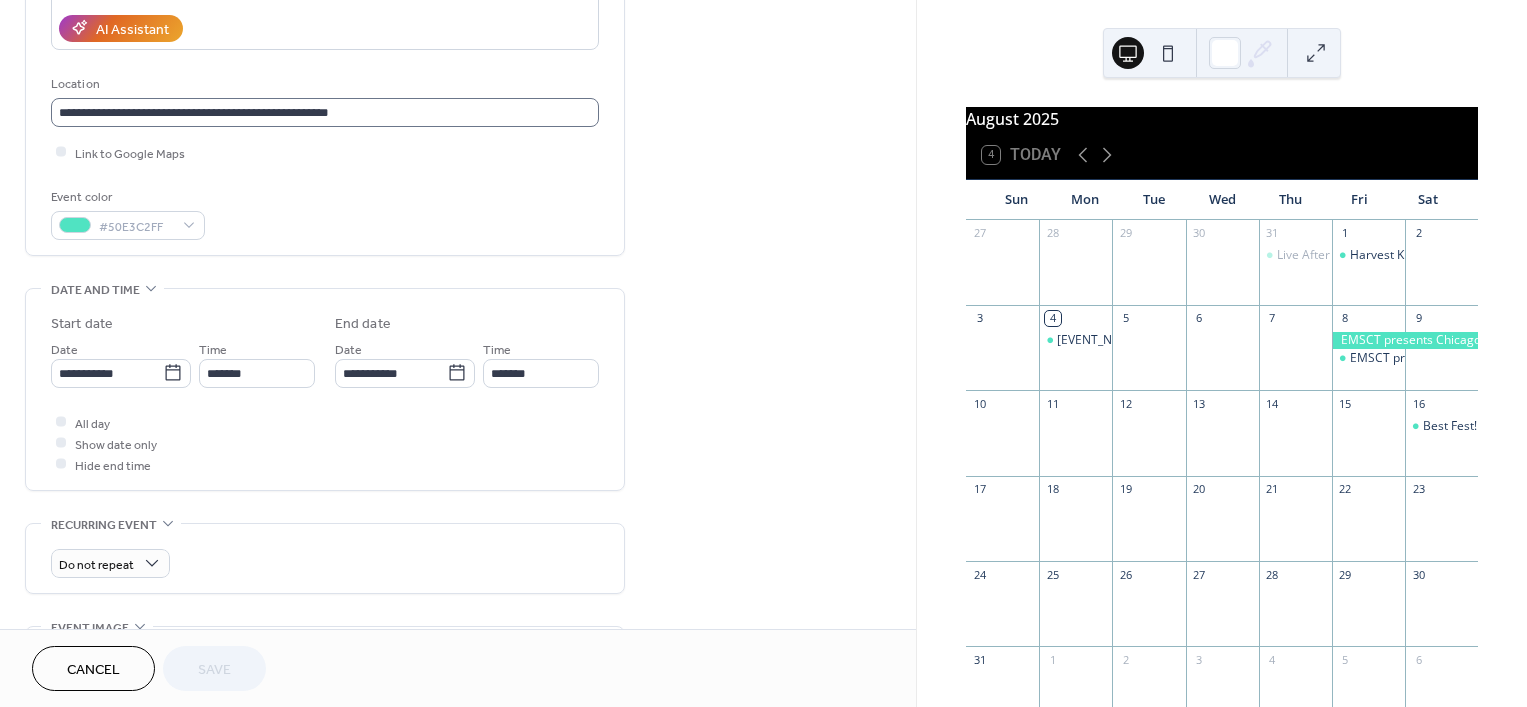 scroll, scrollTop: 365, scrollLeft: 0, axis: vertical 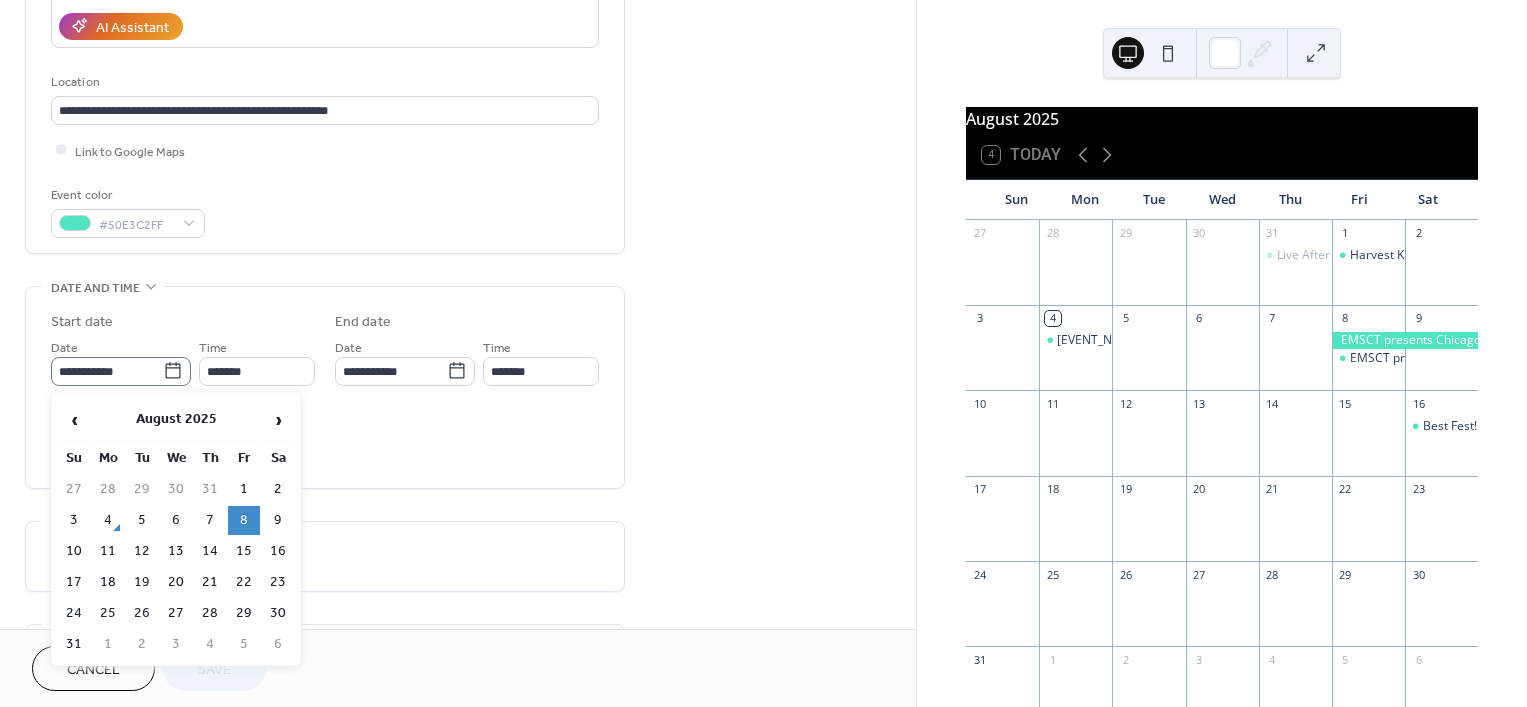 click 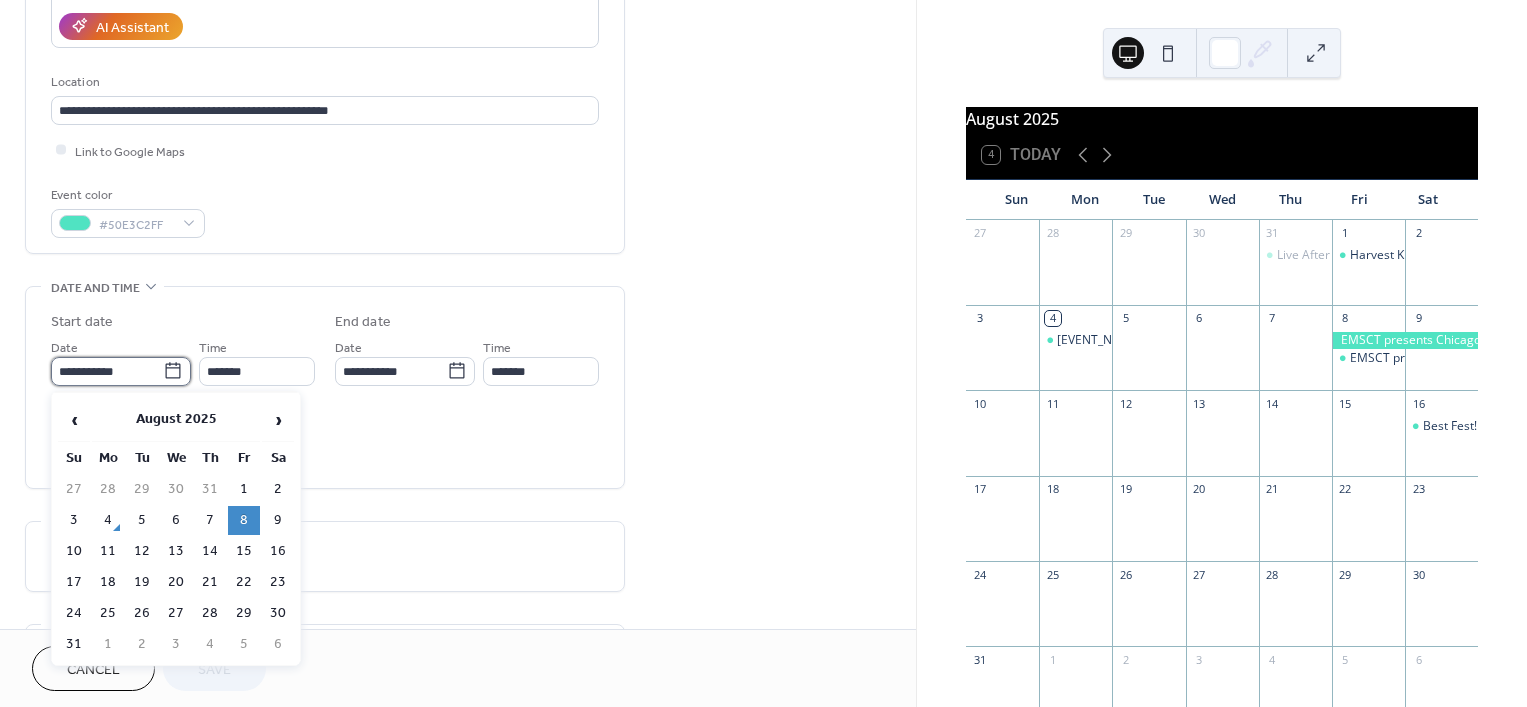 click on "**********" at bounding box center (107, 371) 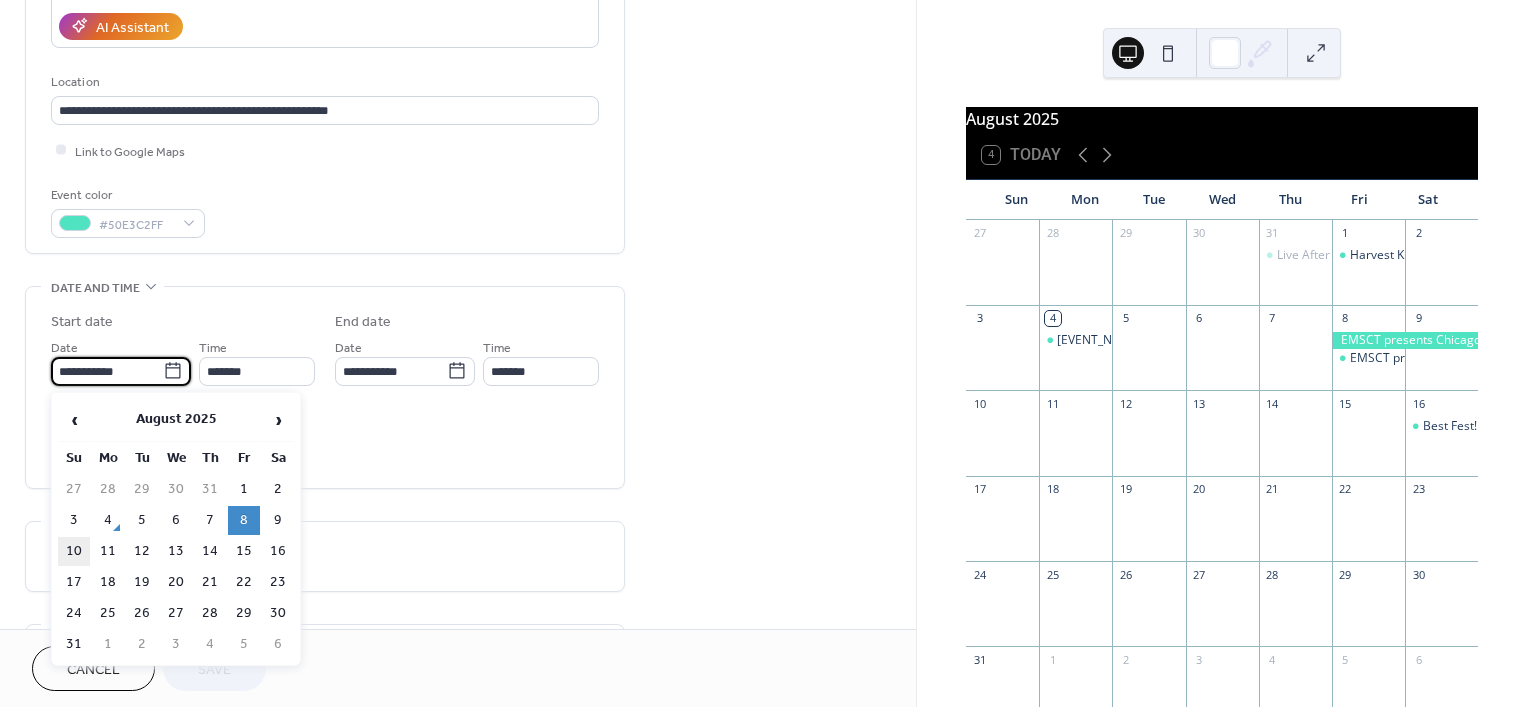 click on "10" at bounding box center (74, 551) 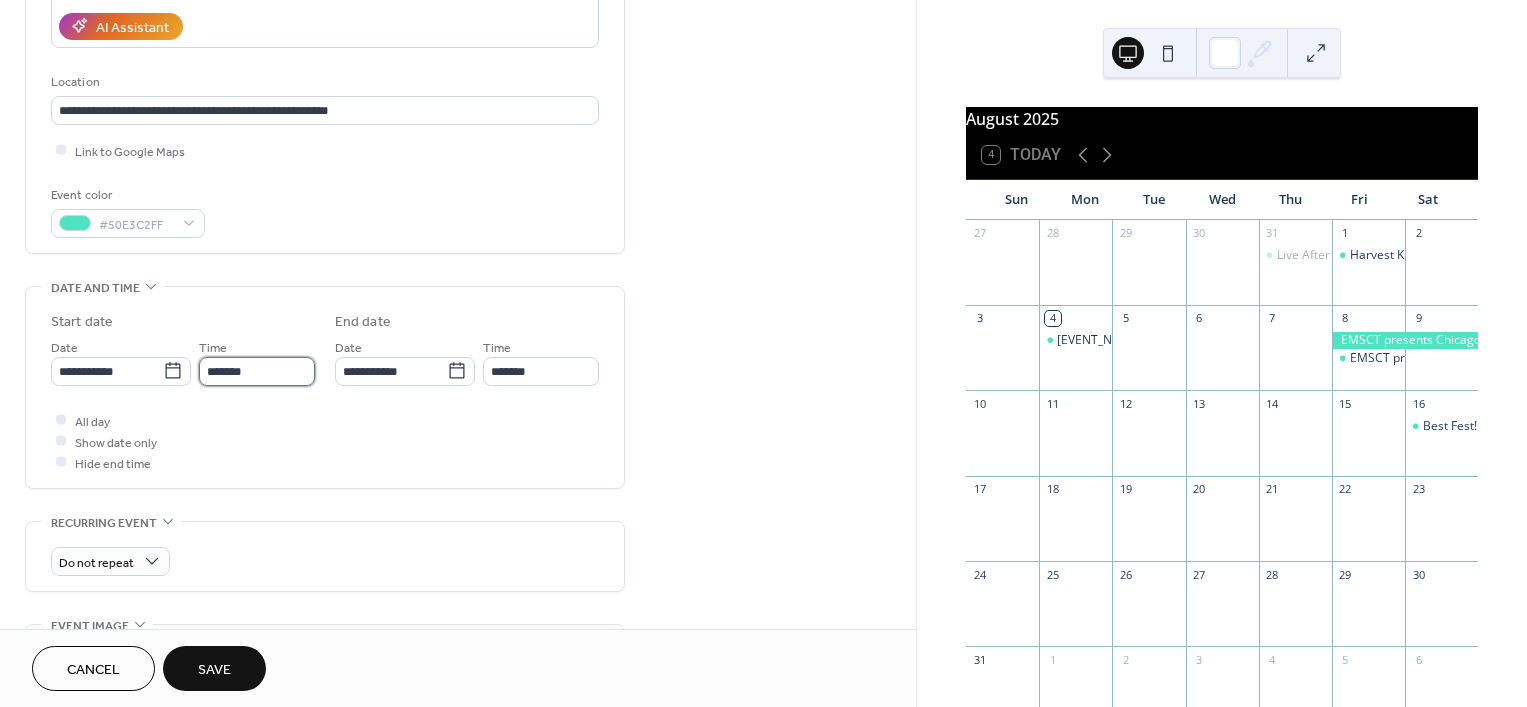 click on "*******" at bounding box center [257, 371] 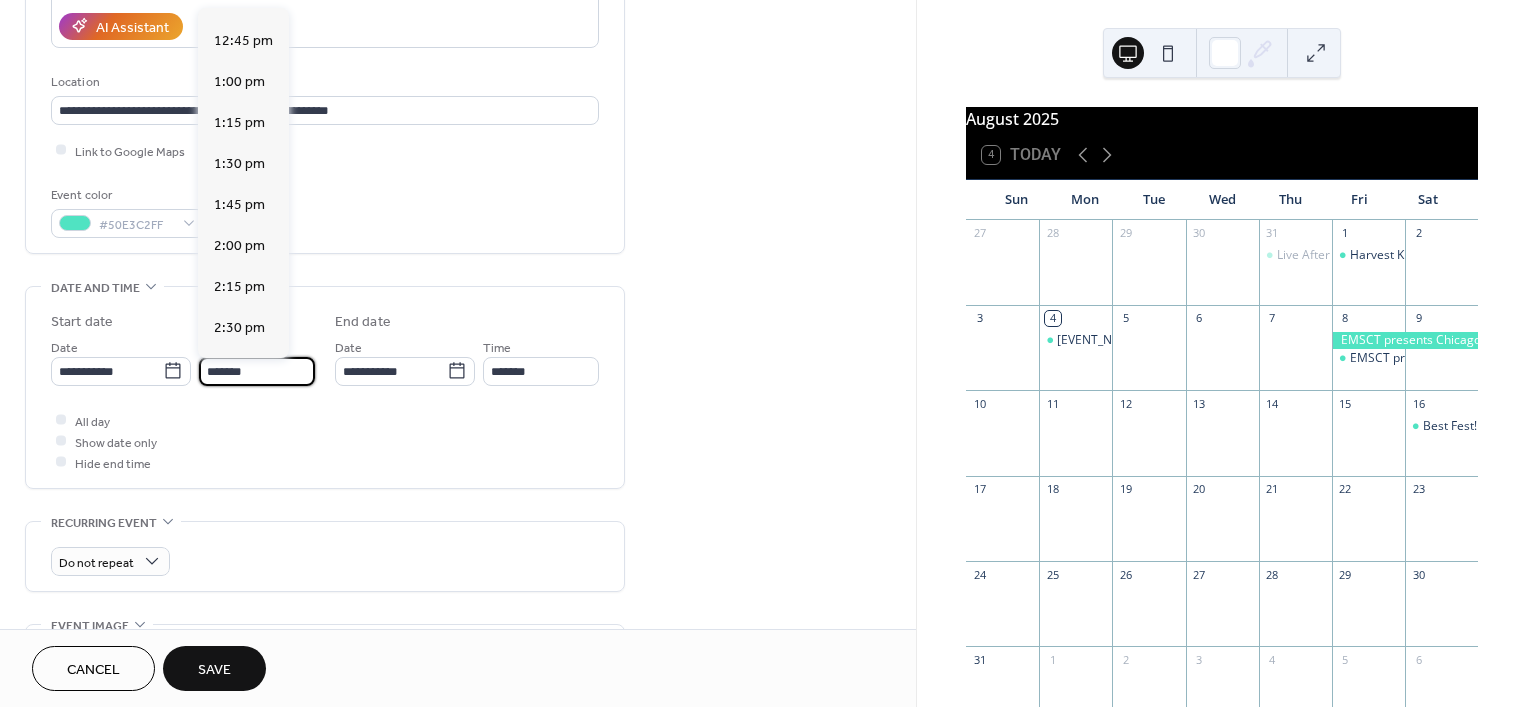 scroll, scrollTop: 2077, scrollLeft: 0, axis: vertical 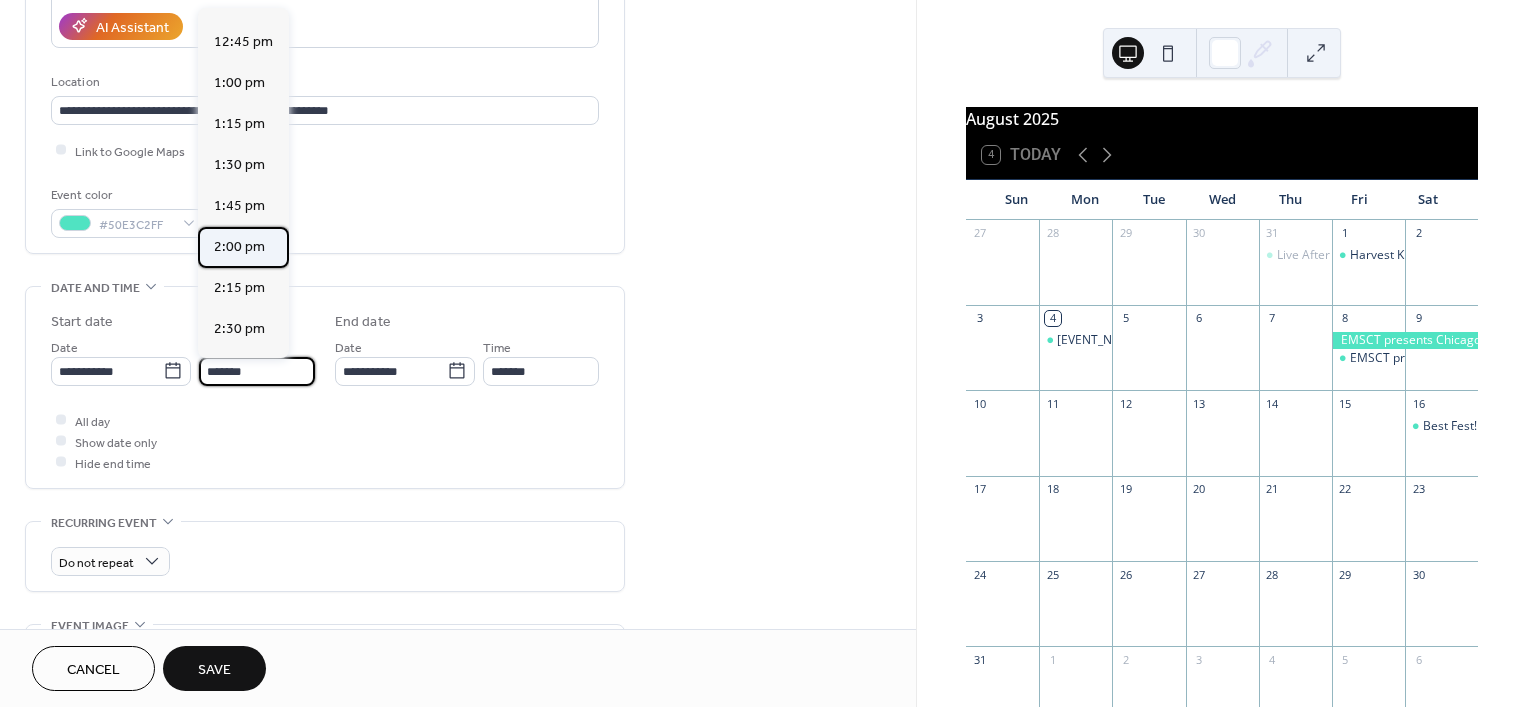 click on "2:00 pm" at bounding box center (239, 246) 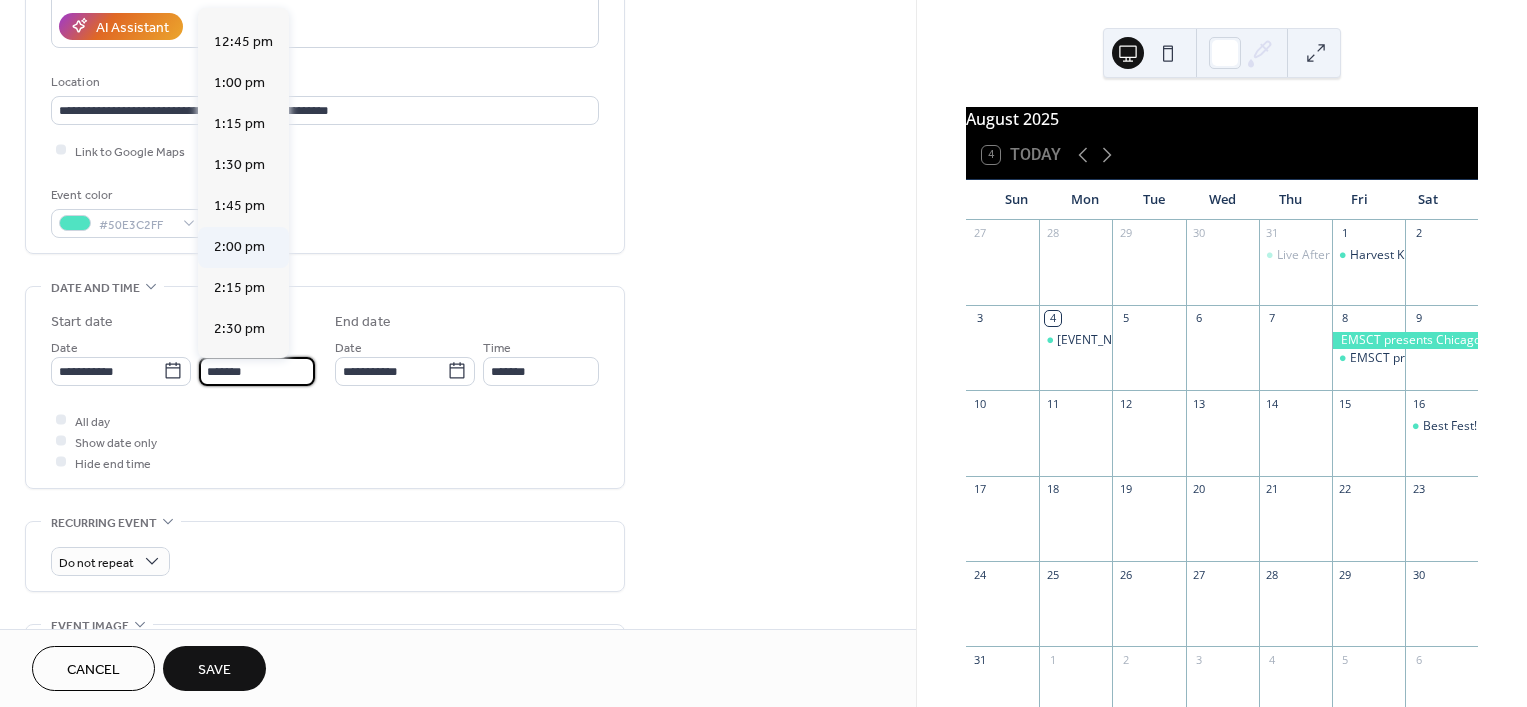 type on "*******" 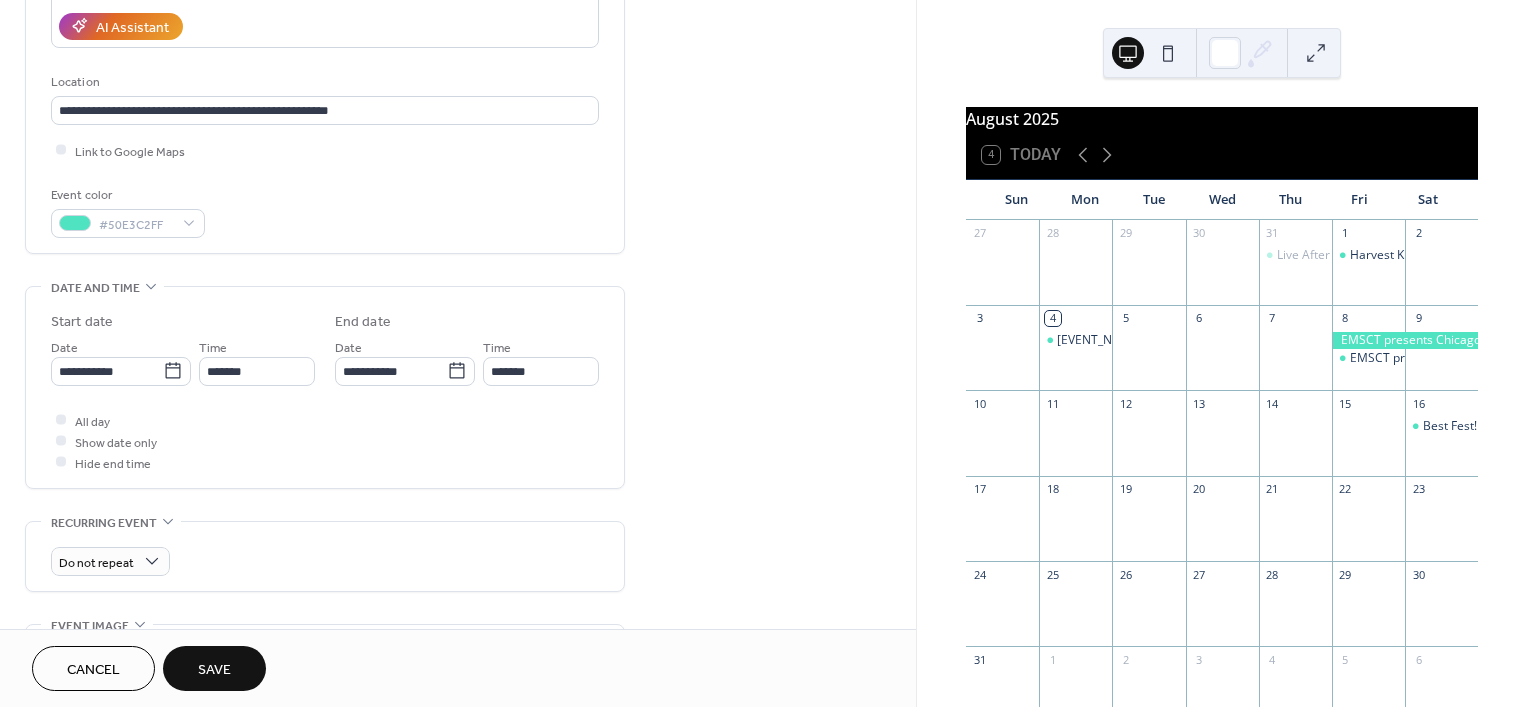 click on "Save" at bounding box center (214, 670) 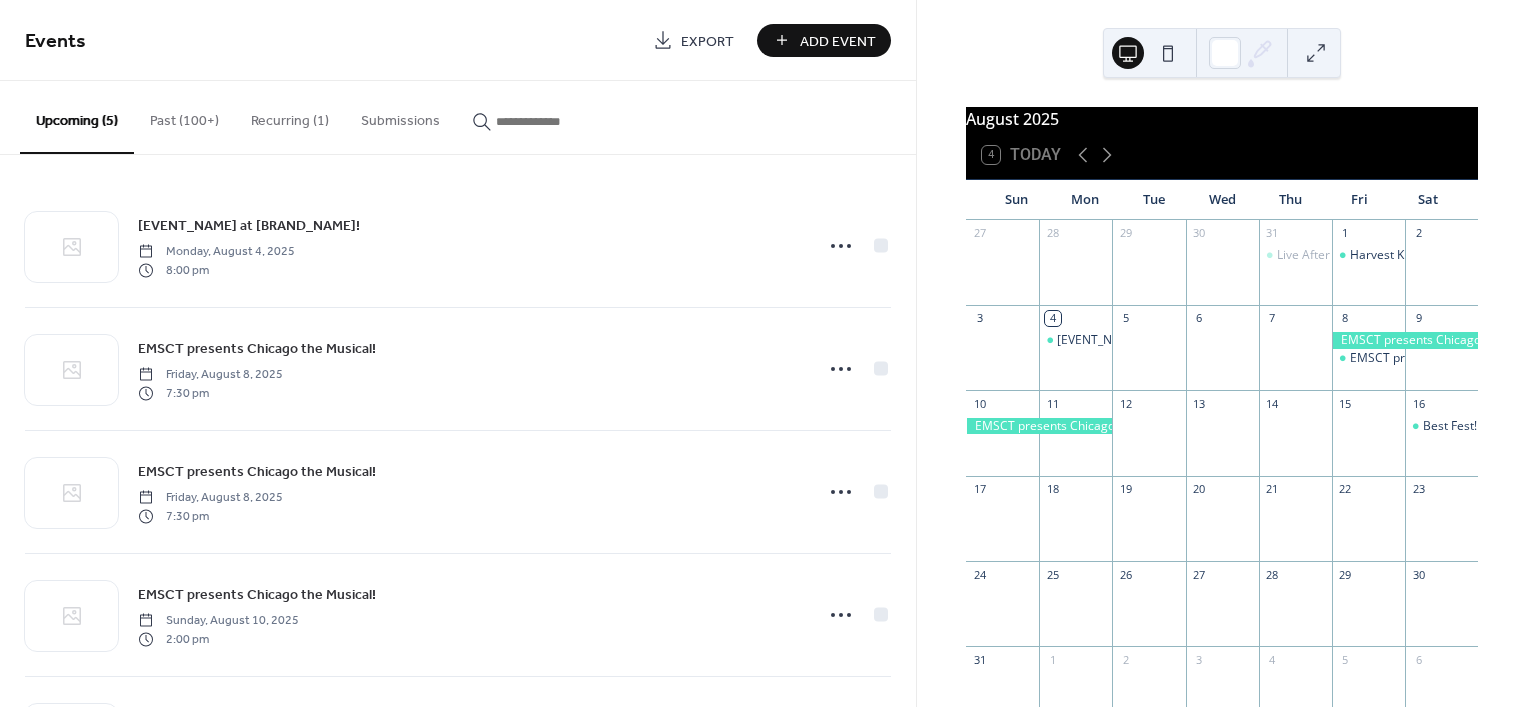 scroll, scrollTop: 85, scrollLeft: 0, axis: vertical 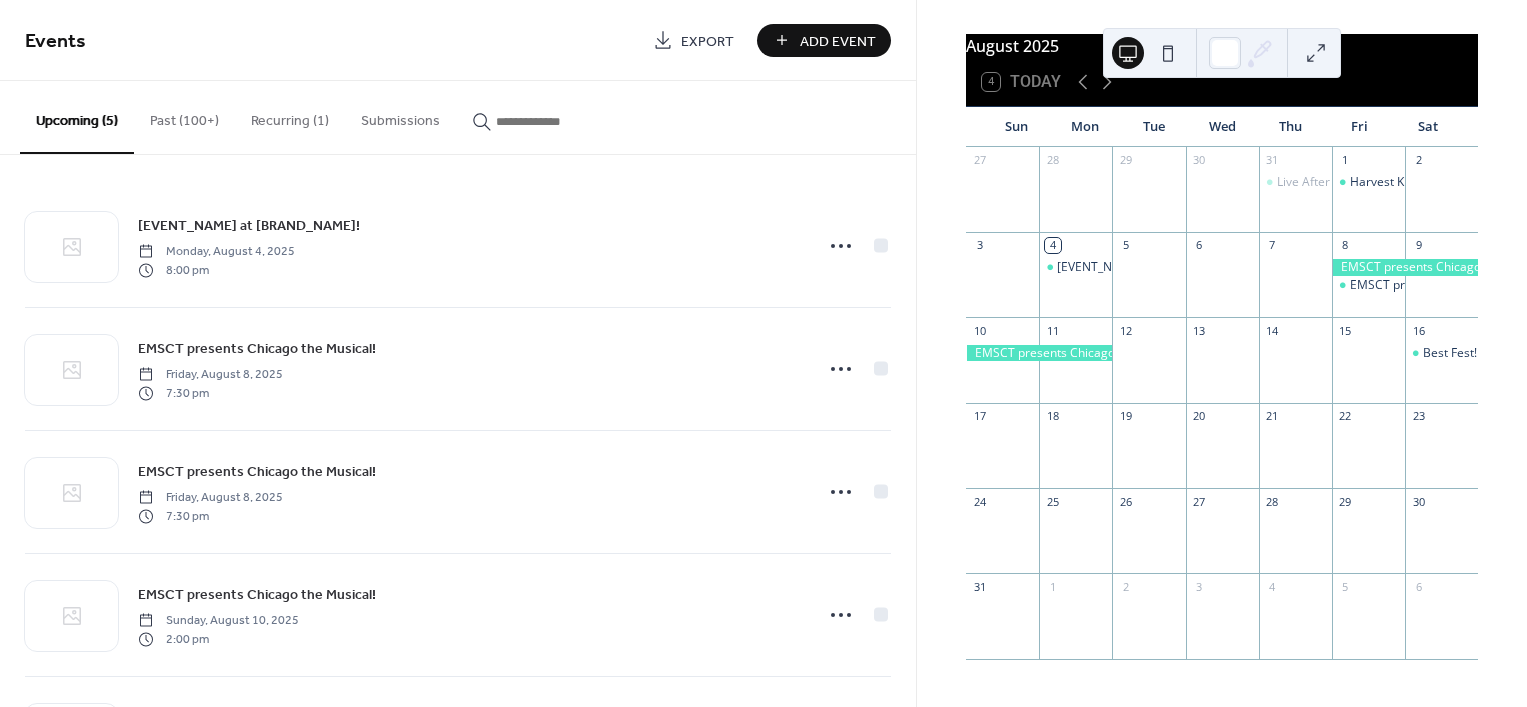 click on "Add Event" at bounding box center [838, 41] 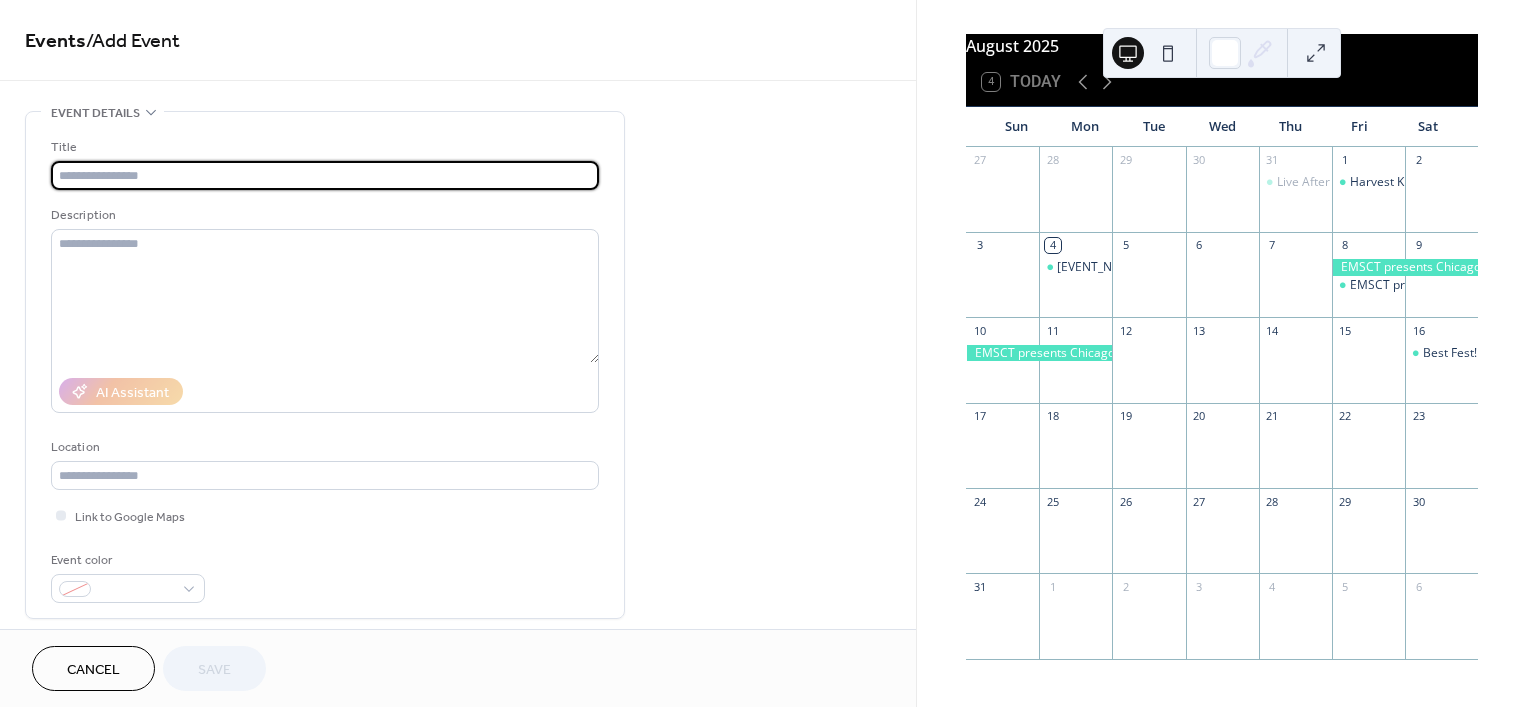 click at bounding box center [325, 175] 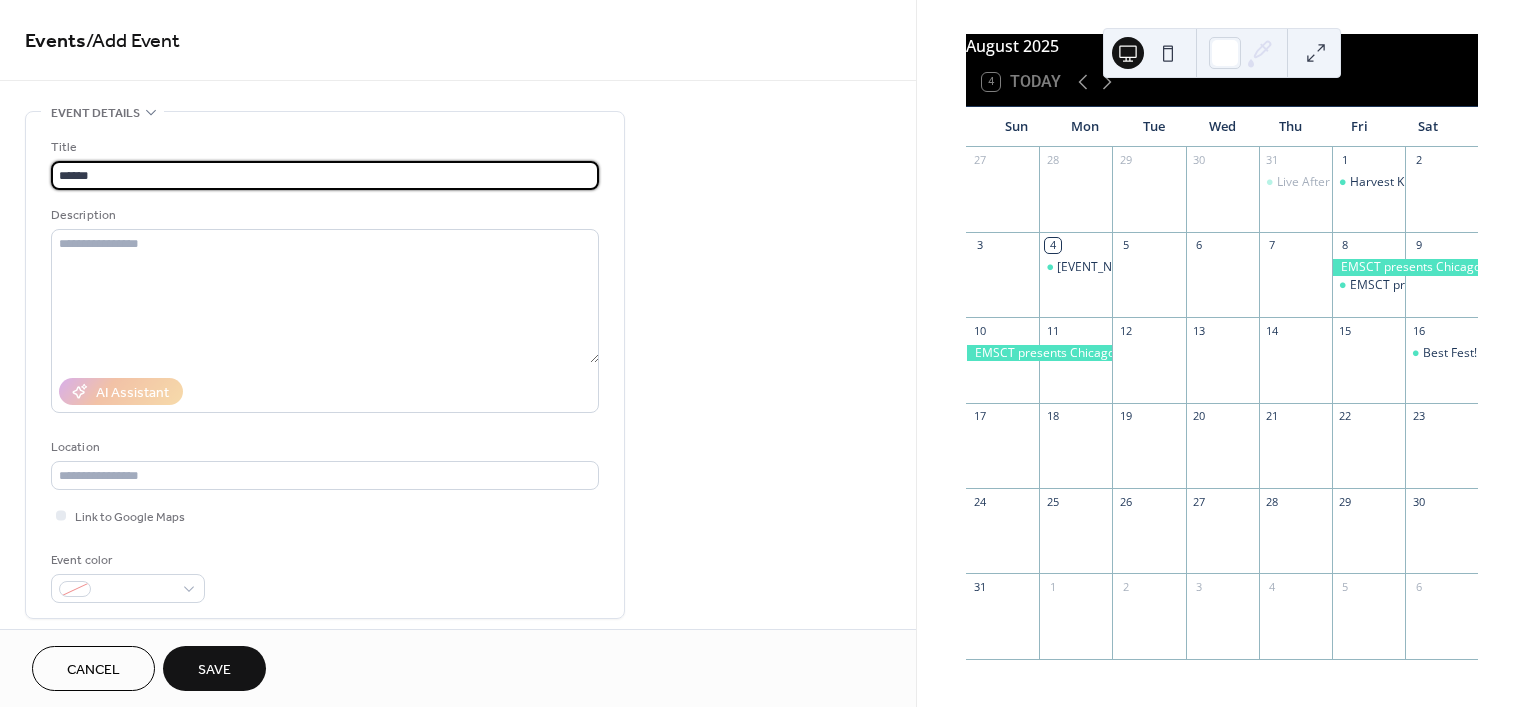 type on "**********" 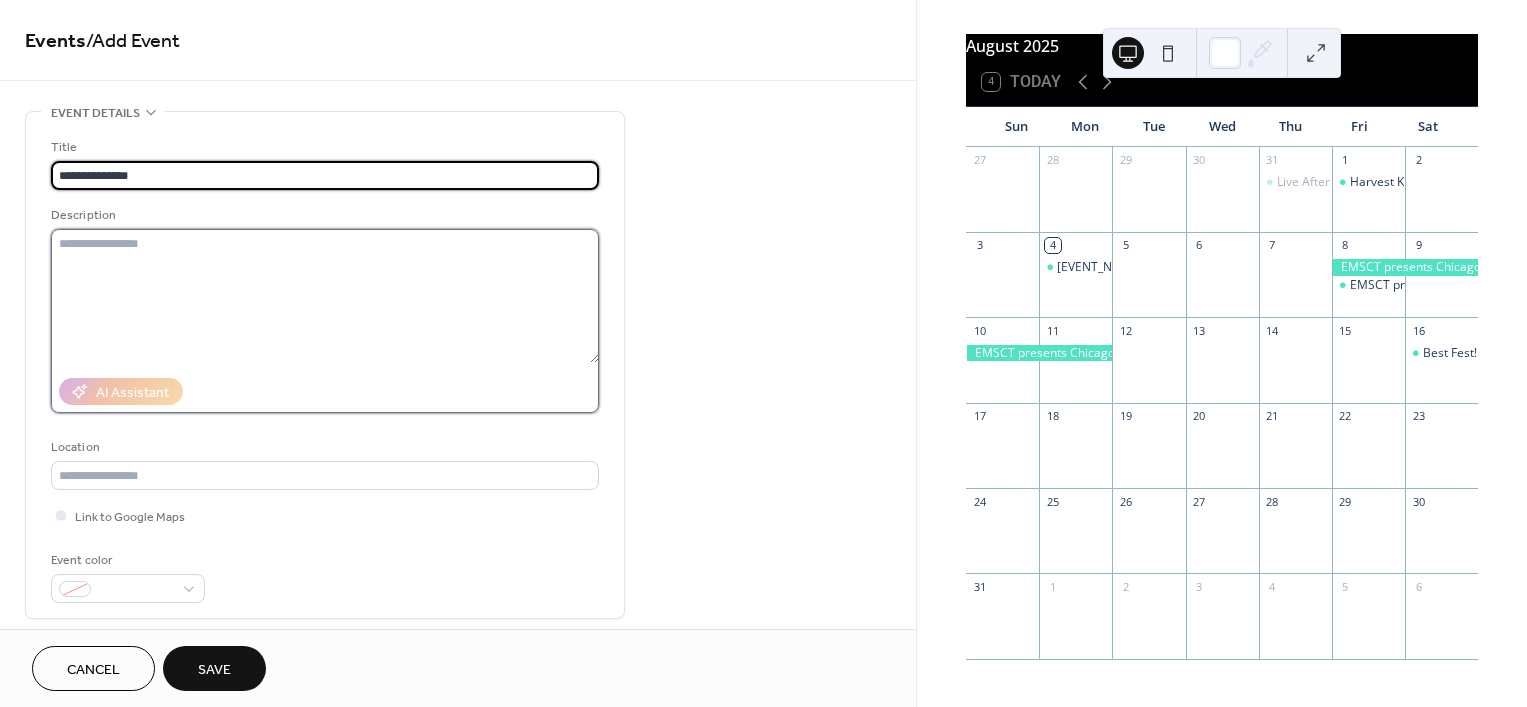 click at bounding box center [325, 296] 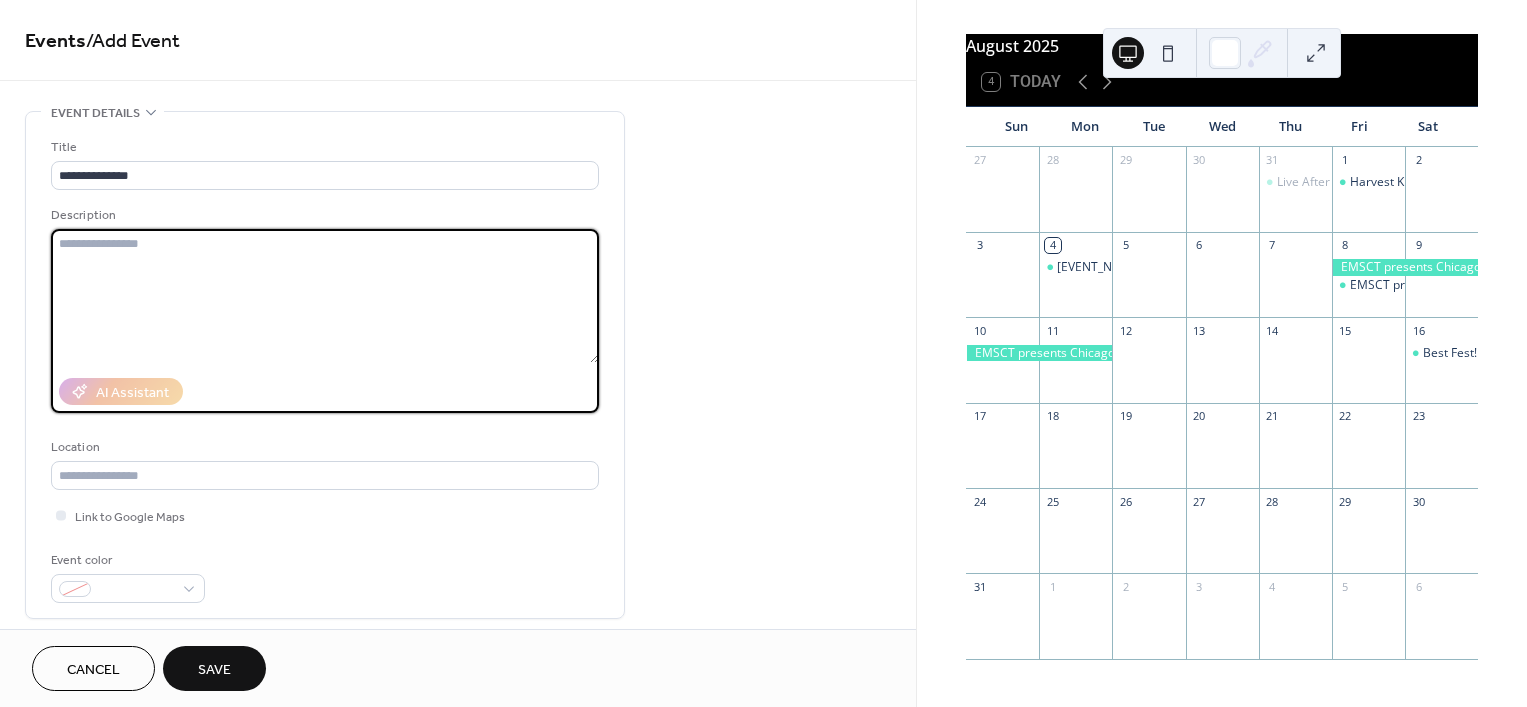 paste on "**********" 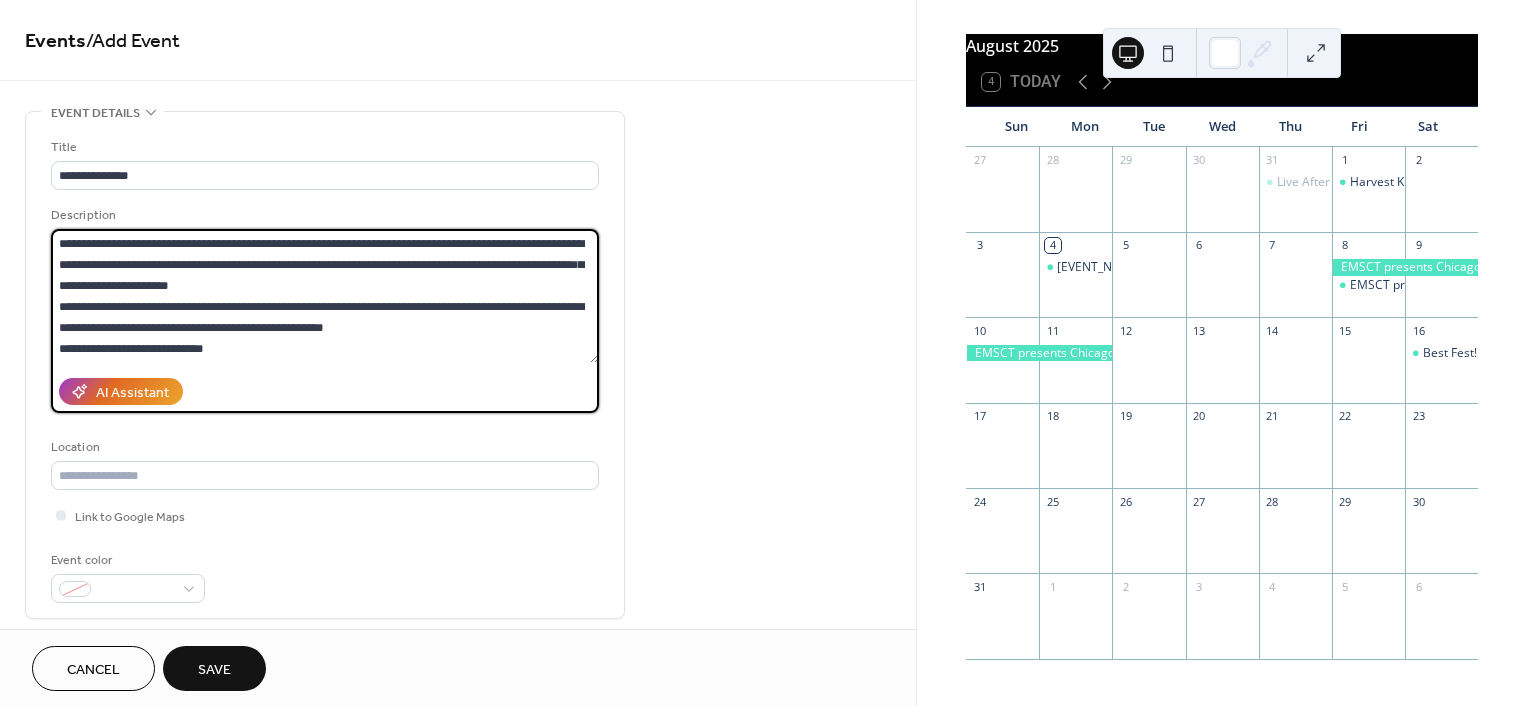 scroll, scrollTop: 38, scrollLeft: 0, axis: vertical 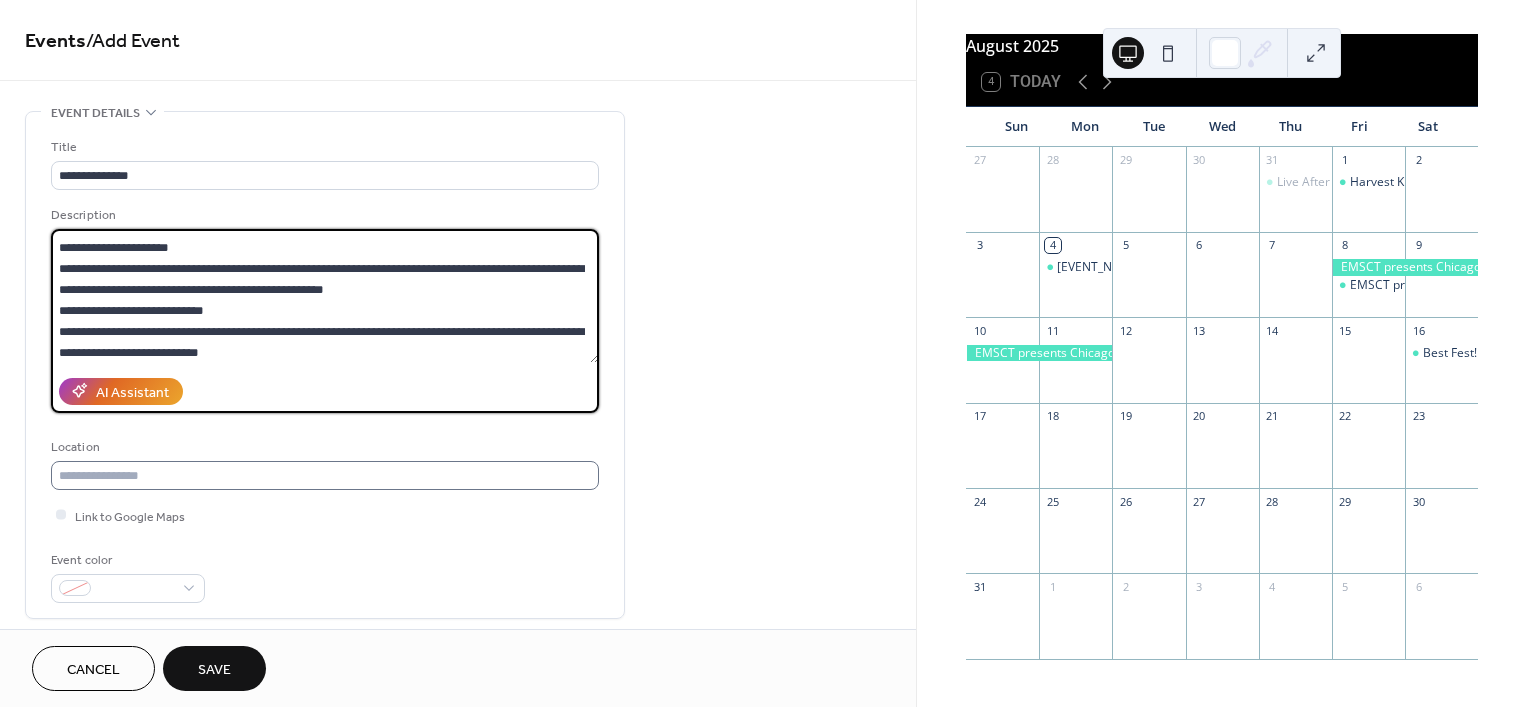 type on "**********" 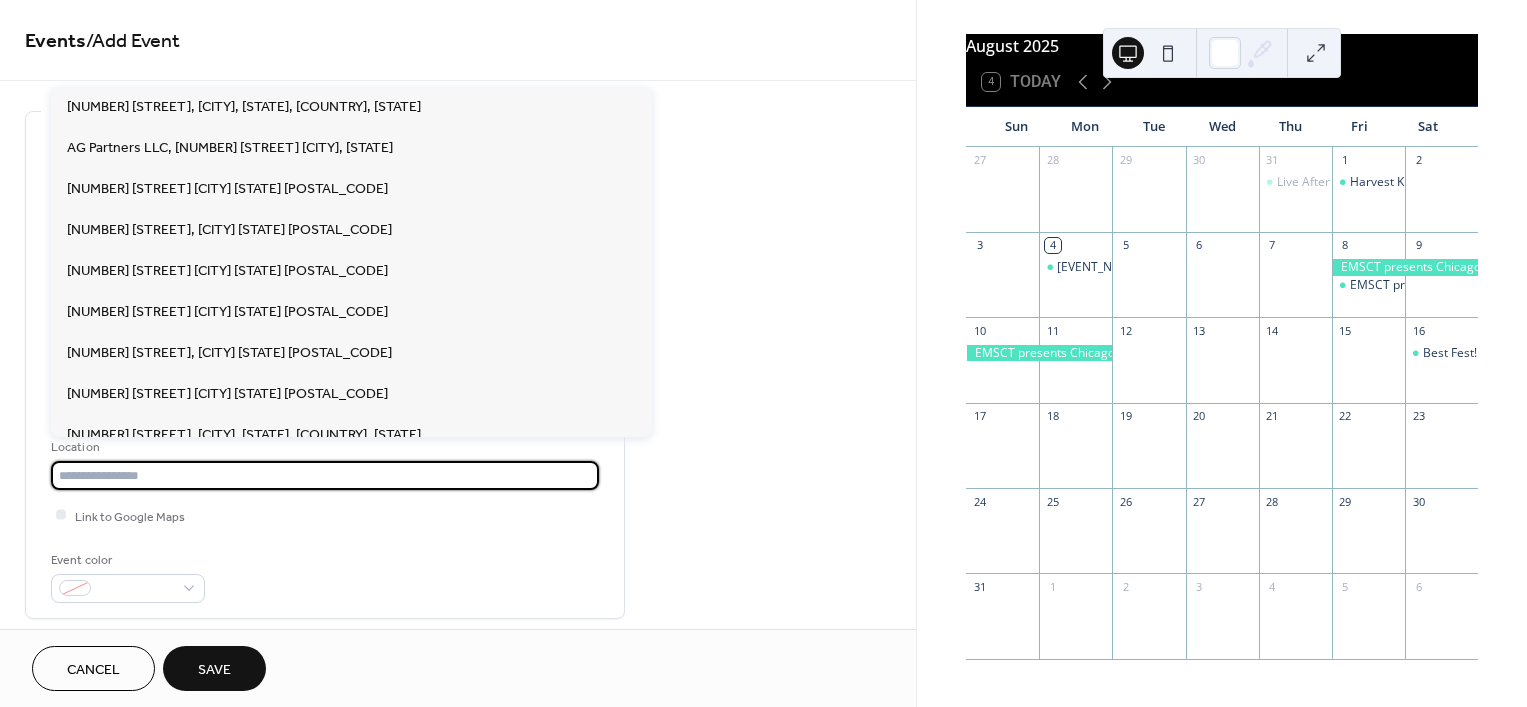click at bounding box center (325, 475) 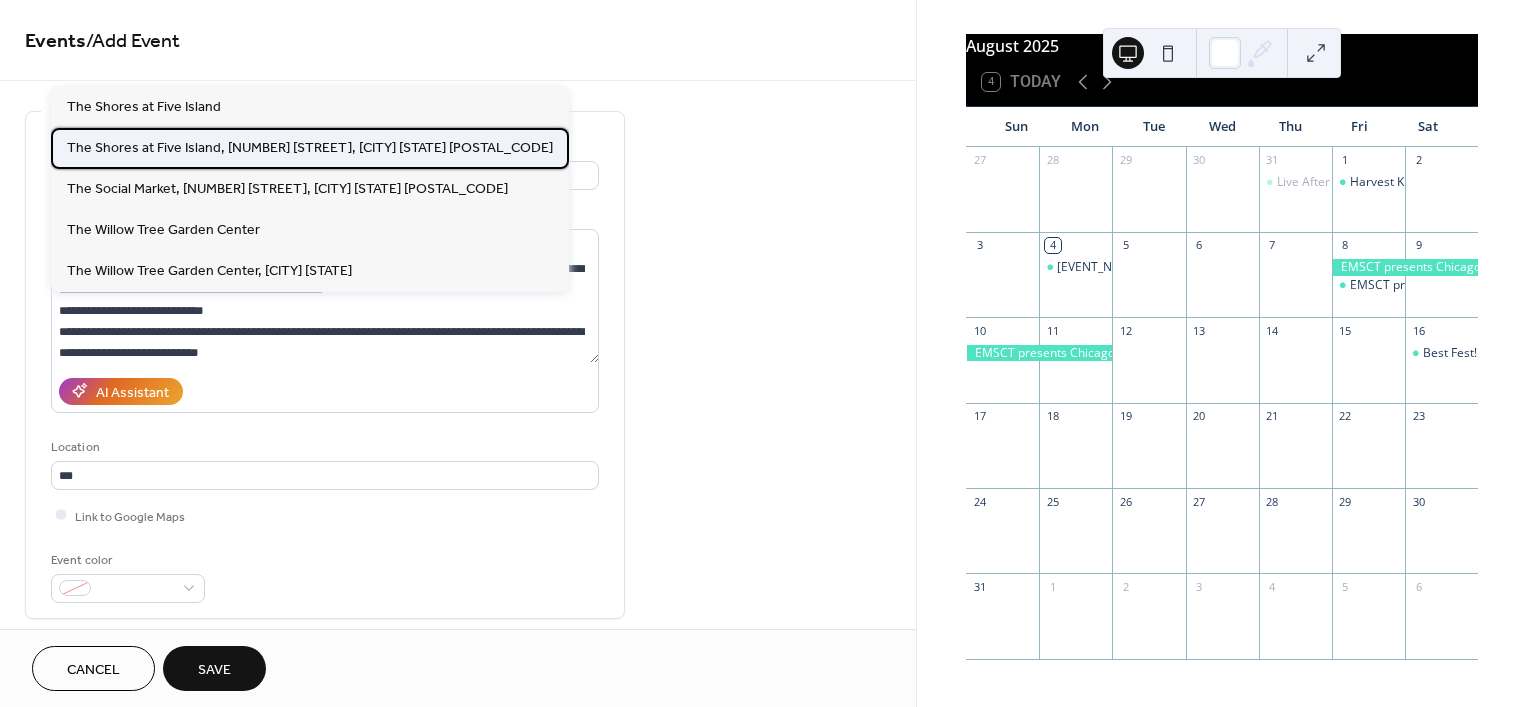 click on "The Shores at Five Island, [NUMBER] [STREET], [CITY] [STATE] [POSTAL_CODE]" at bounding box center [310, 148] 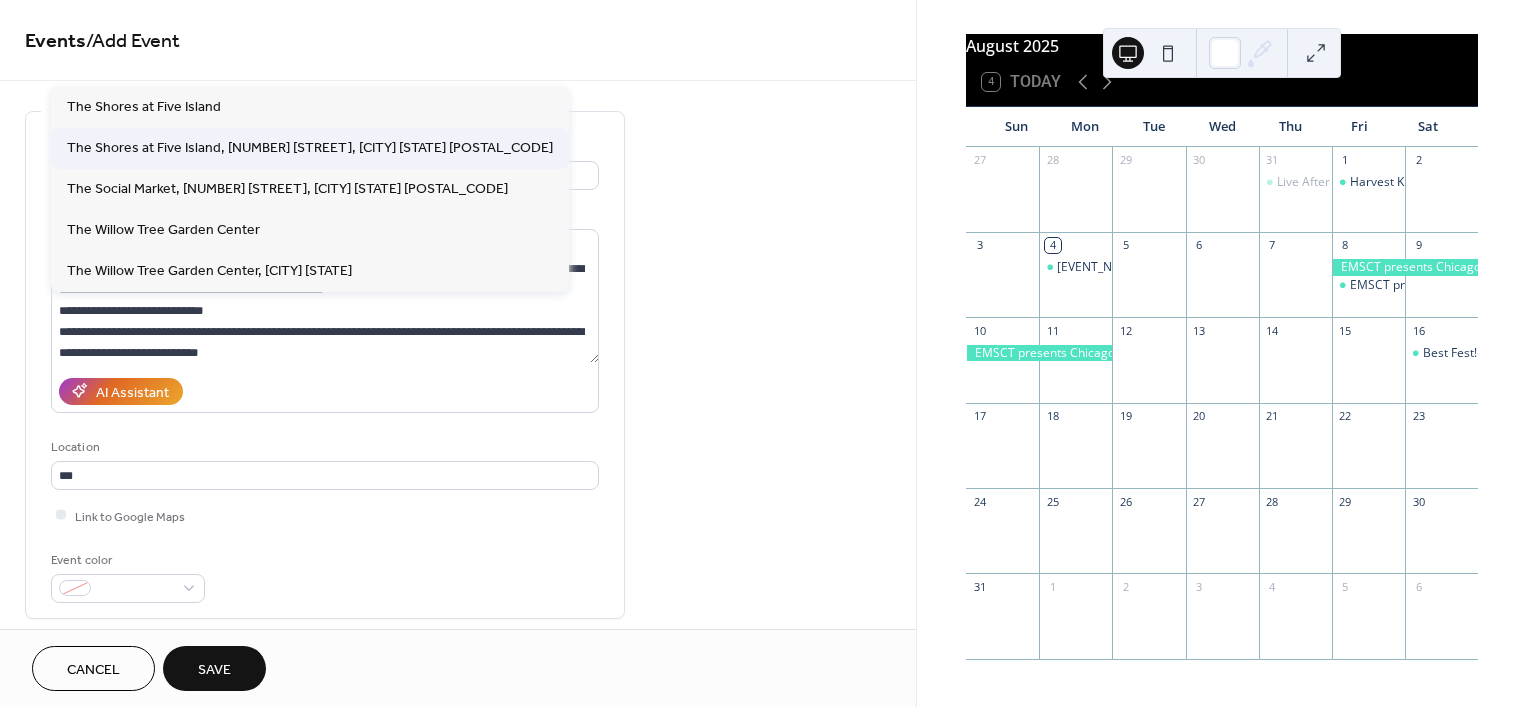 type on "**********" 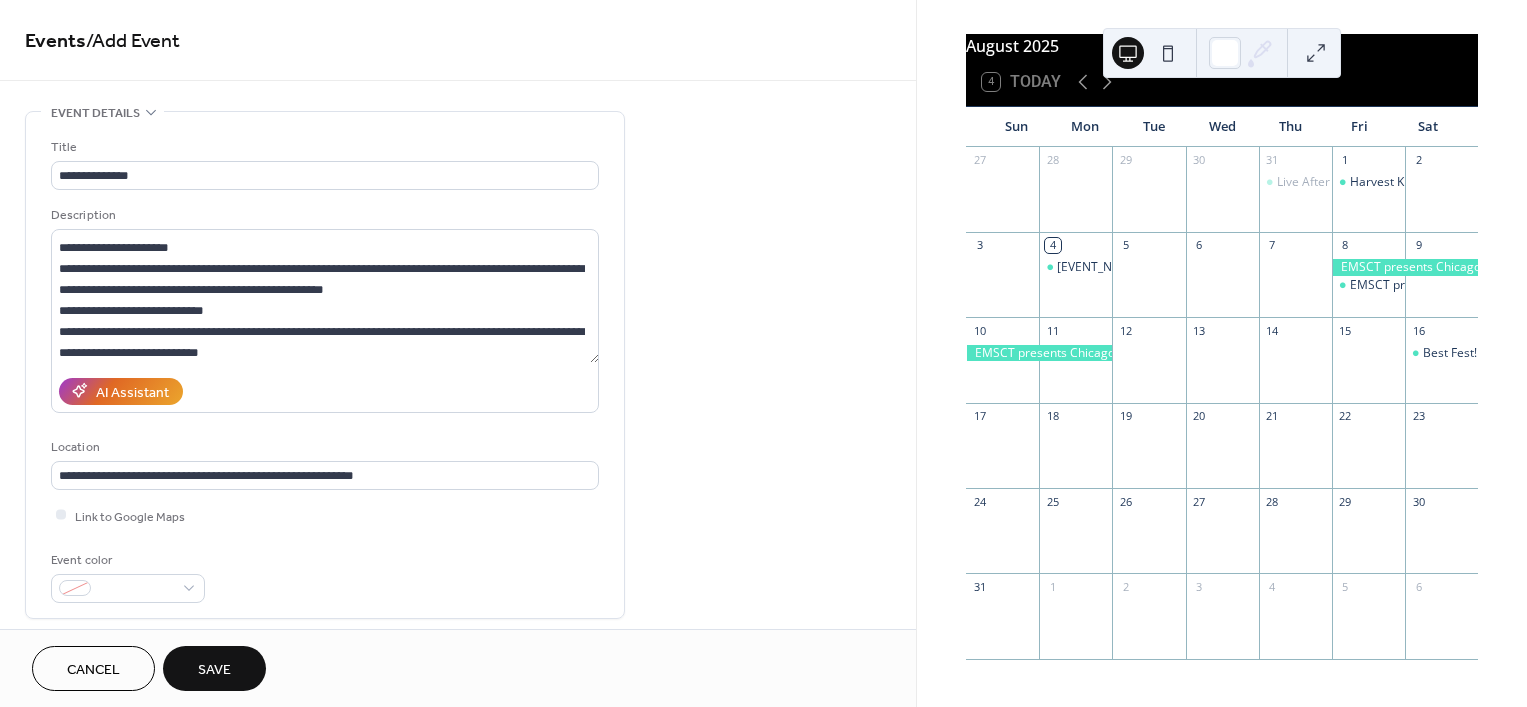 click on "Title [MASKED_DATA] Description [MASKED_DATA] AI Assistant Location [MASKED_DATA] Link to Google Maps Event color" at bounding box center [325, 365] 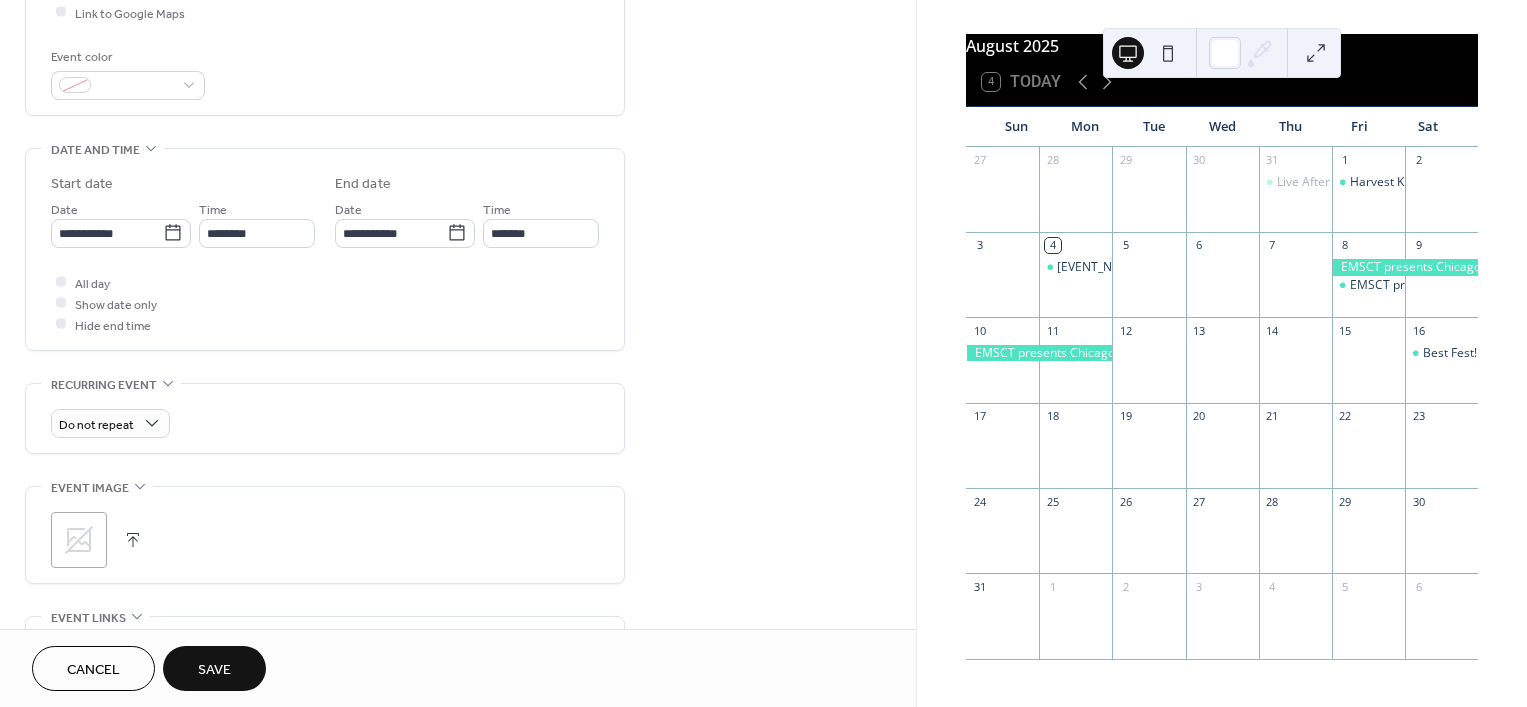 scroll, scrollTop: 505, scrollLeft: 0, axis: vertical 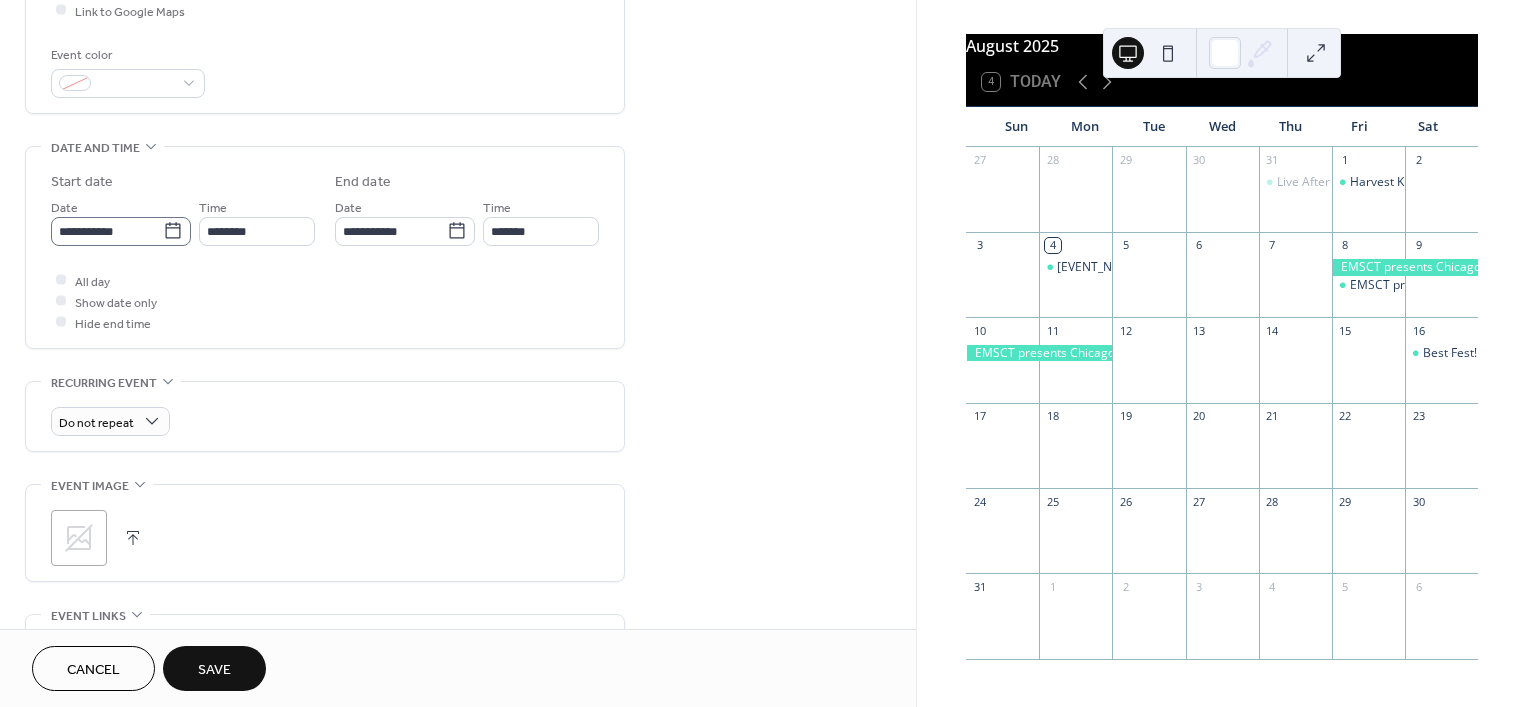 click 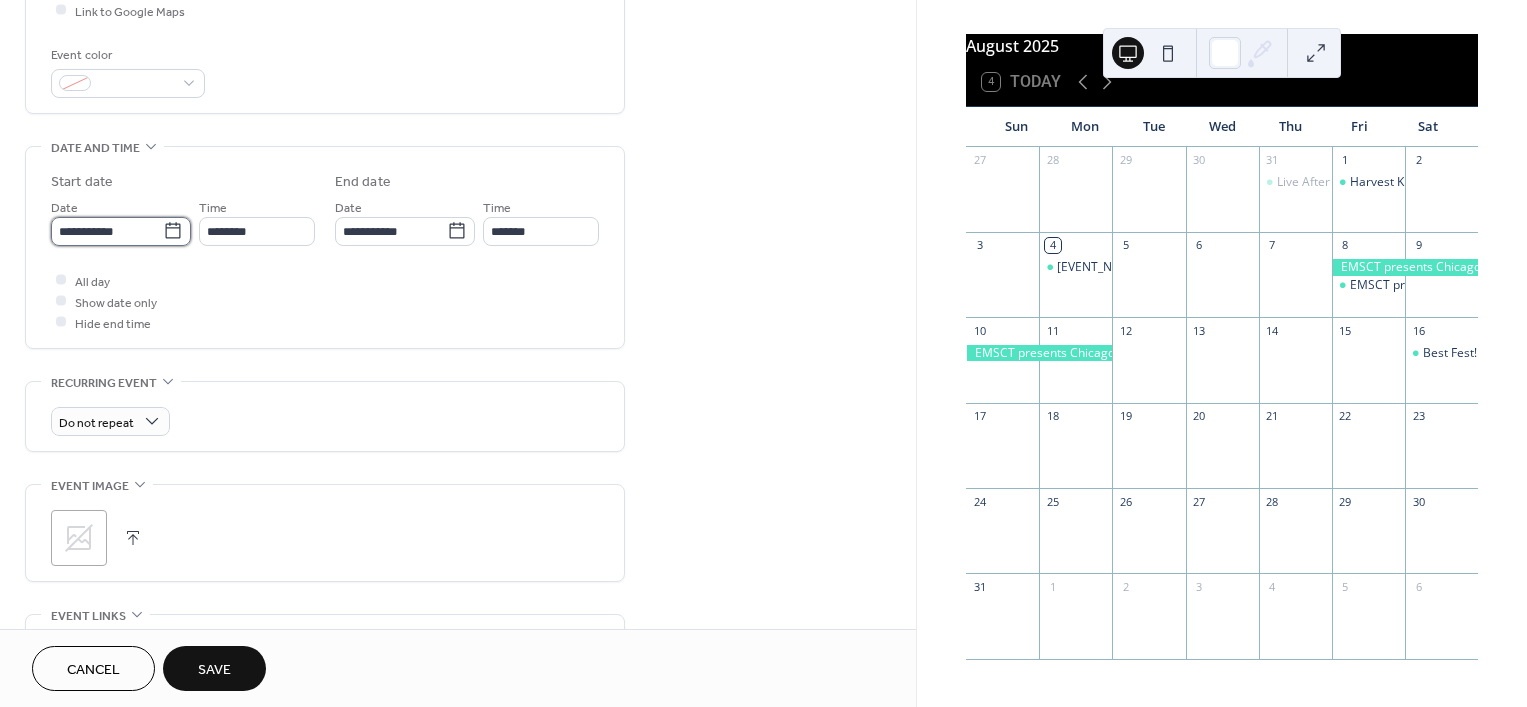 click on "**********" at bounding box center [107, 231] 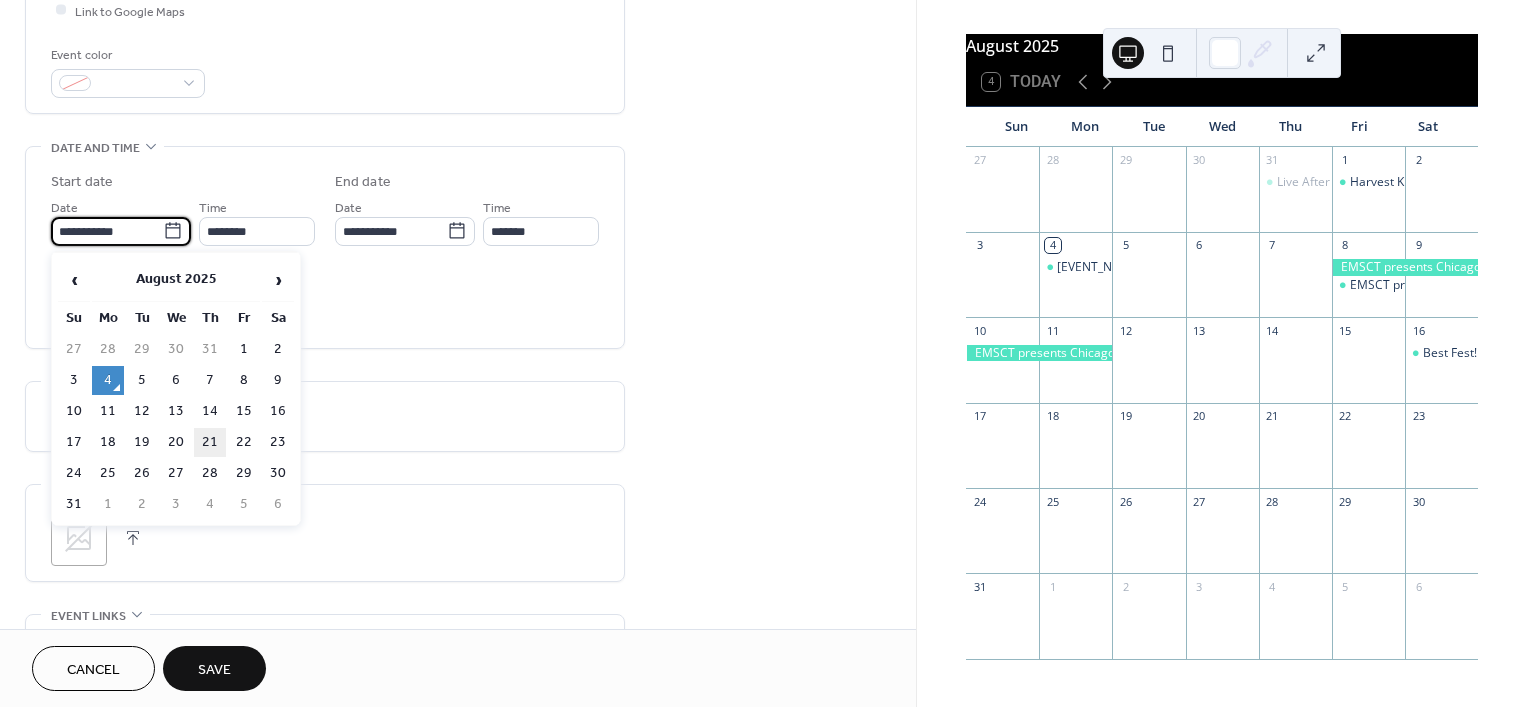 click on "21" at bounding box center (210, 442) 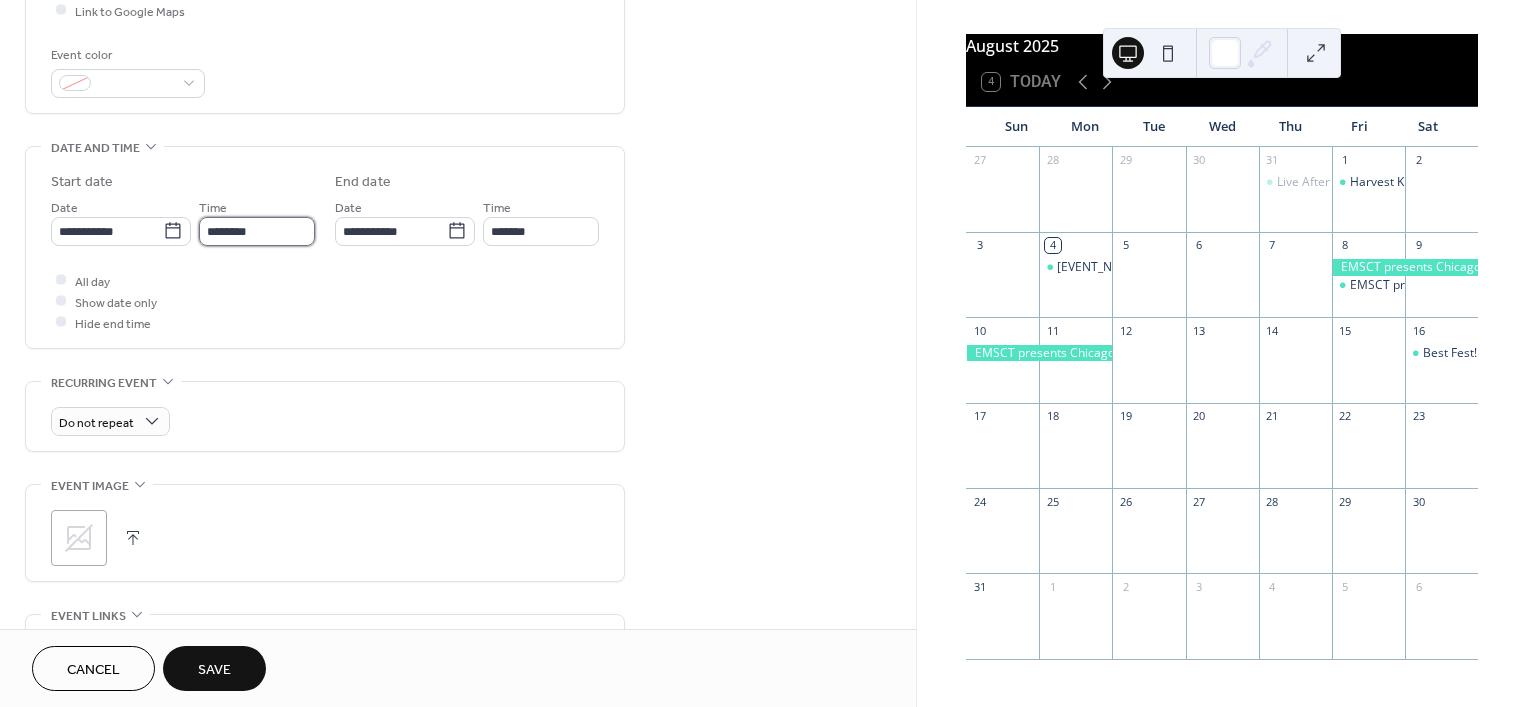 click on "********" at bounding box center (257, 231) 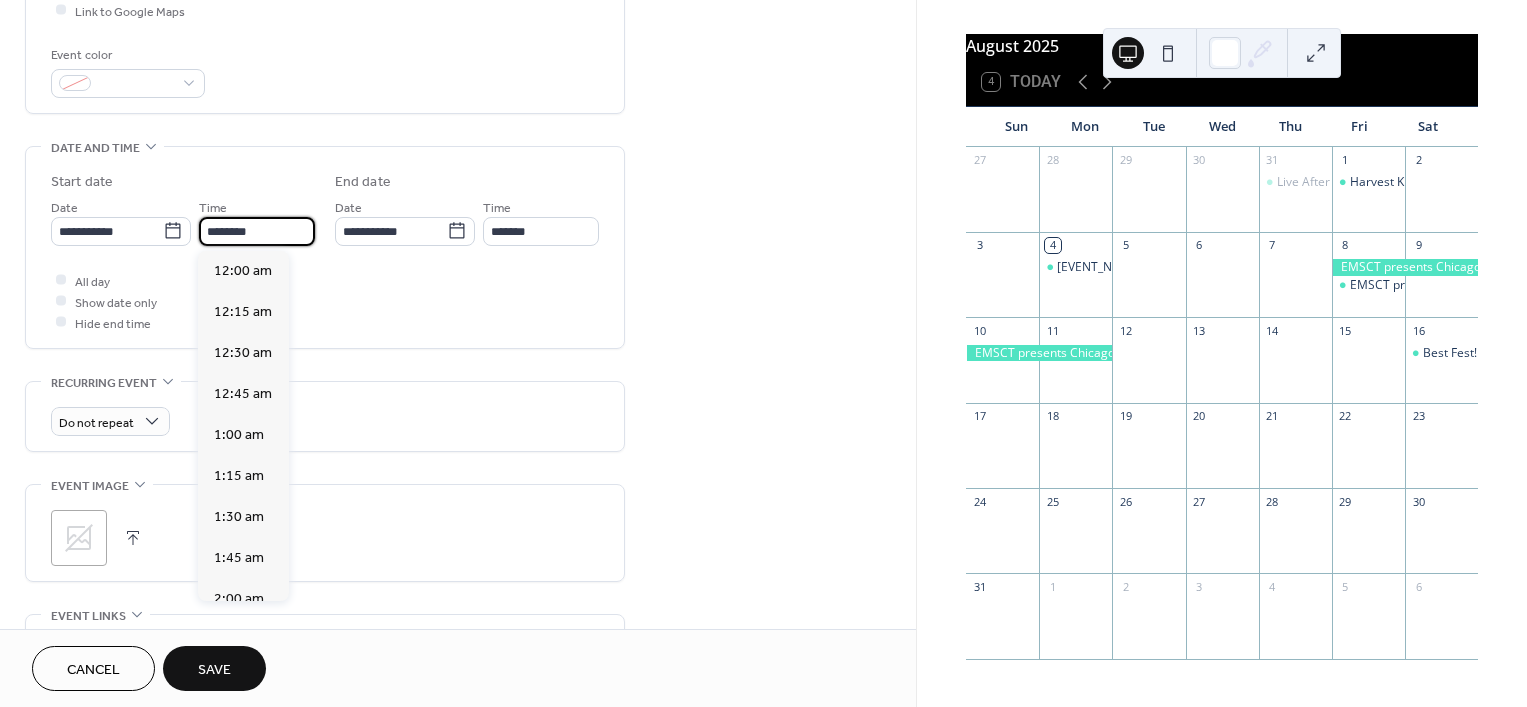 scroll, scrollTop: 1895, scrollLeft: 0, axis: vertical 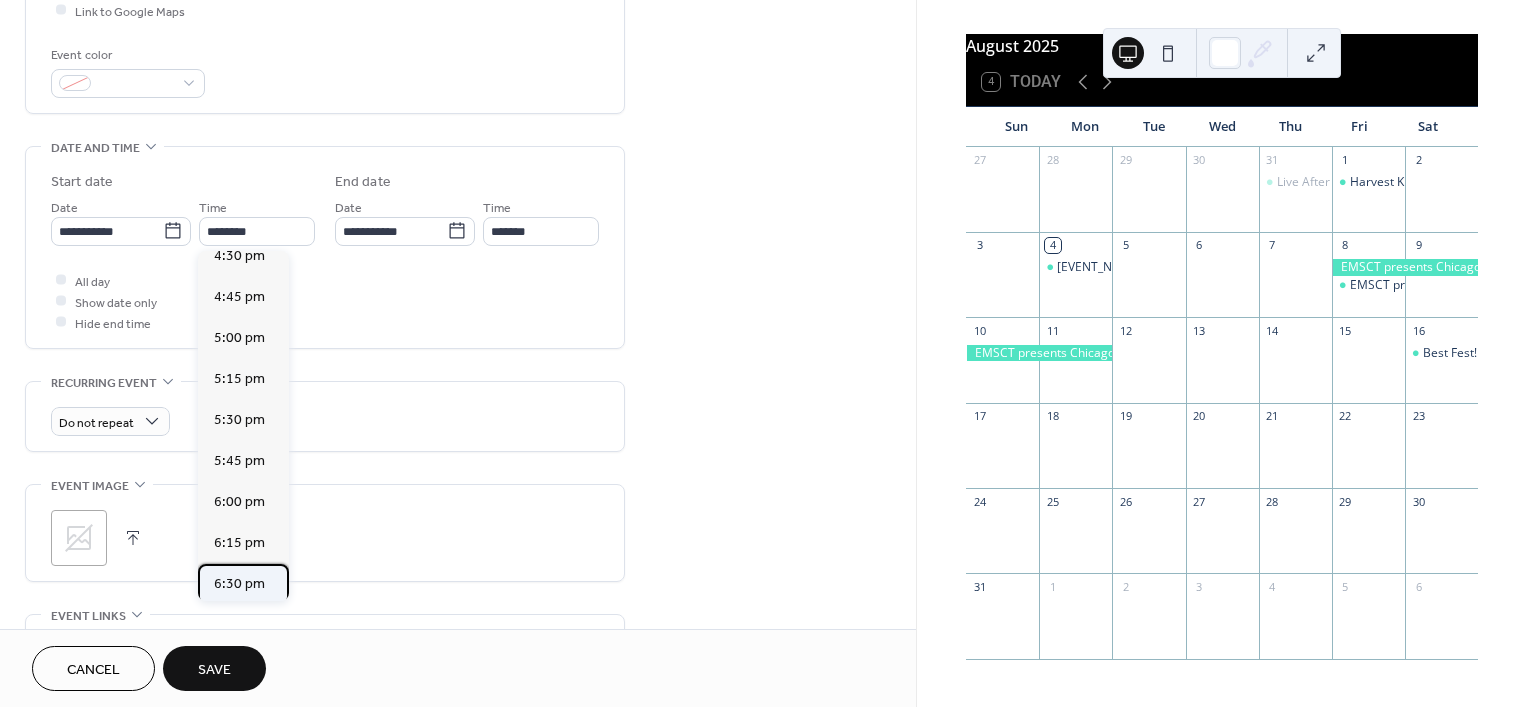 click on "6:30 pm" at bounding box center (239, 583) 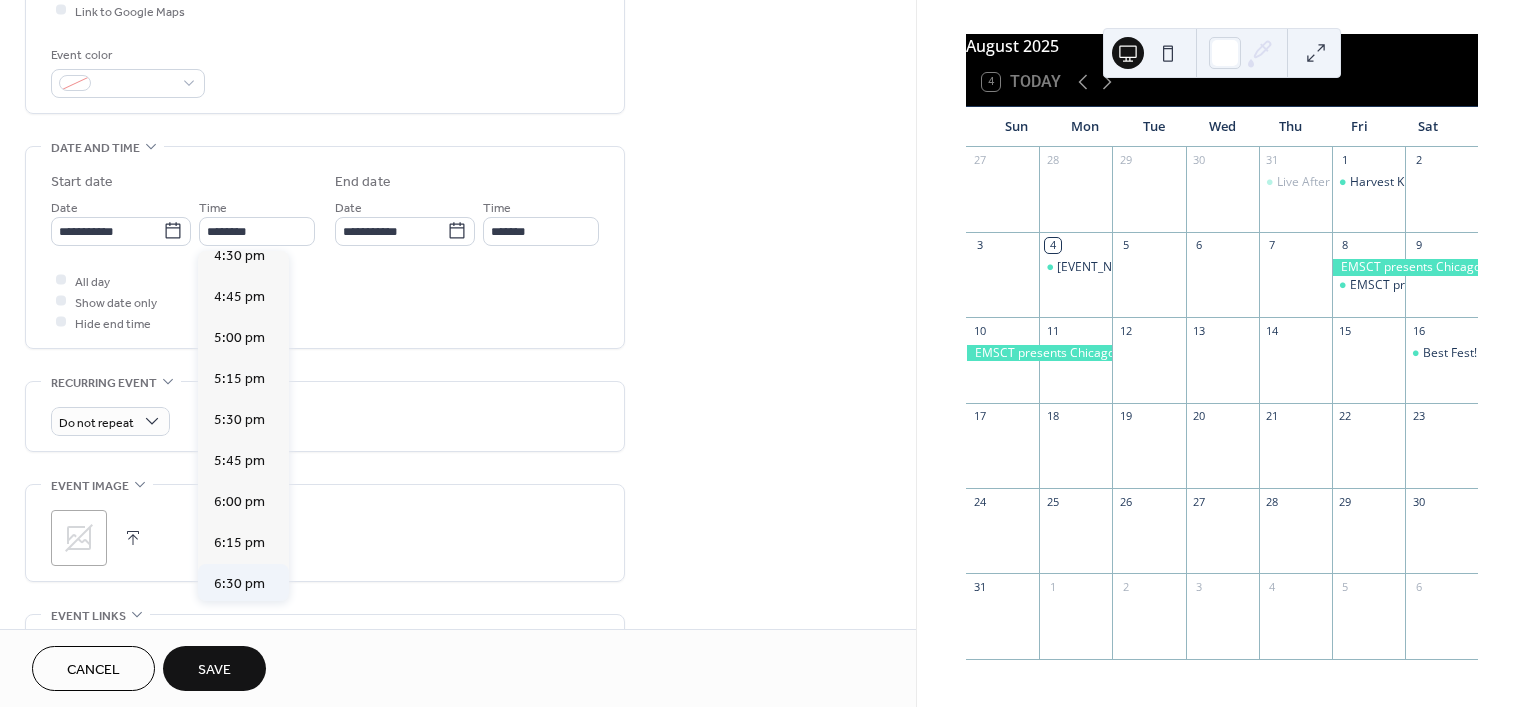 type on "*******" 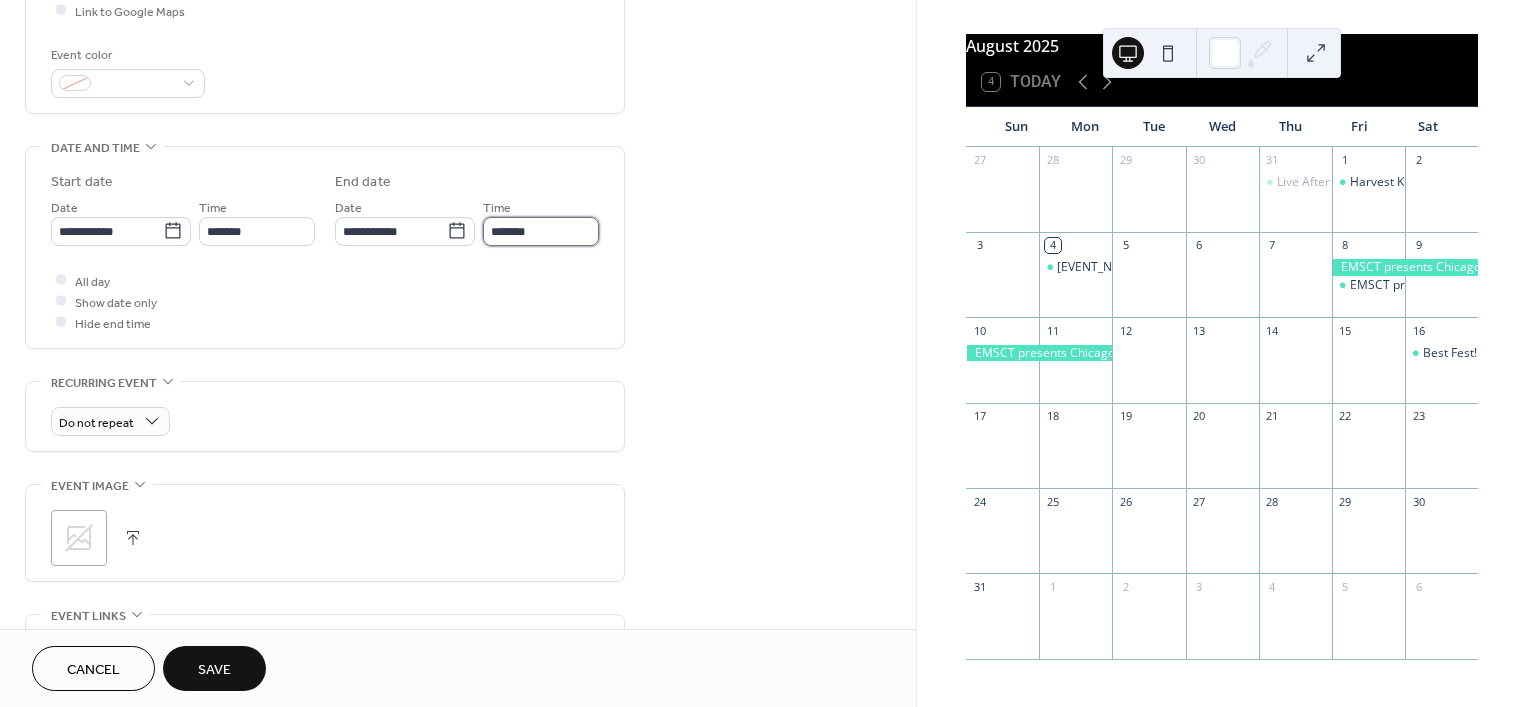 click on "*******" at bounding box center (541, 231) 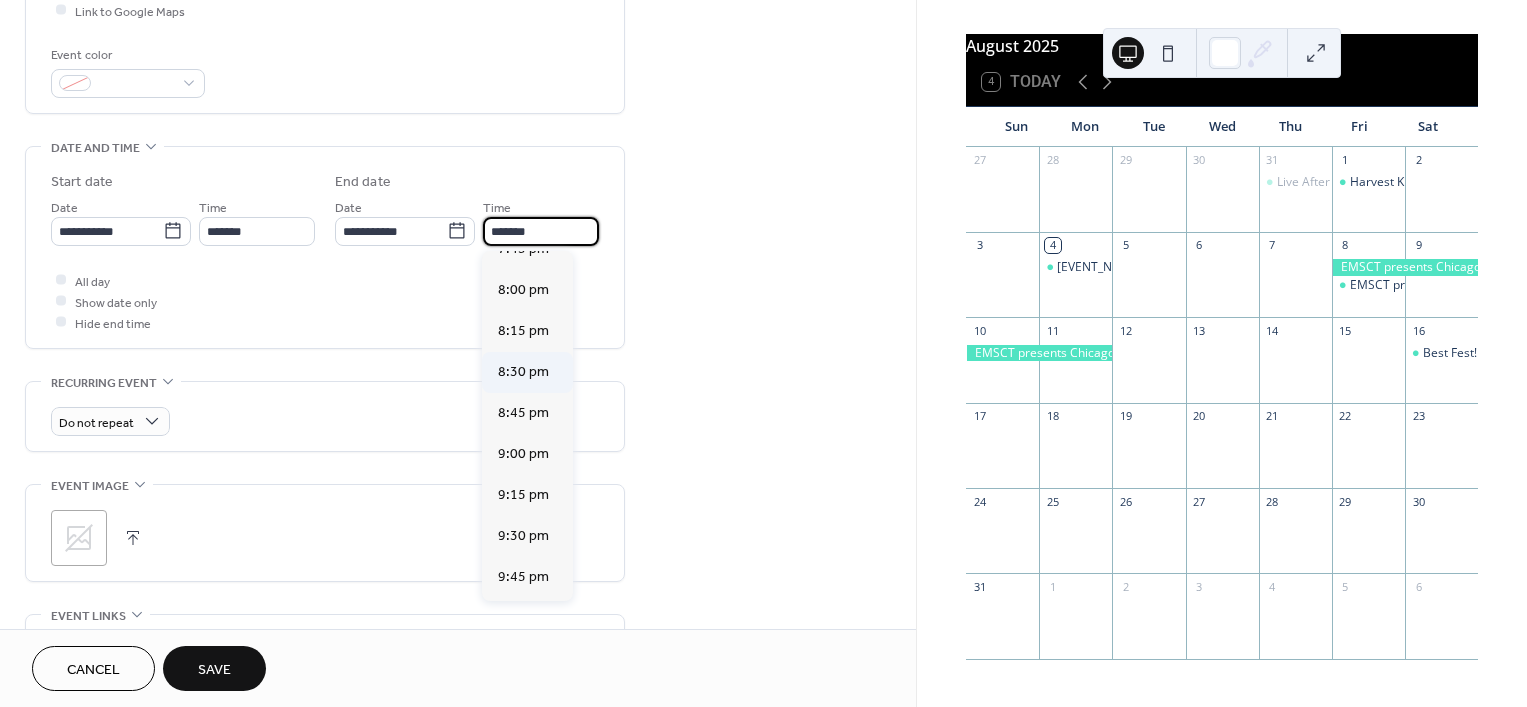scroll, scrollTop: 191, scrollLeft: 0, axis: vertical 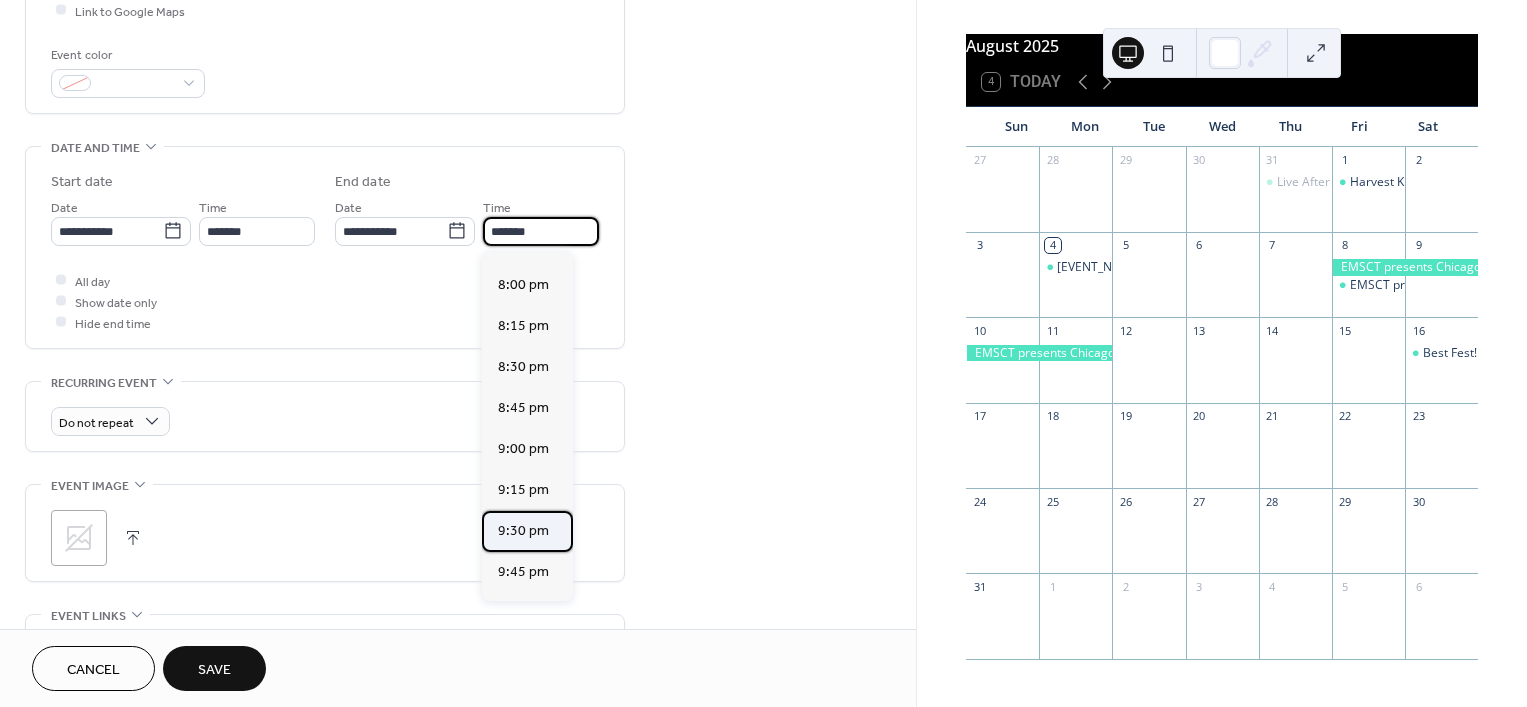 click on "9:30 pm" at bounding box center [523, 530] 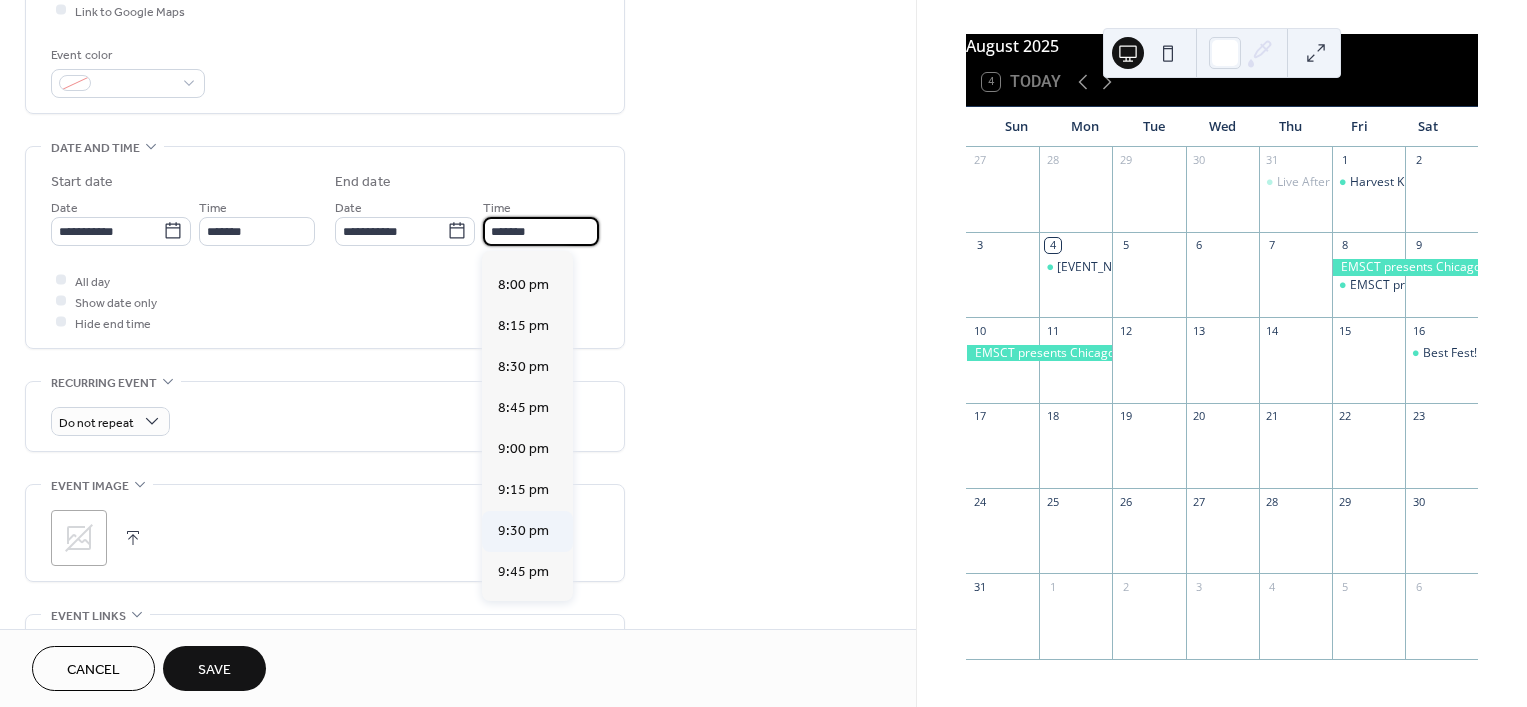 type on "*******" 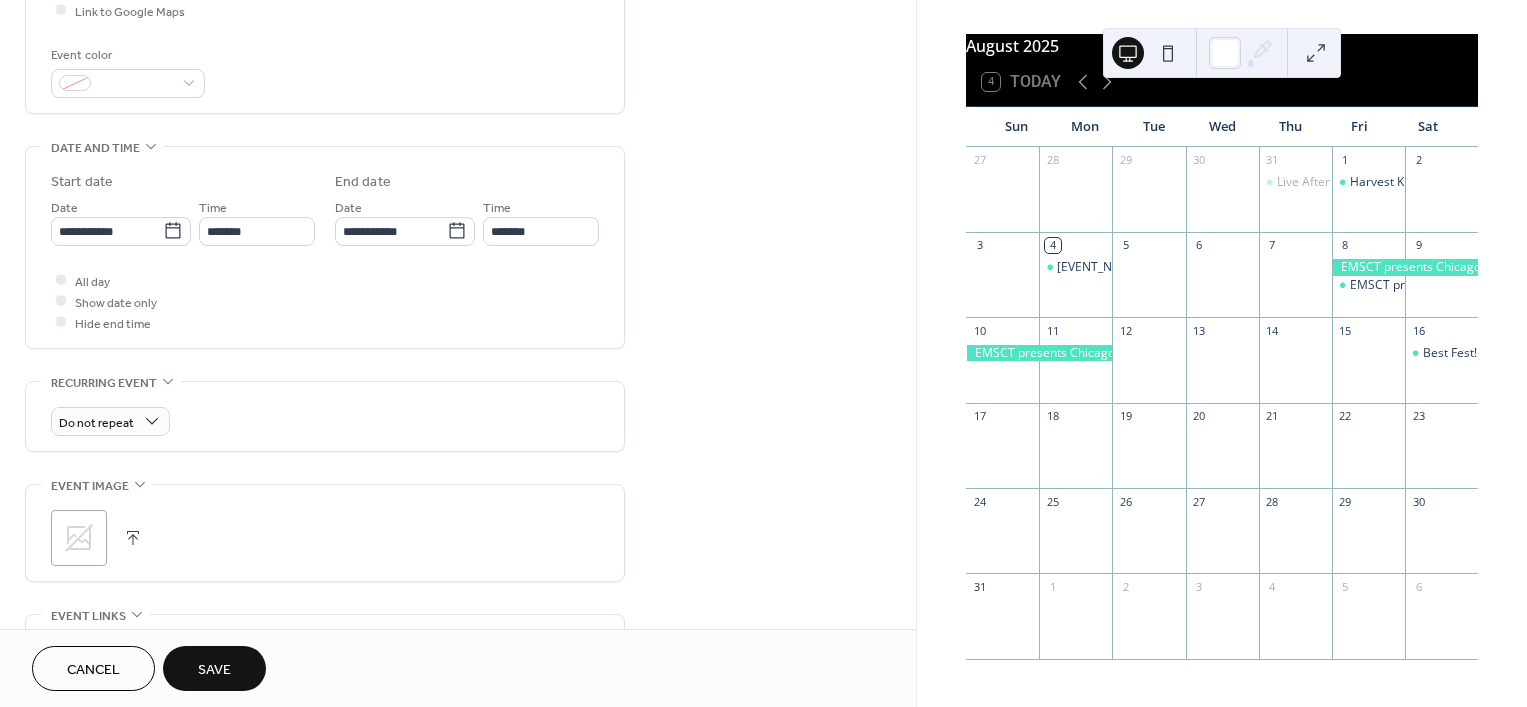 click on "Save" at bounding box center (214, 670) 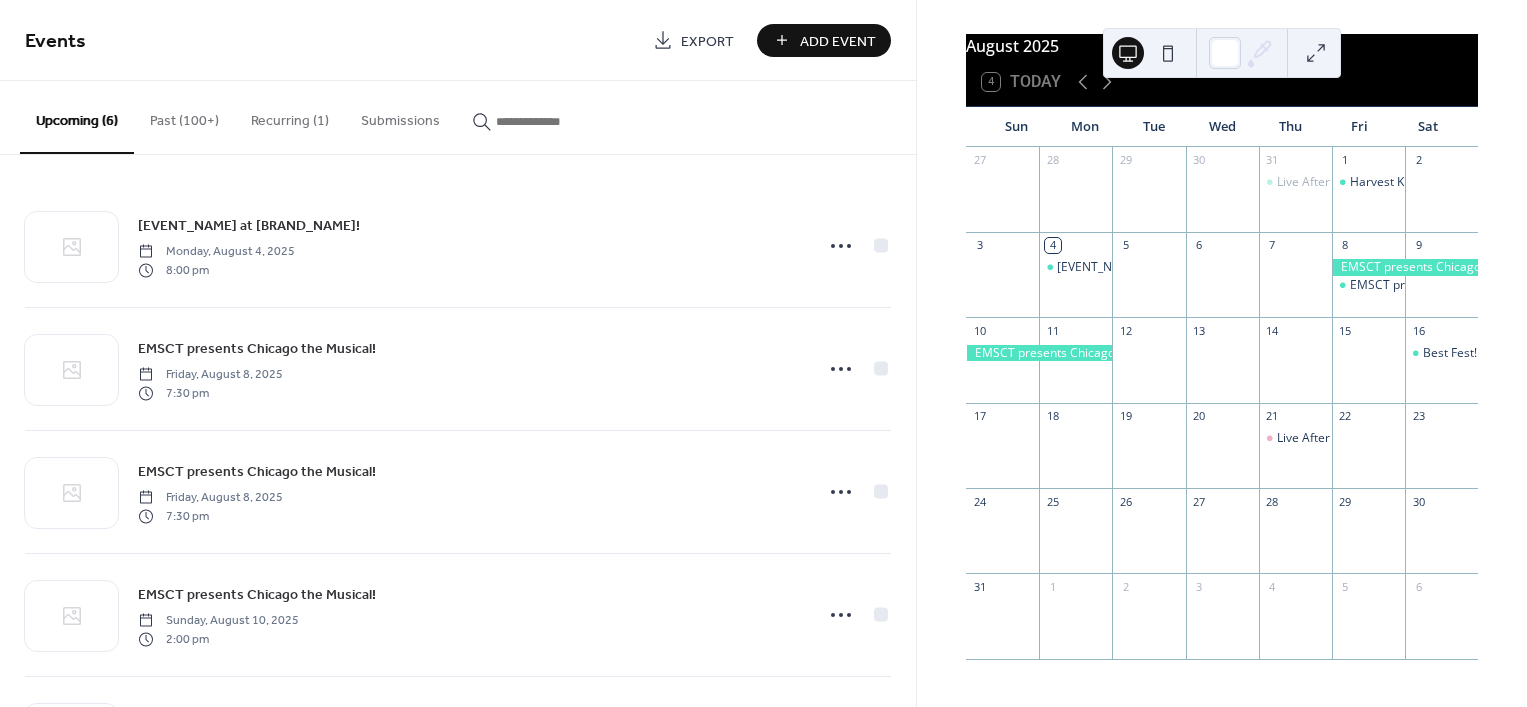click on "[MONTH] [YEAR] 4 Today Sun Mon Tue Wed Thu Fri Sat 27 28 29 30 31 Live After Six 1 Harvest Kickoff Party at The Shores! 2 3 4 Lone Tree Revival at Best Fest! 5 6 7 8 EMSCT presents Chicago the Musical! 9 10 11 12 13 14 15 16 Best Fest! 17 18 19 20 21 Live After Six 22 23 24 25 26 27 28 29 30 31 1 2 3 4 5 6" at bounding box center [1222, 353] 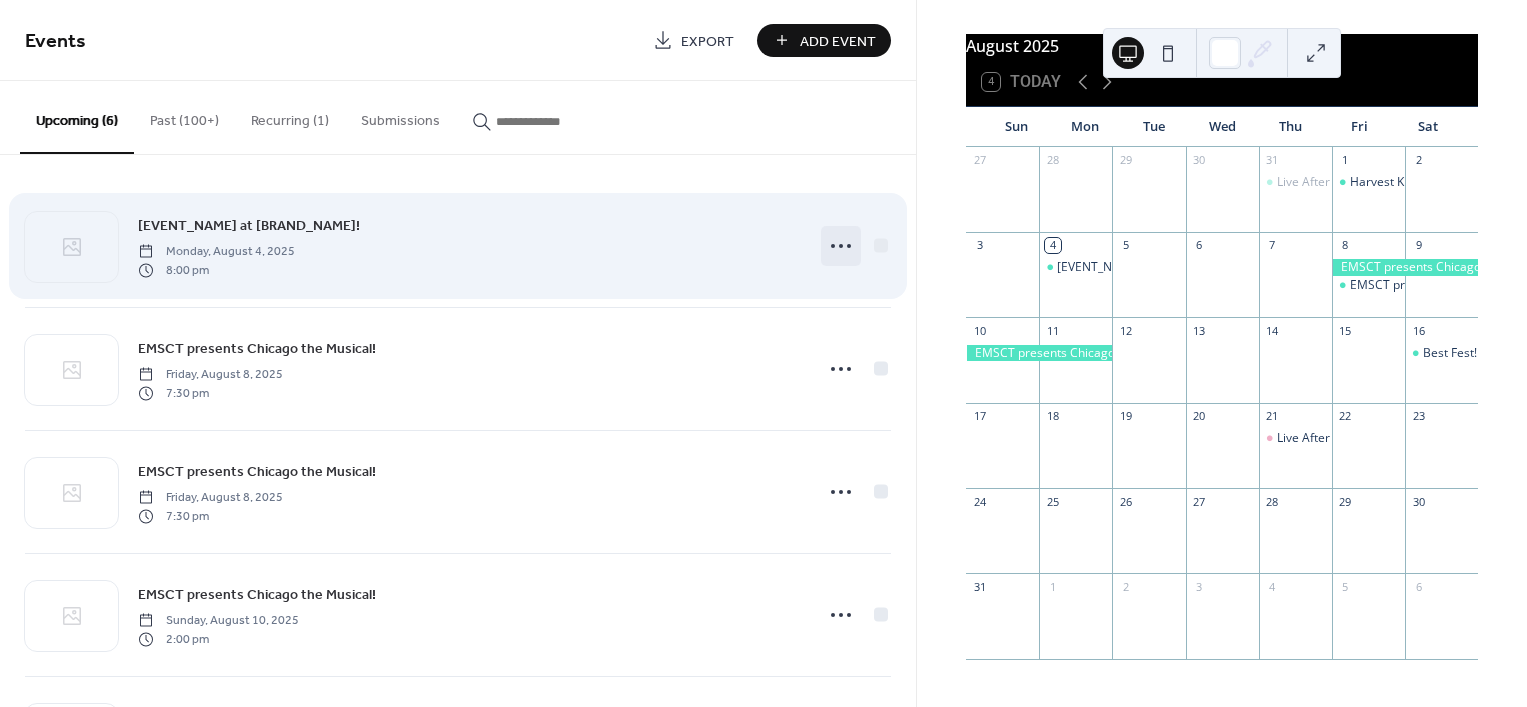 click 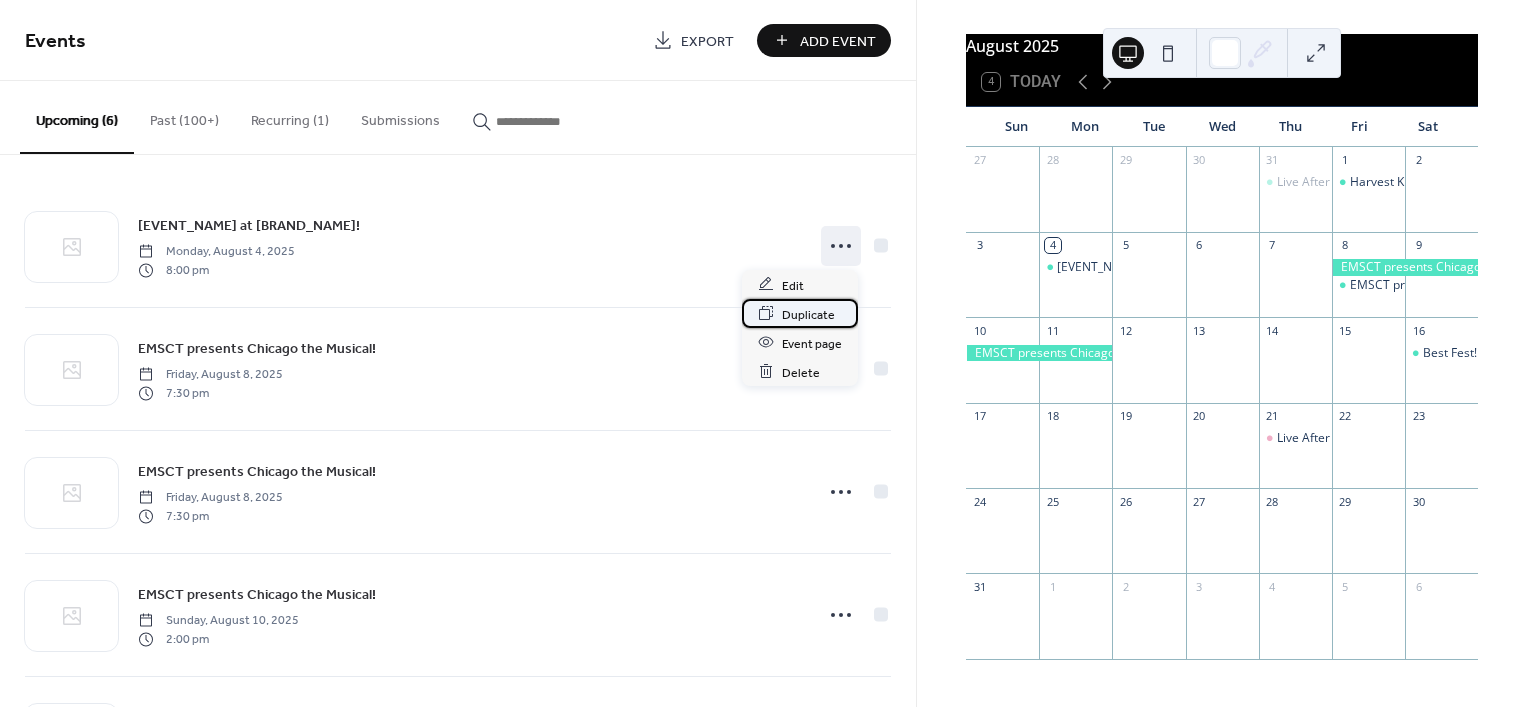 click on "Duplicate" at bounding box center (808, 314) 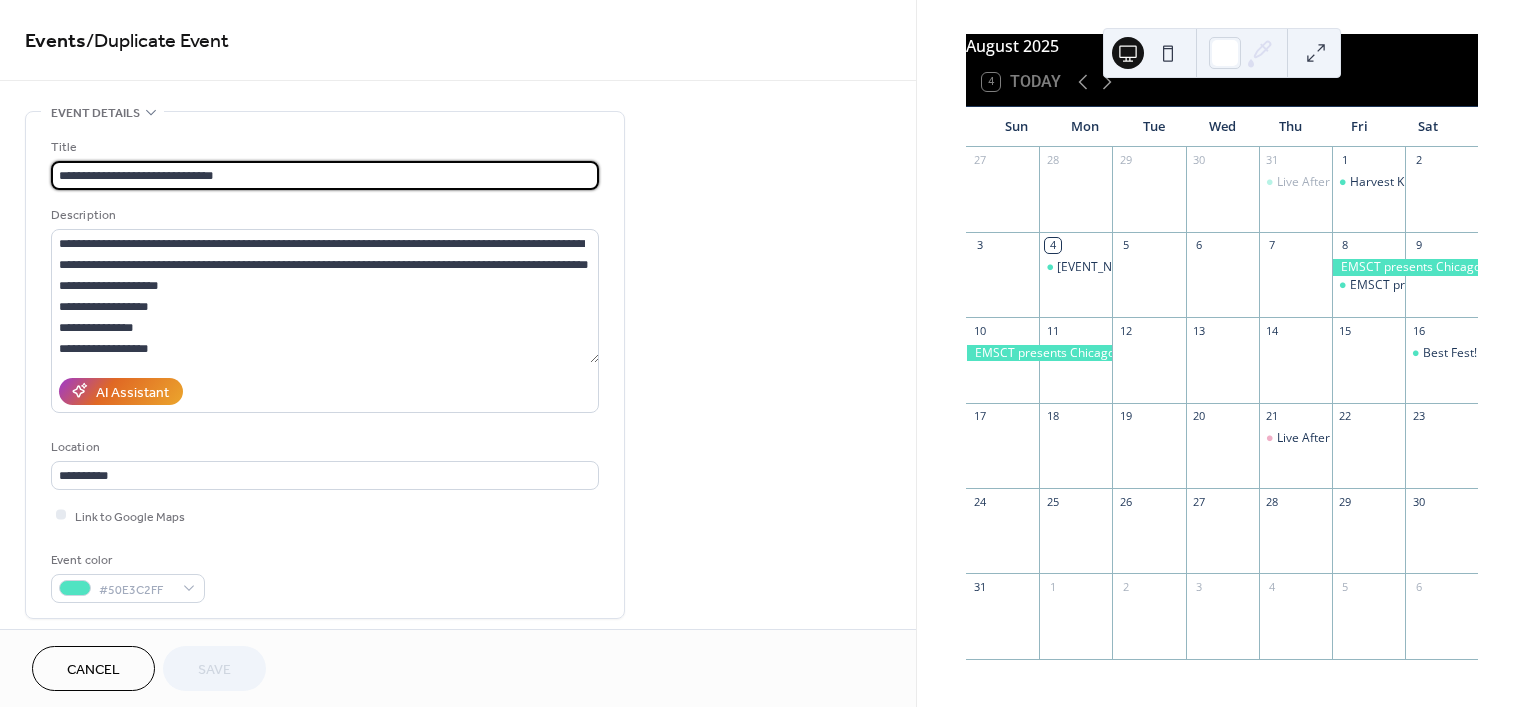 click on "**********" at bounding box center (325, 175) 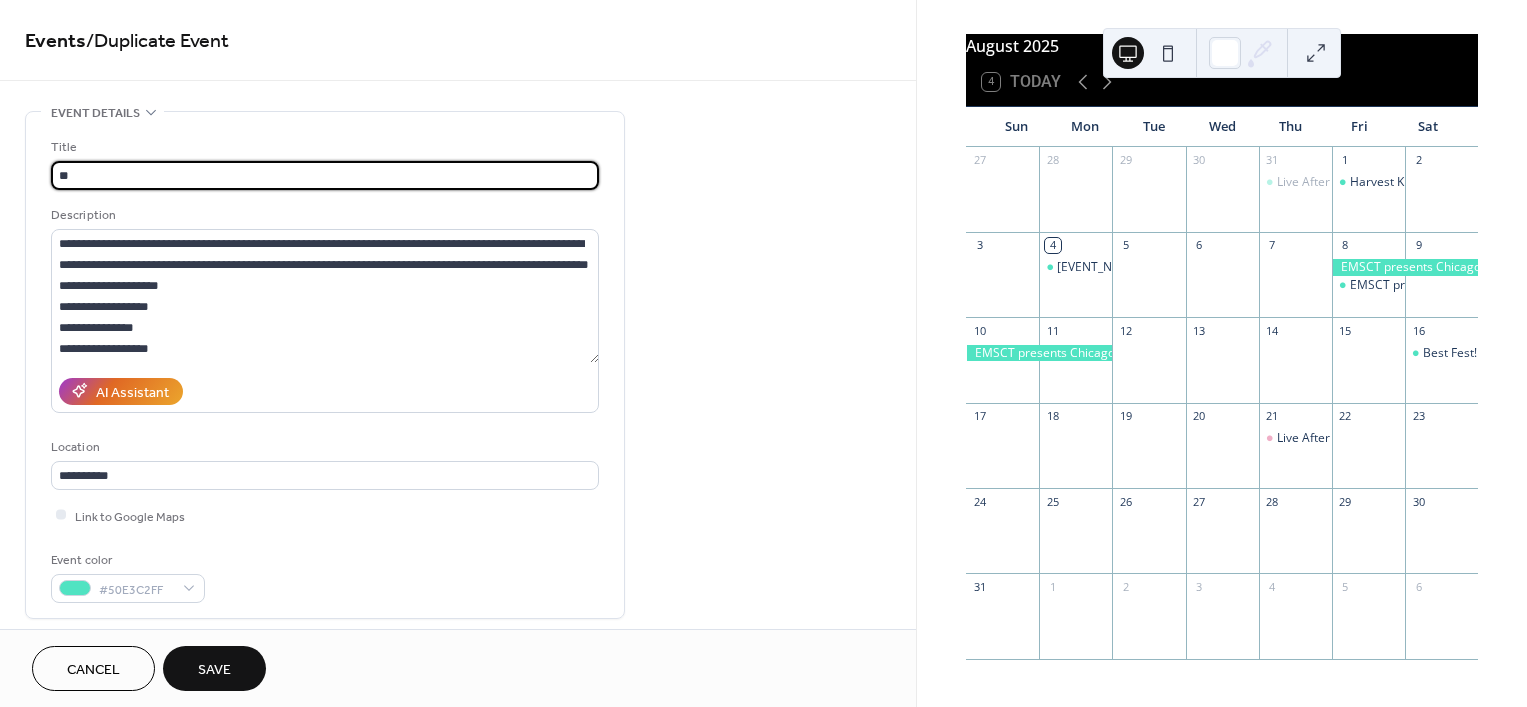type on "*" 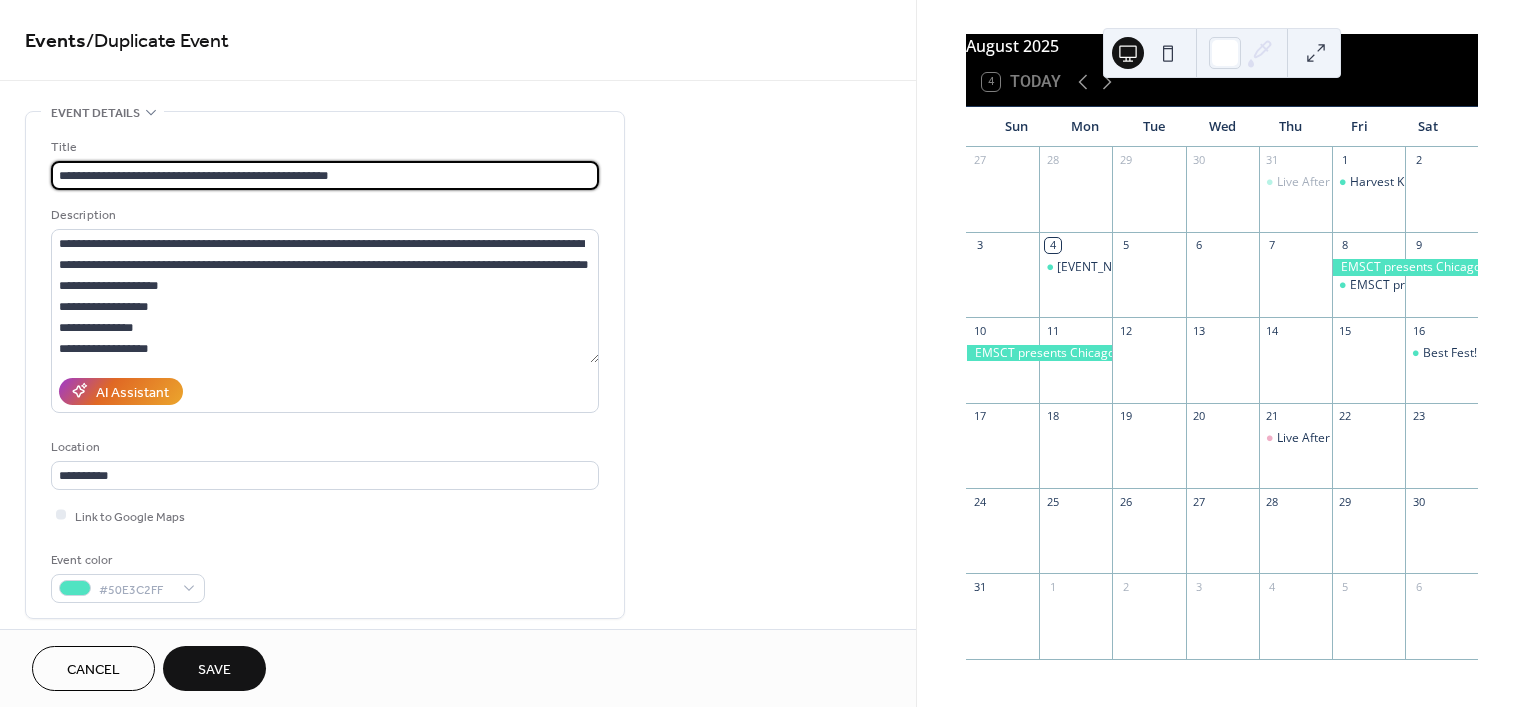 type on "**********" 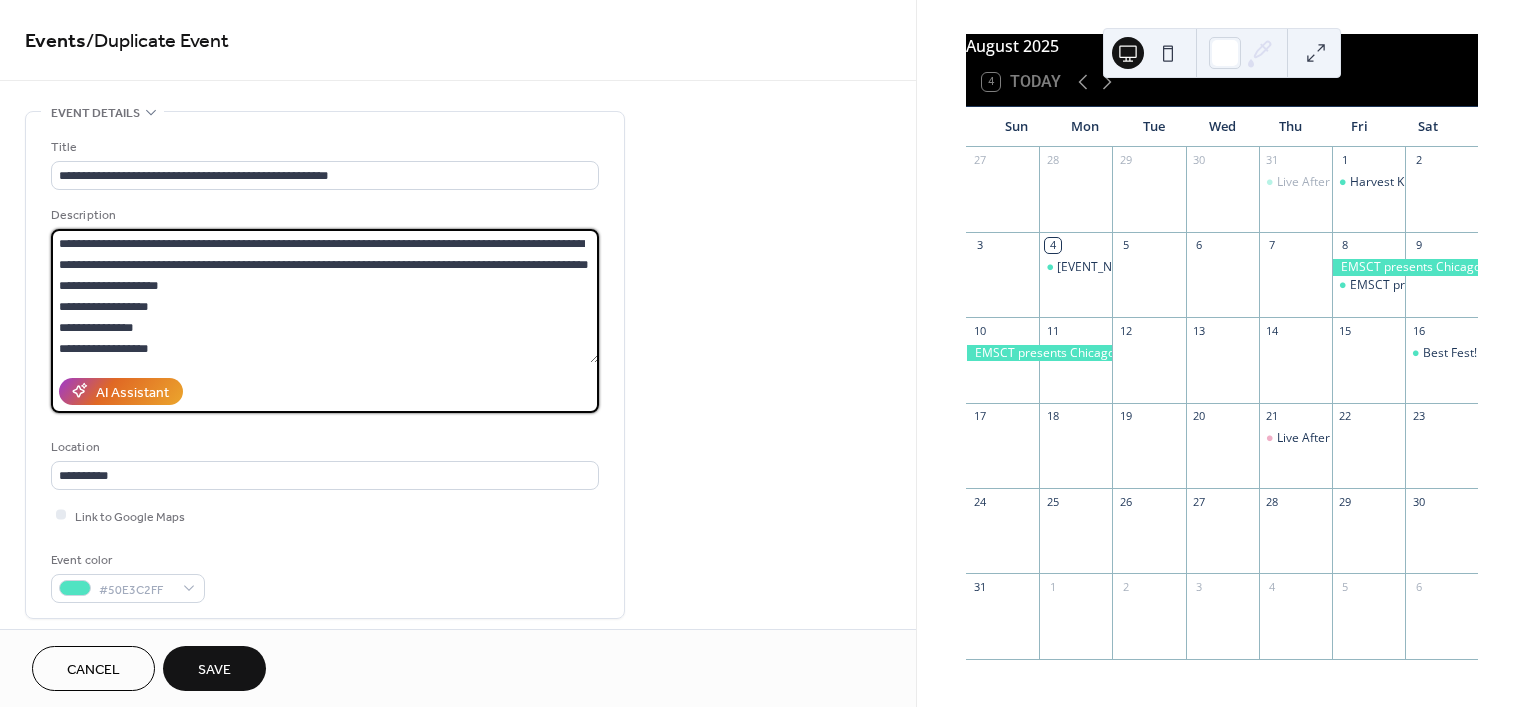 click on "**********" at bounding box center [325, 296] 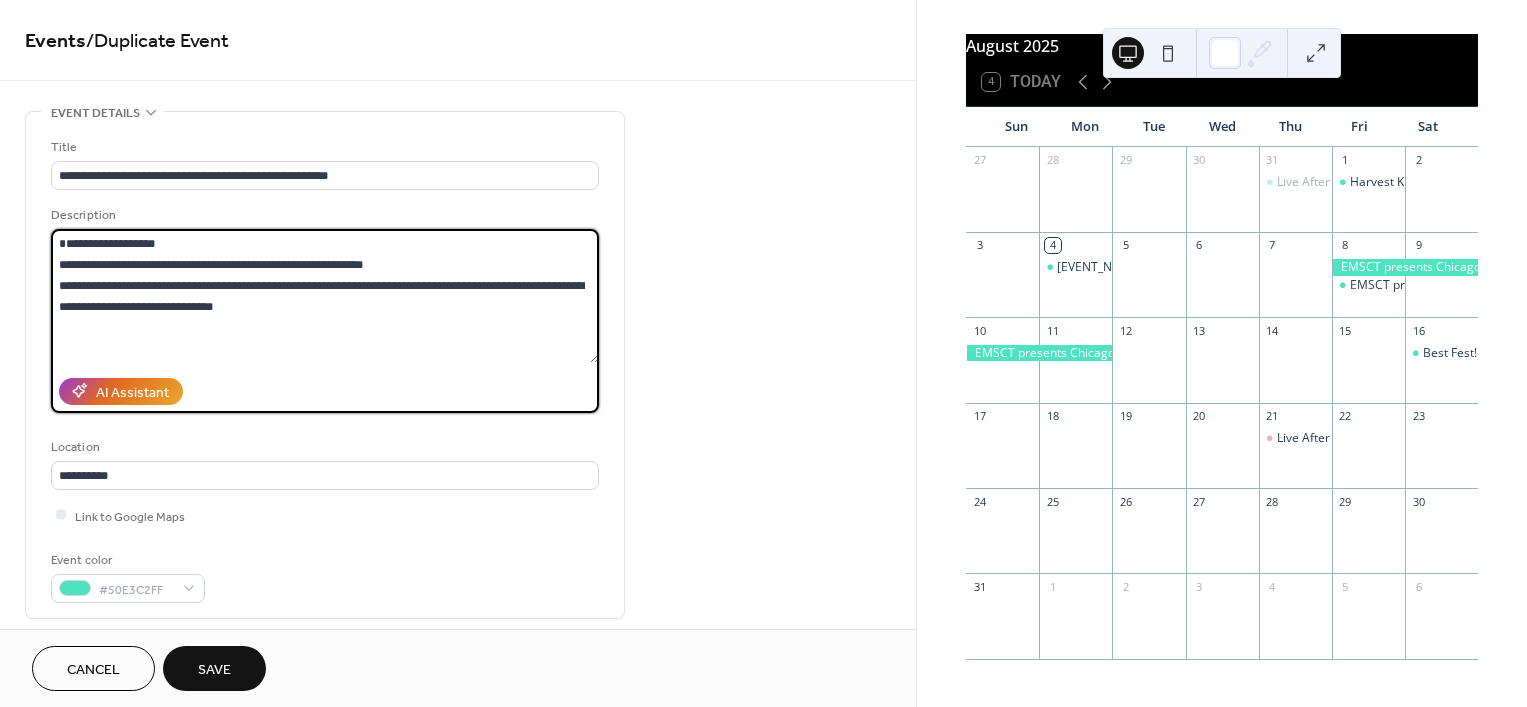drag, startPoint x: 218, startPoint y: 328, endPoint x: -1, endPoint y: 239, distance: 236.39374 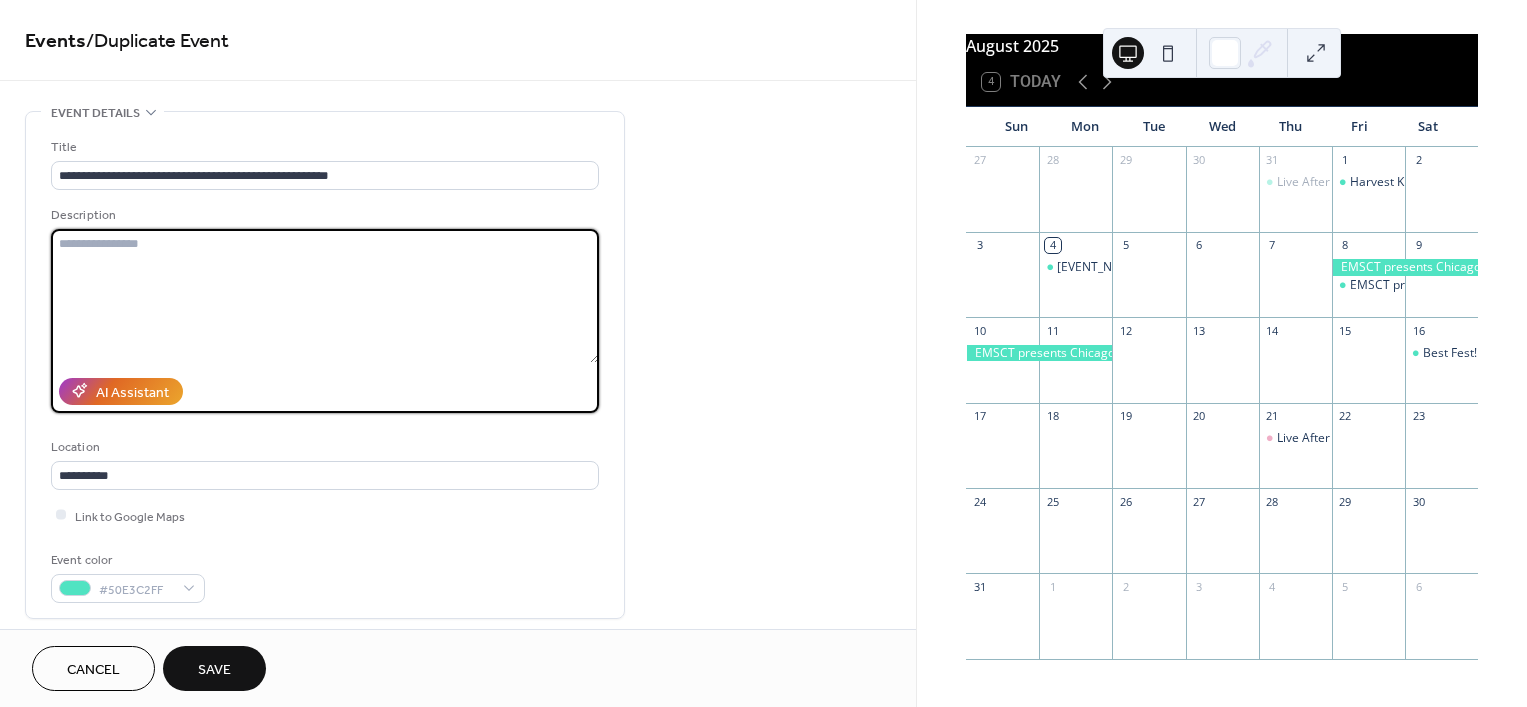 paste on "**********" 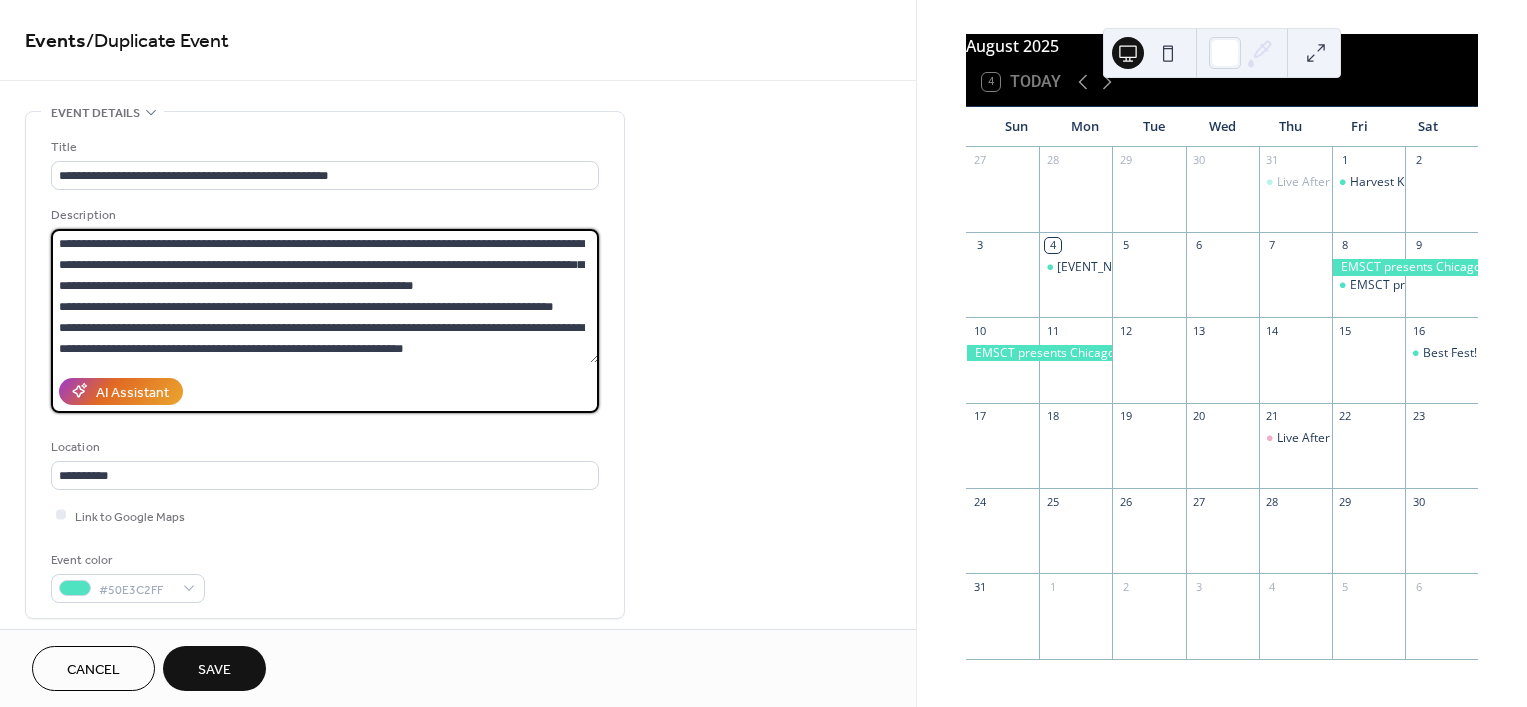 scroll, scrollTop: 437, scrollLeft: 0, axis: vertical 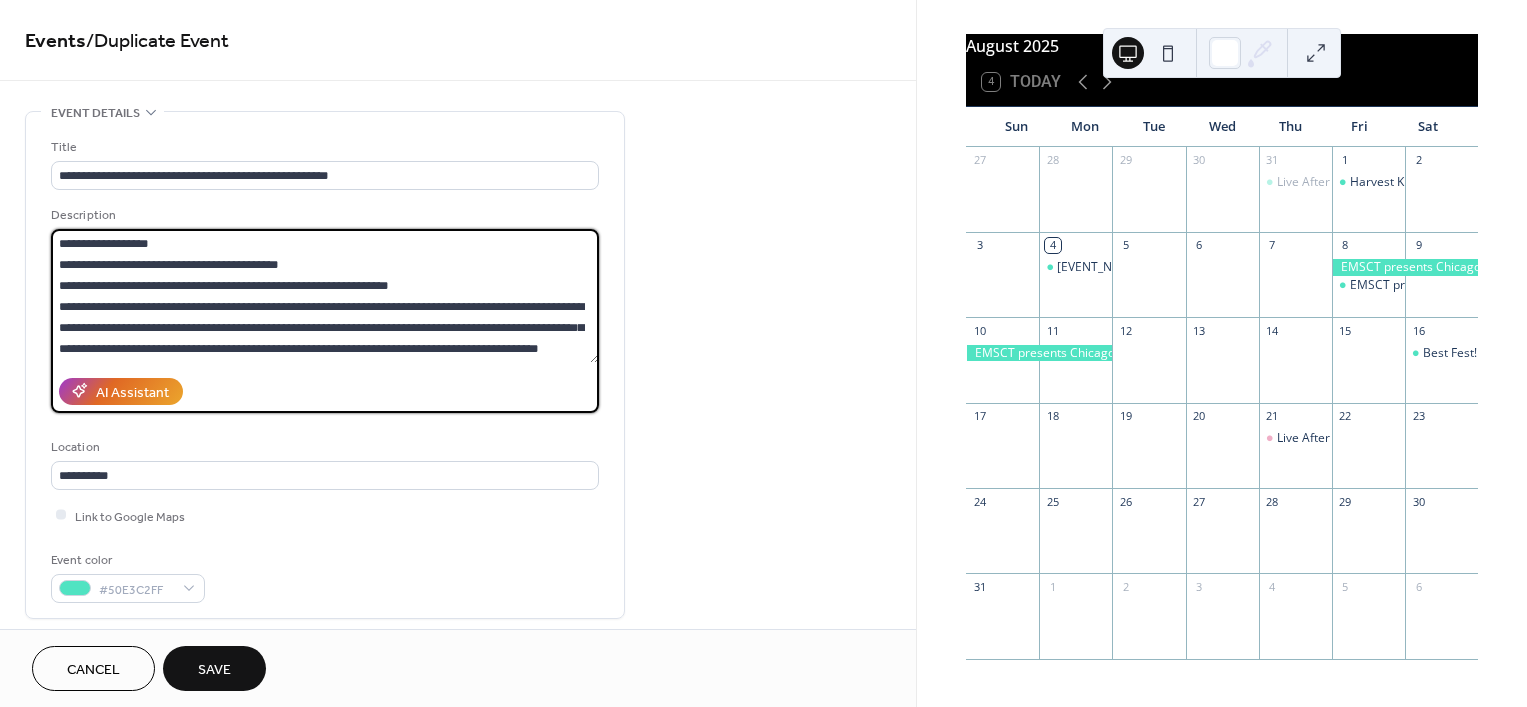 type on "**********" 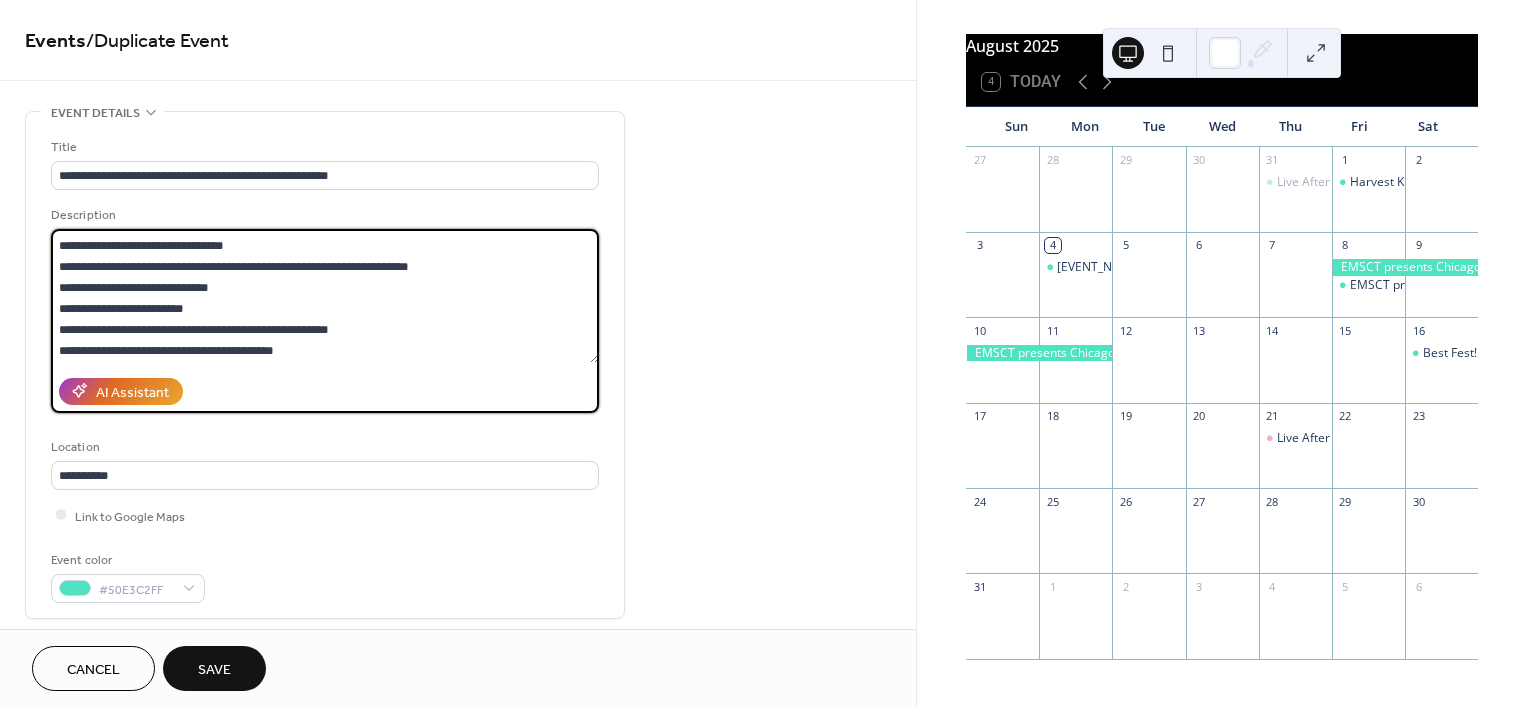 scroll, scrollTop: 0, scrollLeft: 0, axis: both 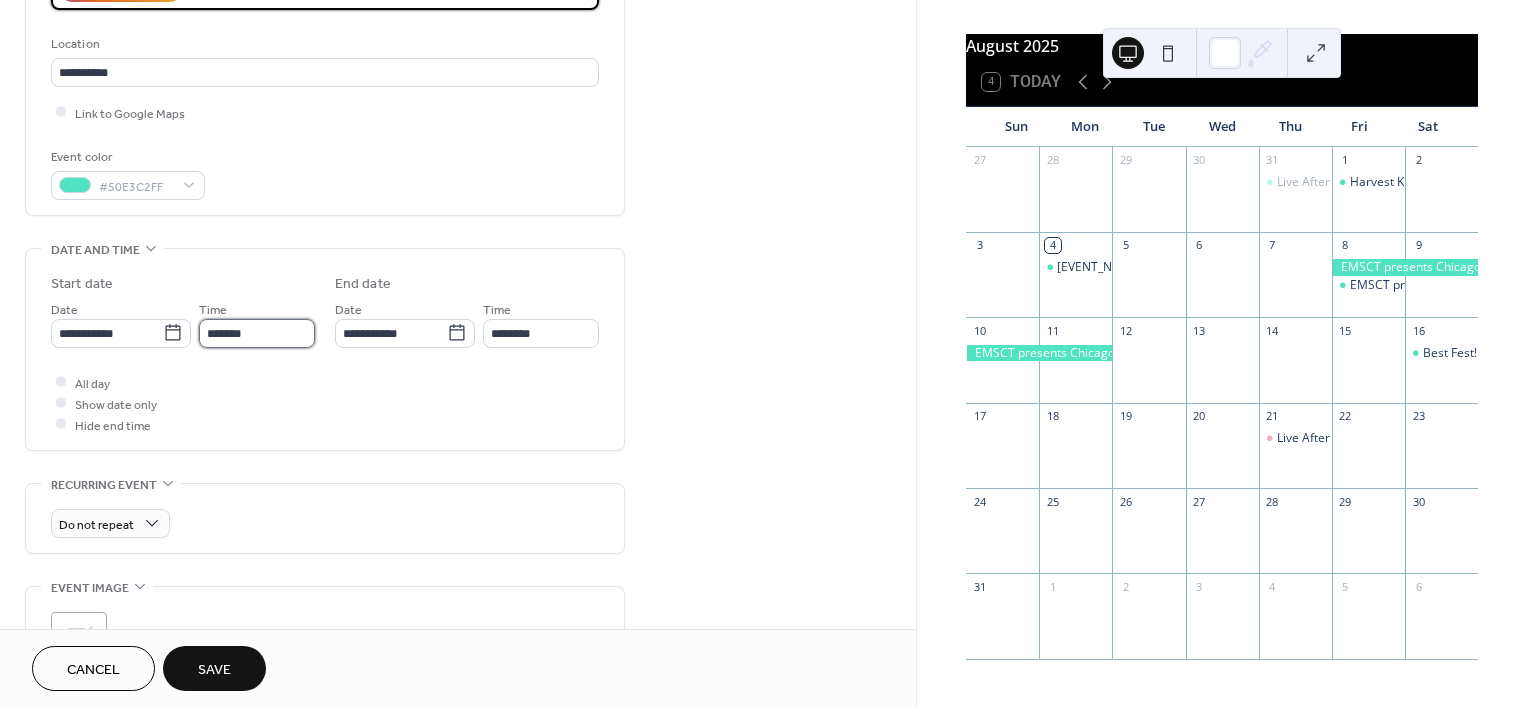 click on "*******" at bounding box center [257, 333] 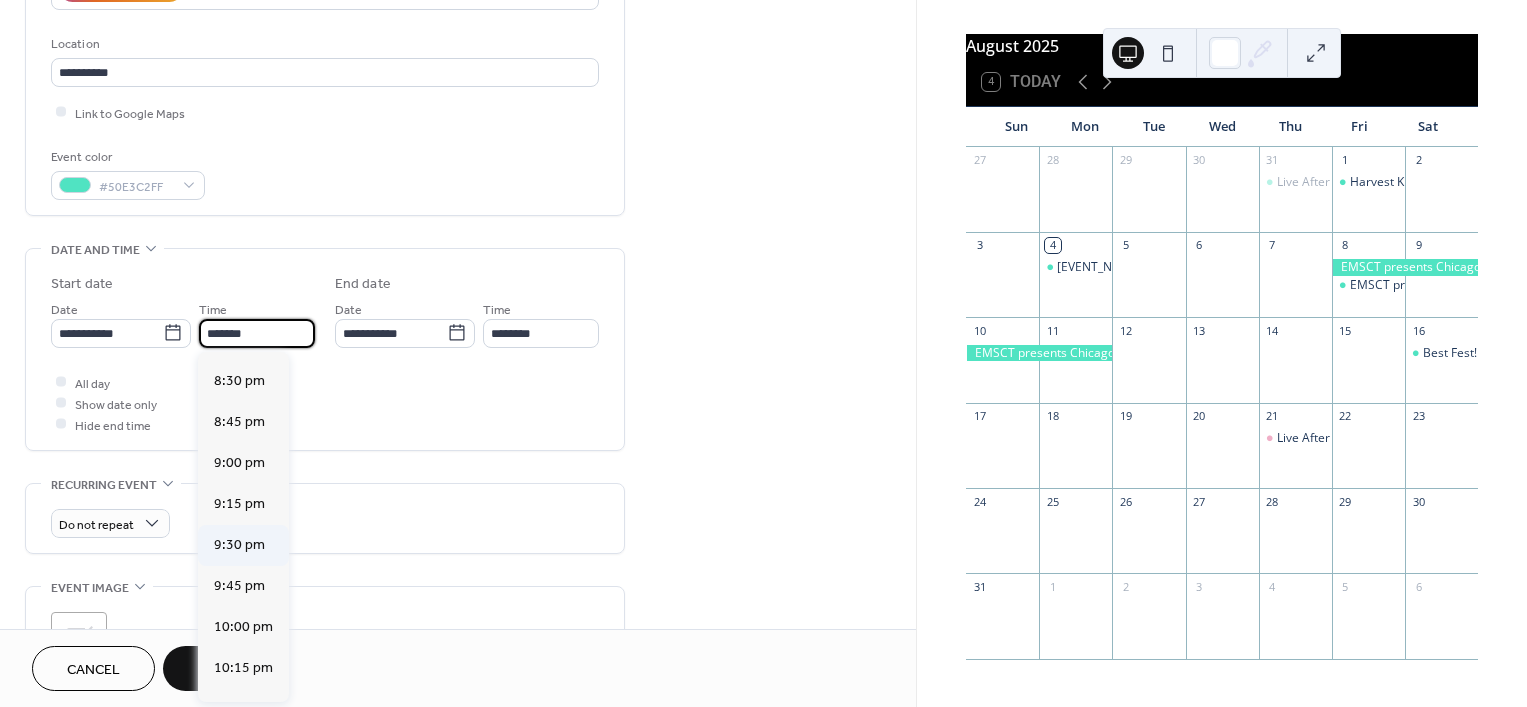 scroll, scrollTop: 3438, scrollLeft: 0, axis: vertical 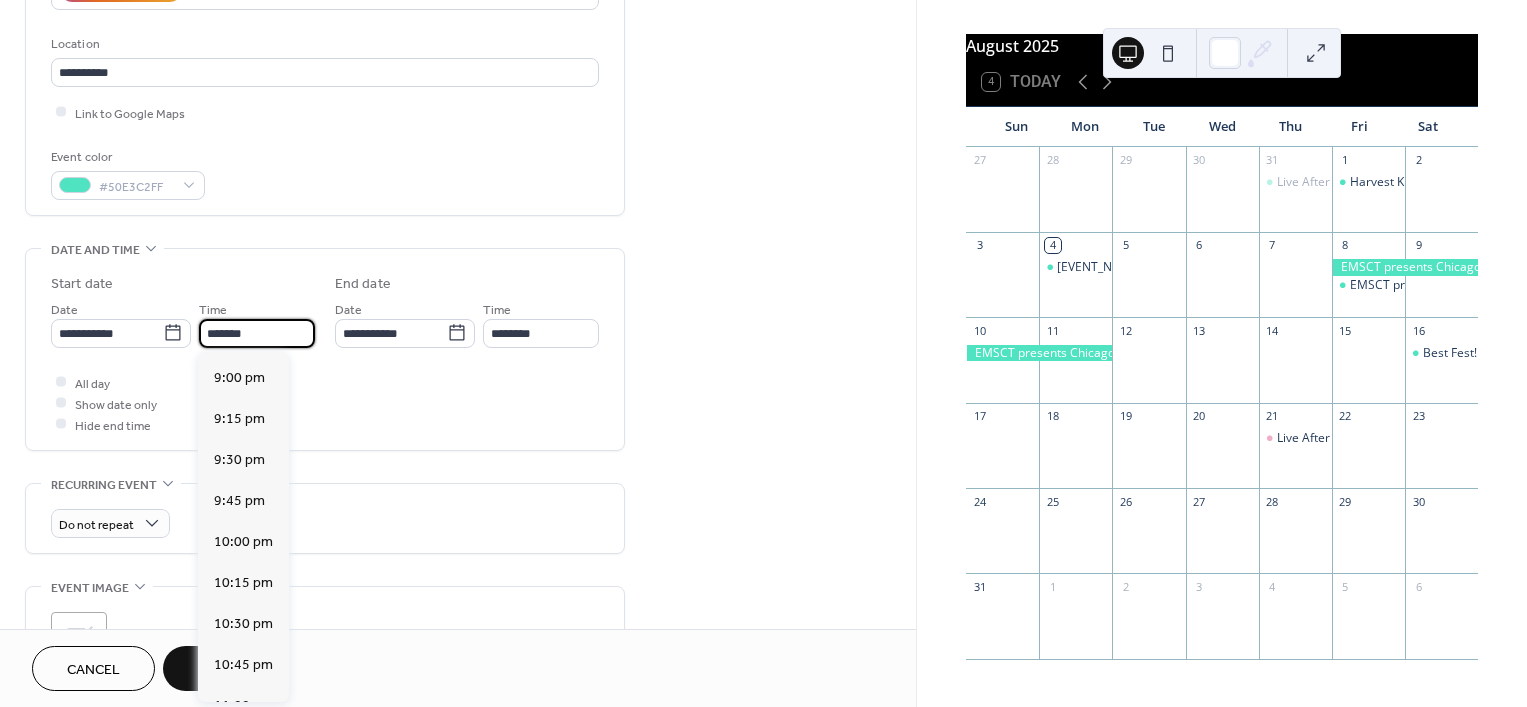 click on "**********" at bounding box center (458, 395) 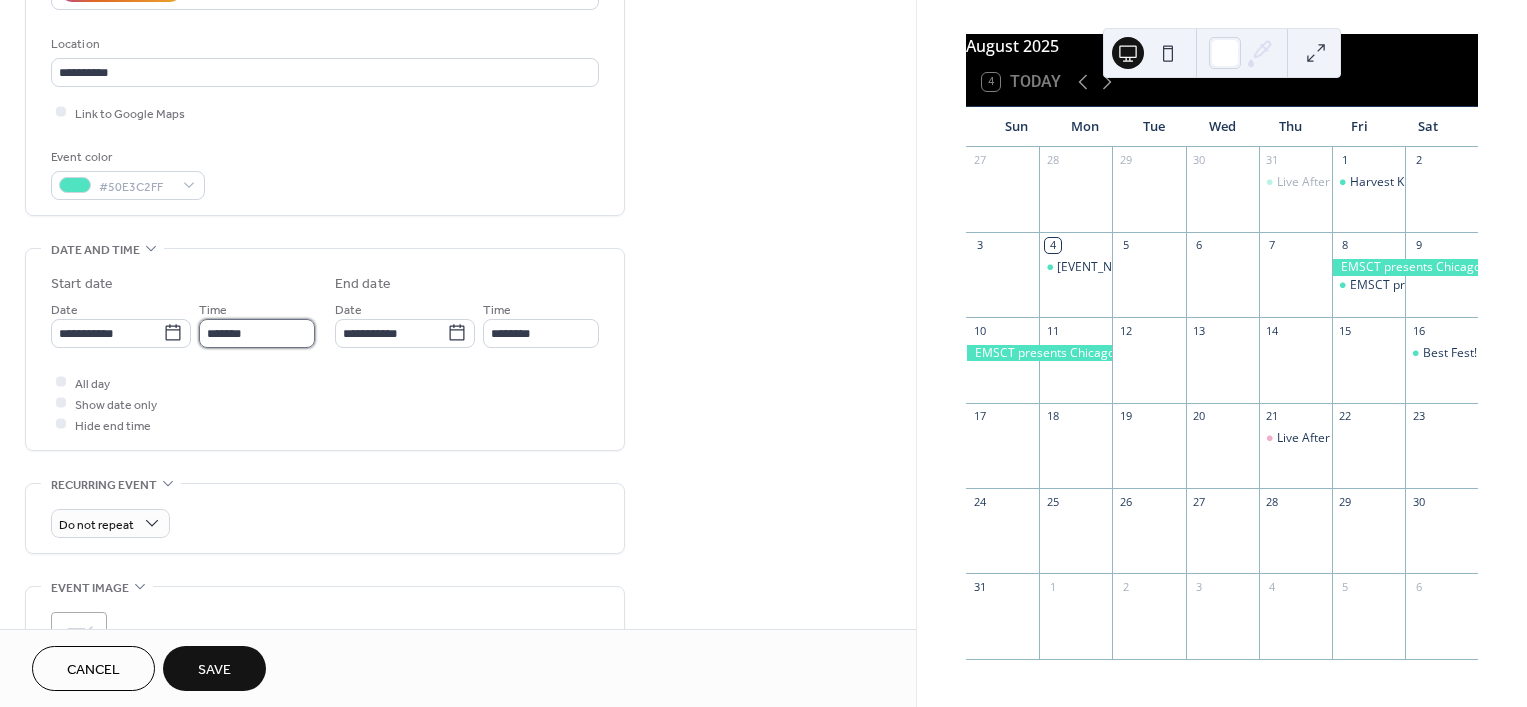 click on "*******" at bounding box center [257, 333] 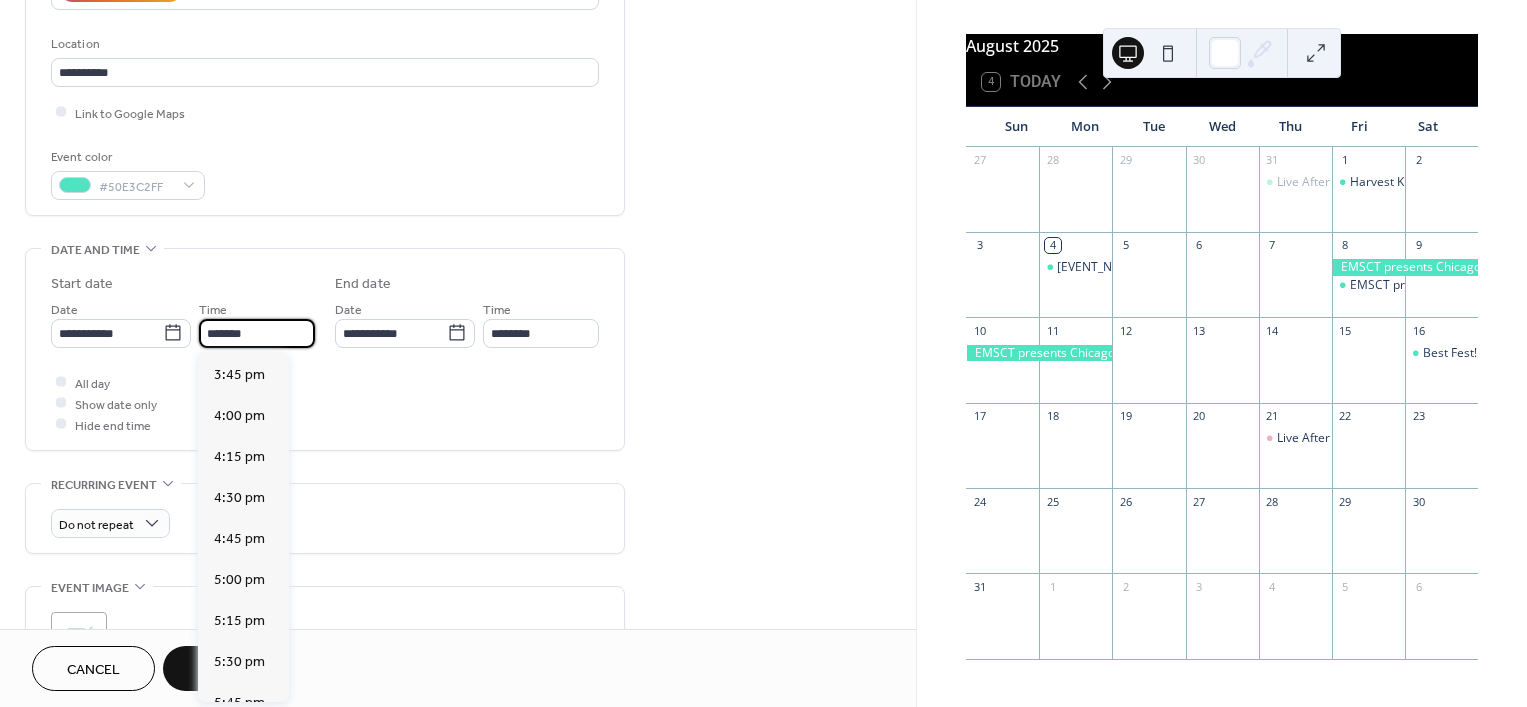 scroll, scrollTop: 2575, scrollLeft: 0, axis: vertical 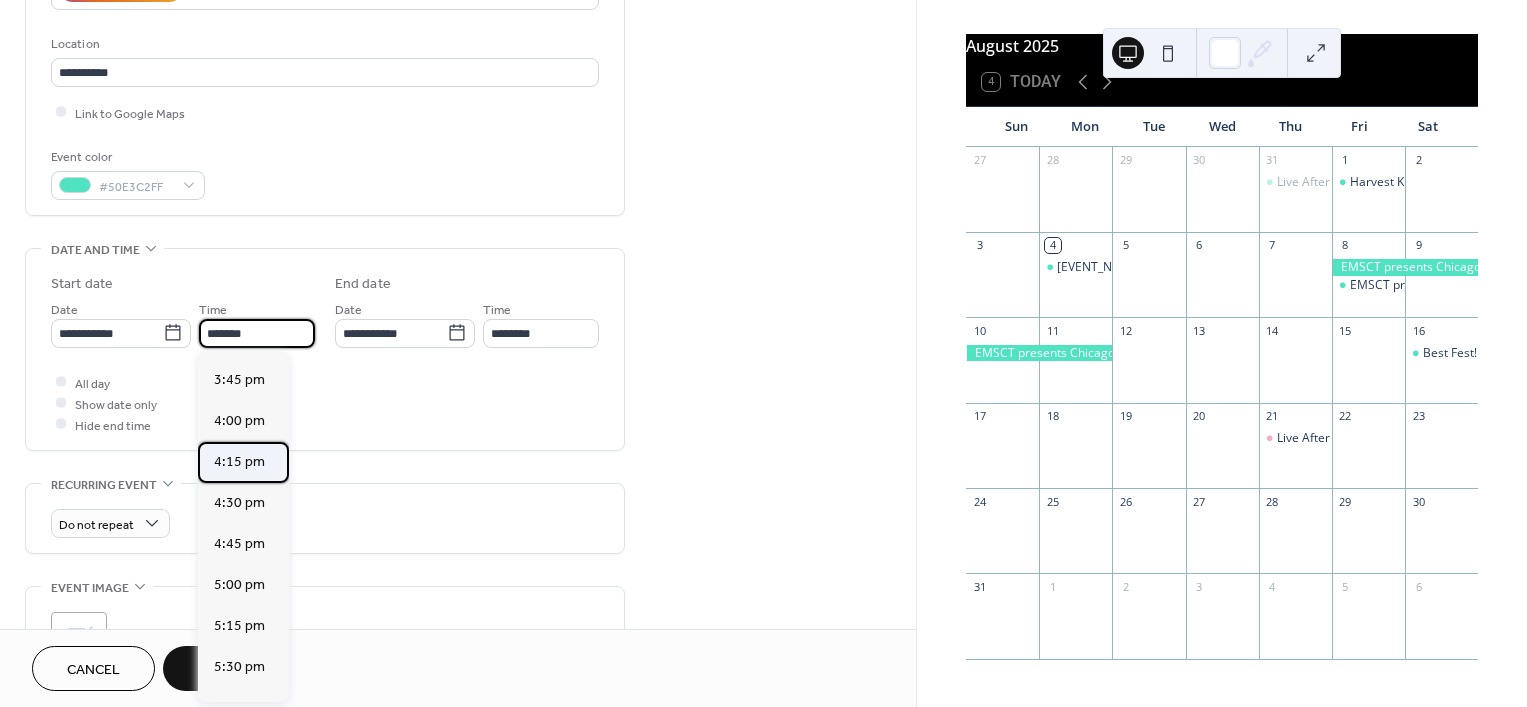 click on "4:15 pm" at bounding box center [243, 462] 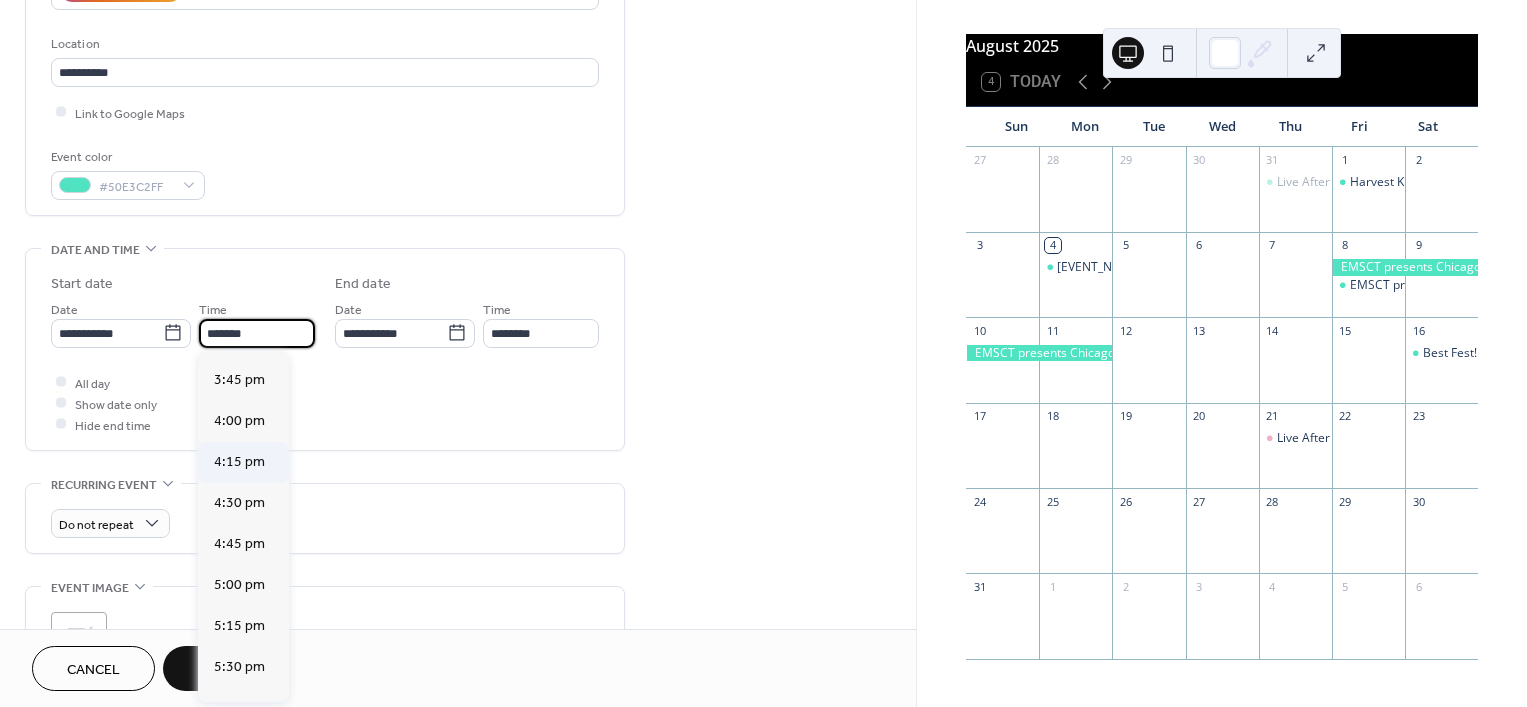 type on "*******" 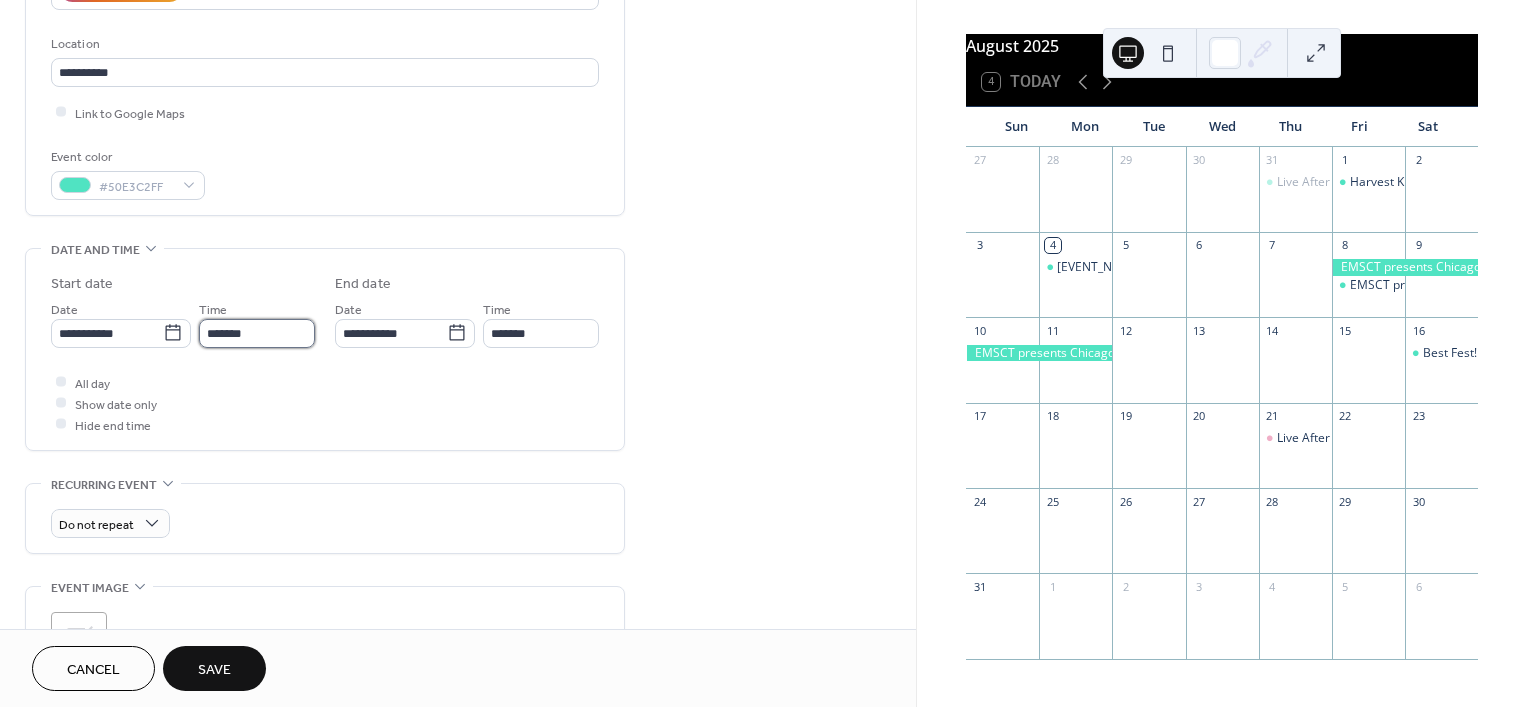 click on "*******" at bounding box center [257, 333] 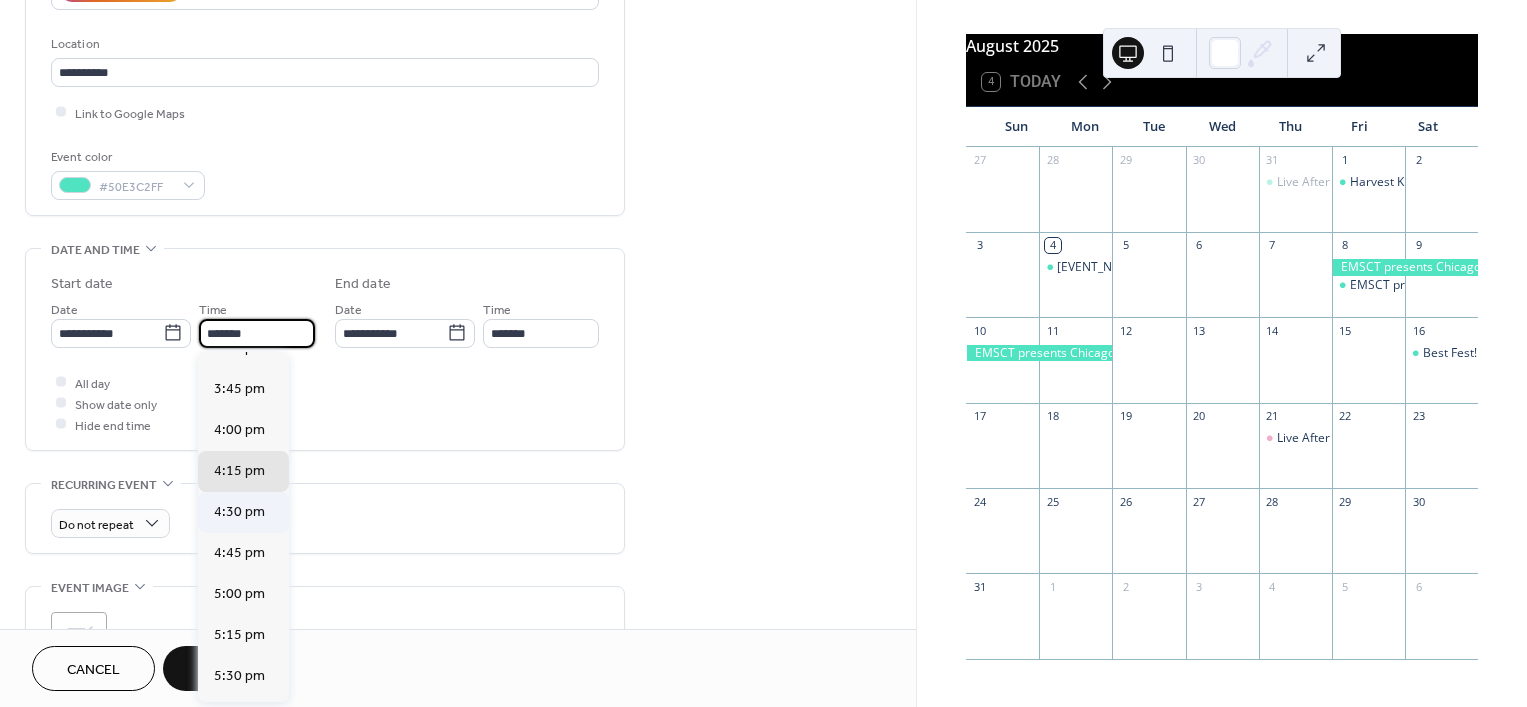 scroll, scrollTop: 2487, scrollLeft: 0, axis: vertical 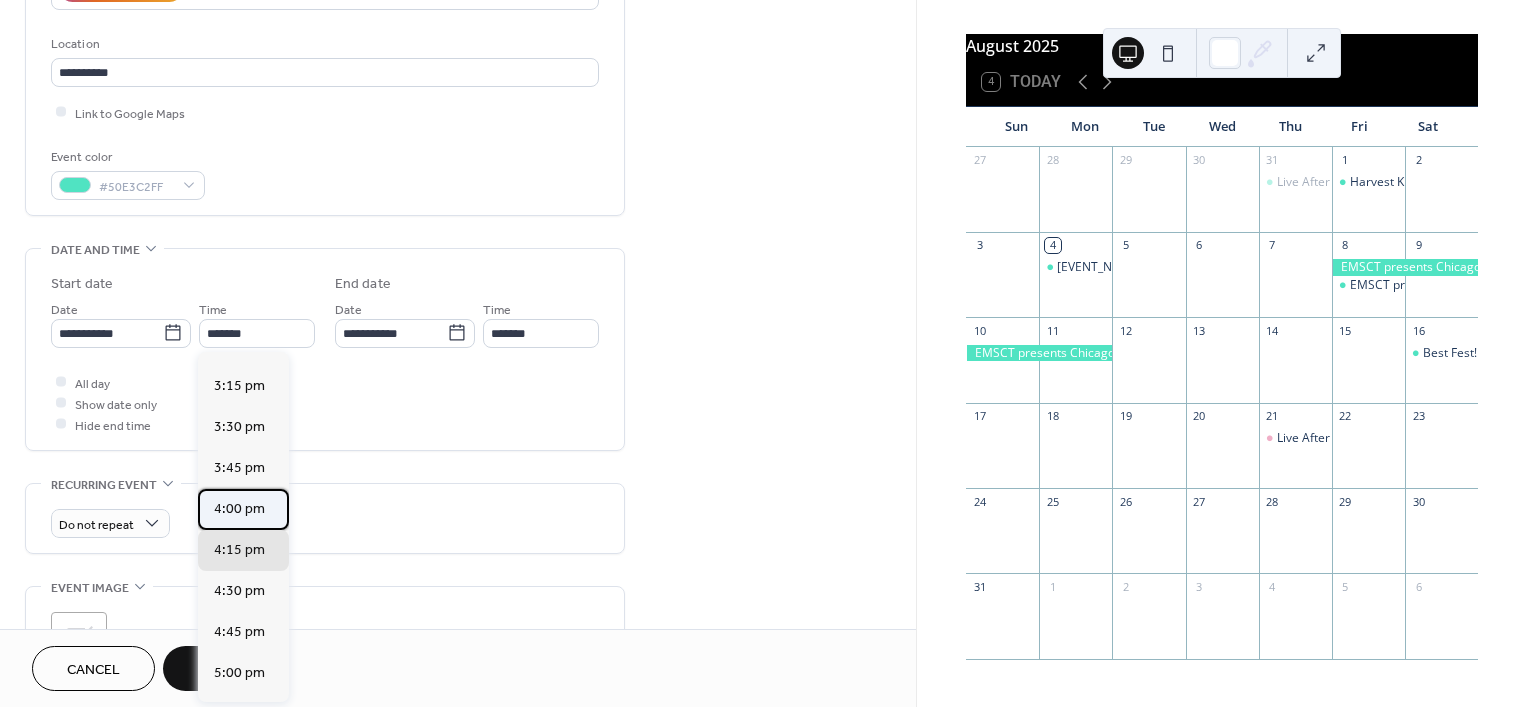 click on "4:00 pm" at bounding box center (239, 508) 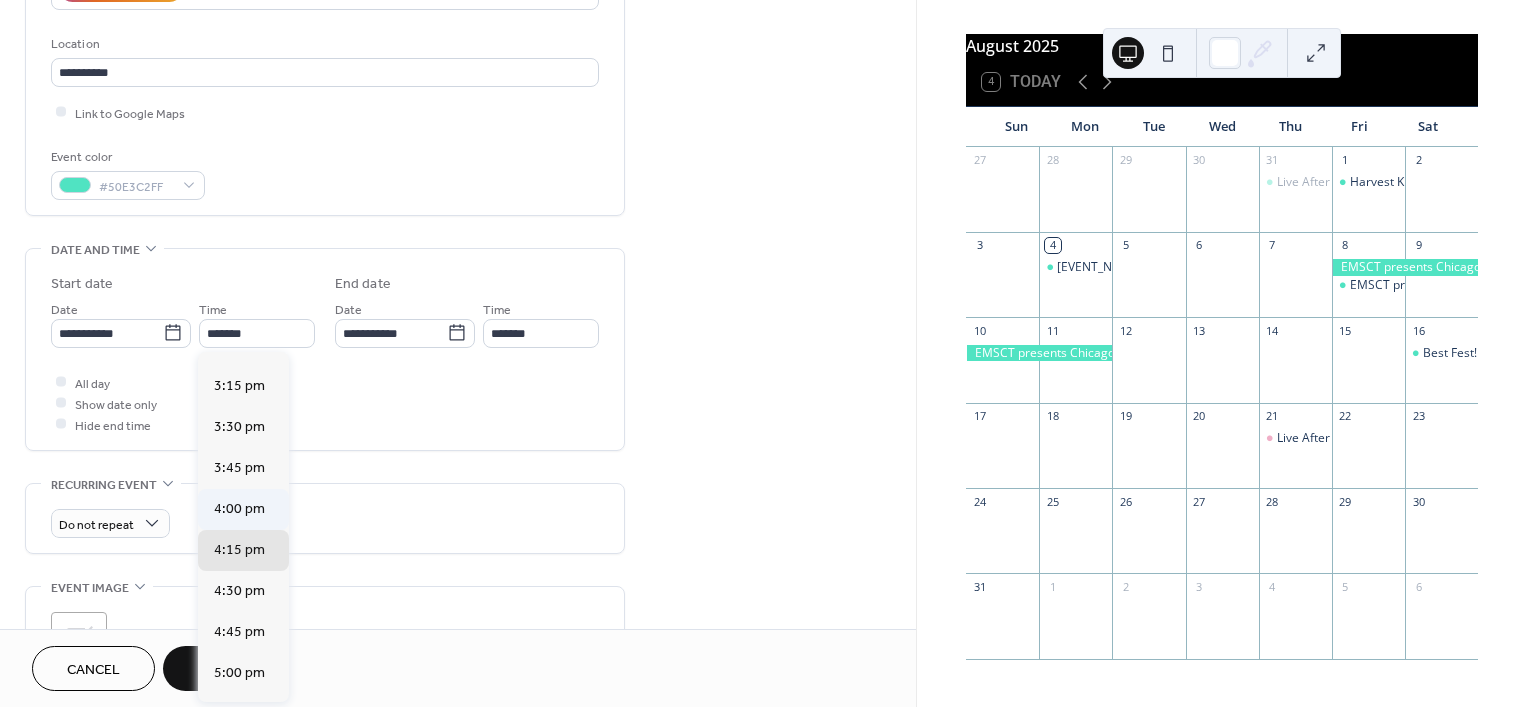 type on "*******" 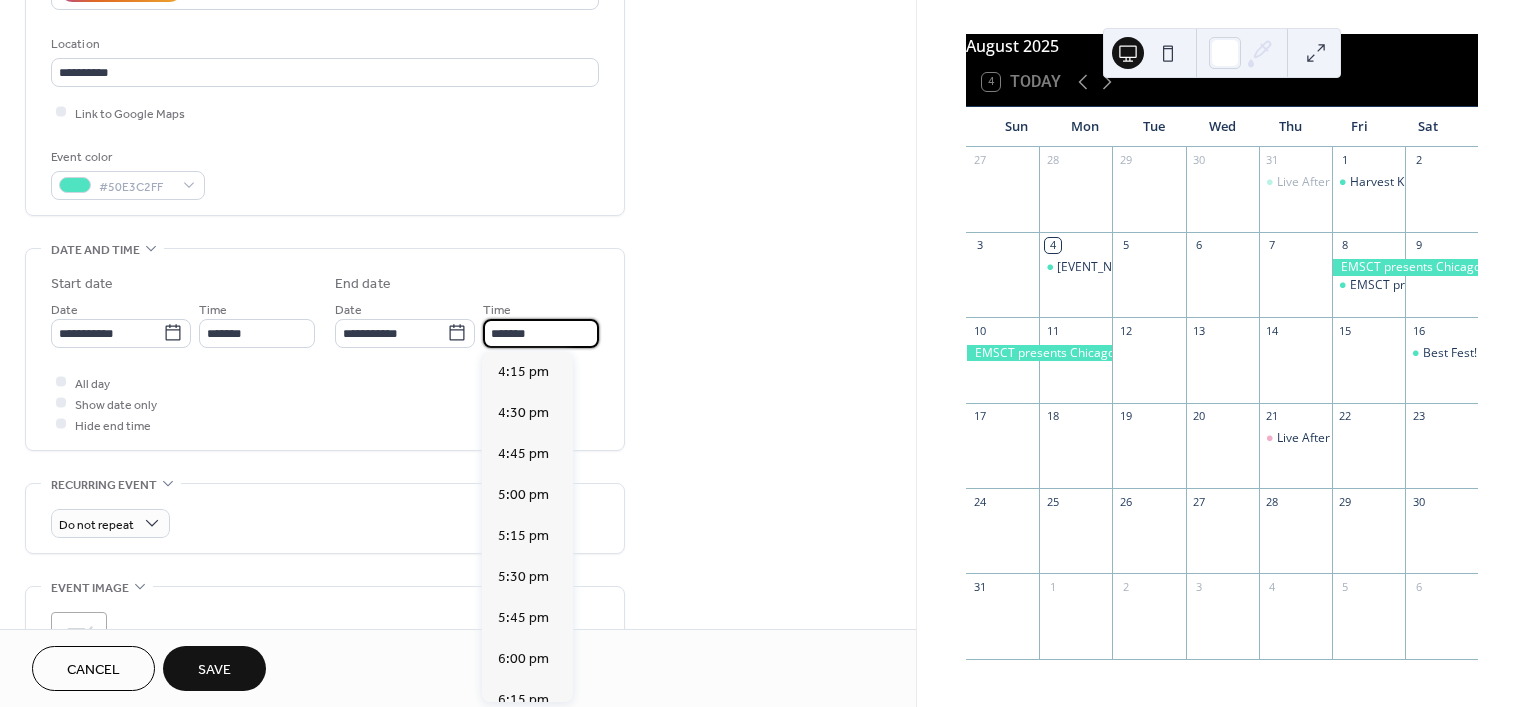 click on "*******" at bounding box center (541, 333) 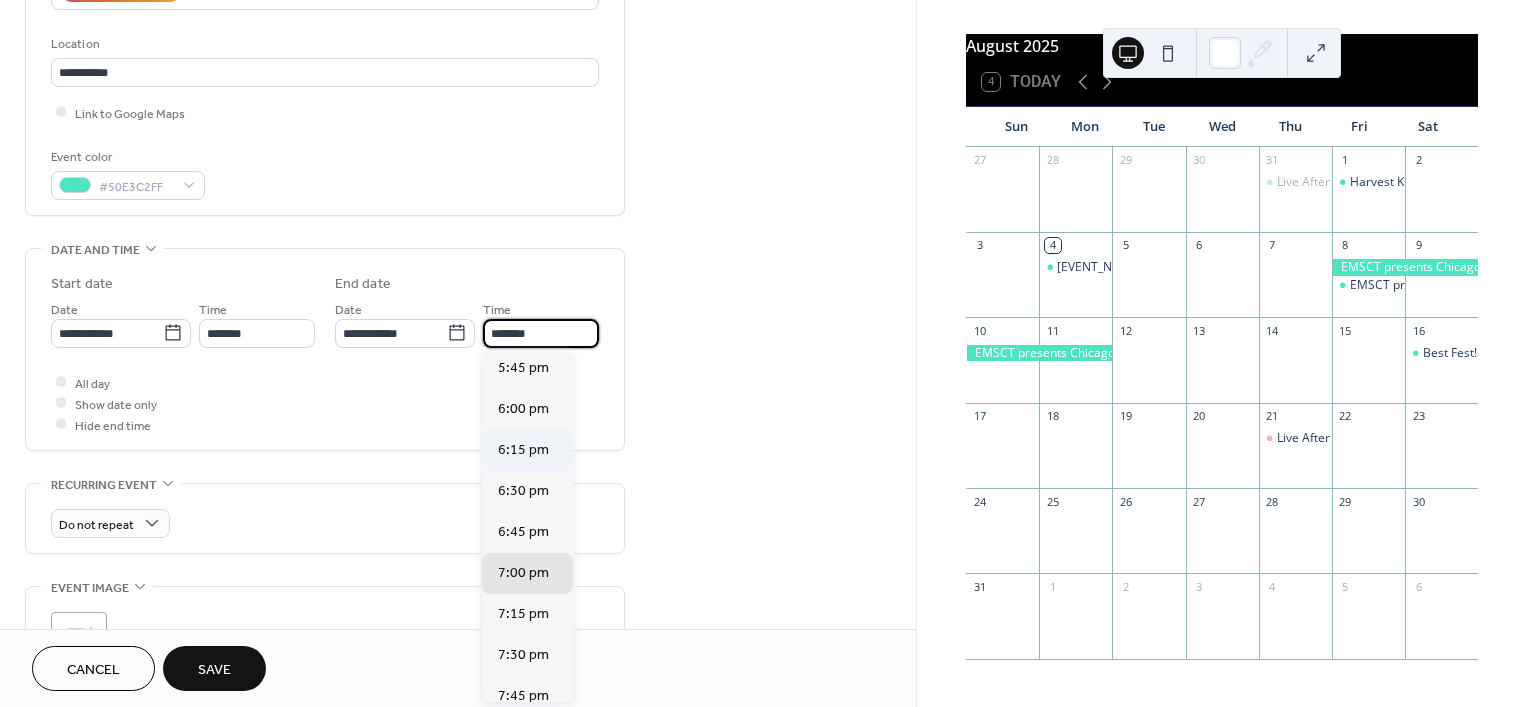 scroll, scrollTop: 246, scrollLeft: 0, axis: vertical 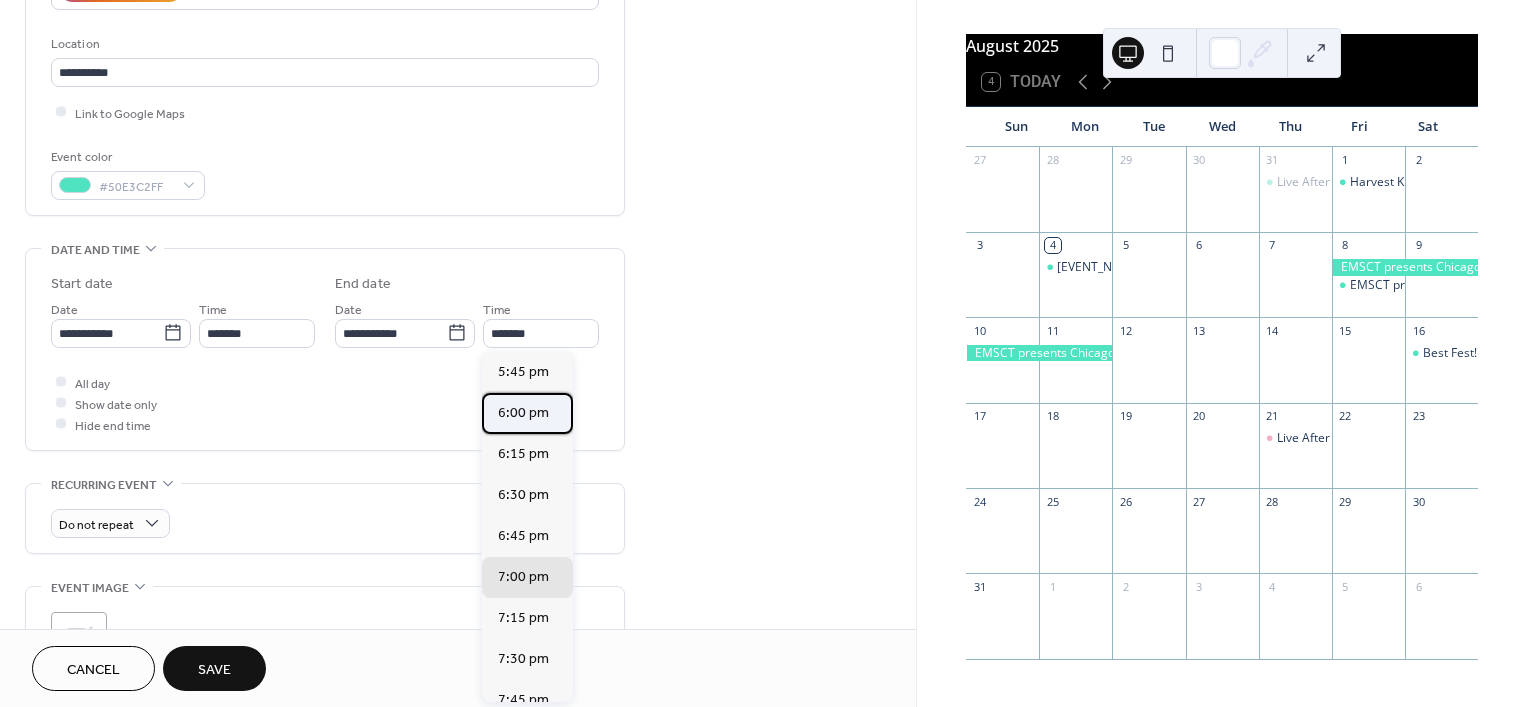 click on "6:00 pm" at bounding box center [523, 412] 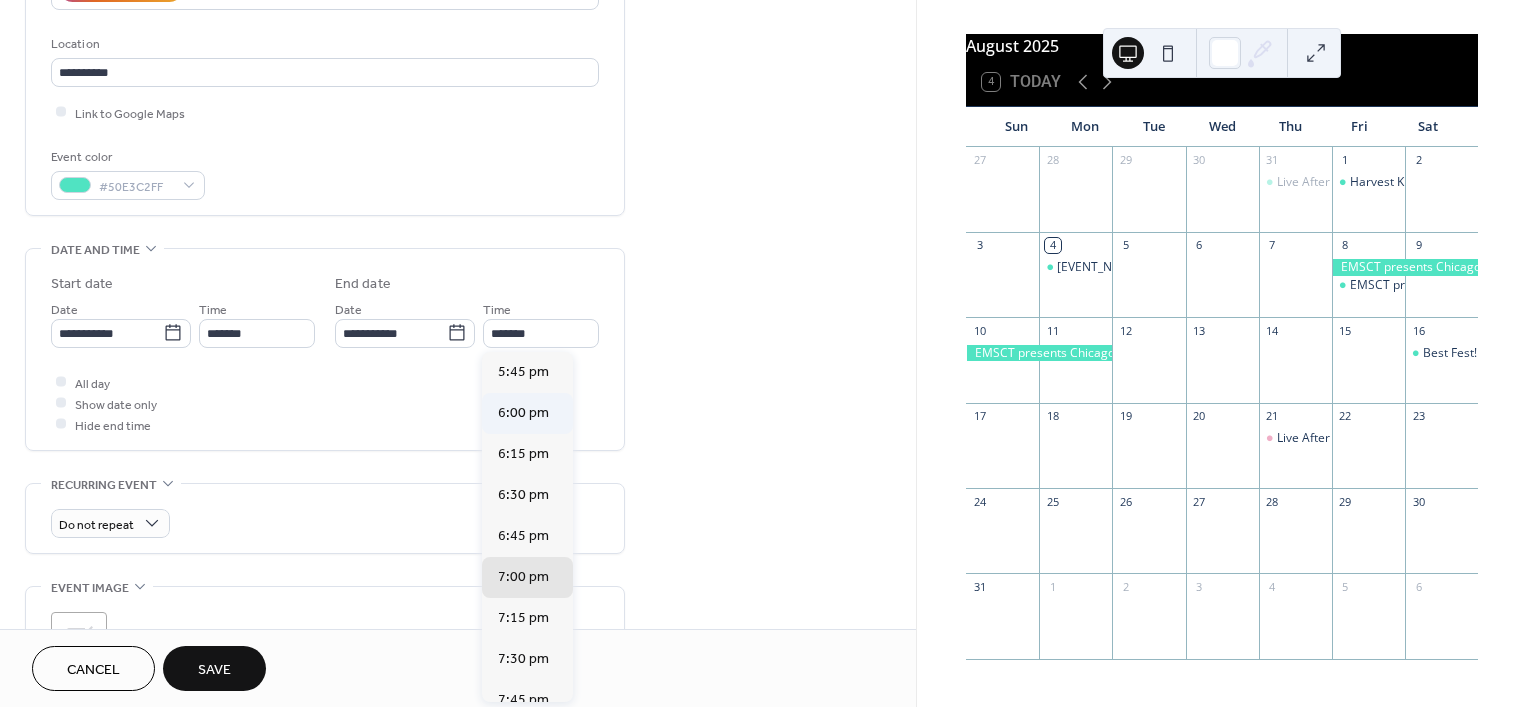 type on "*******" 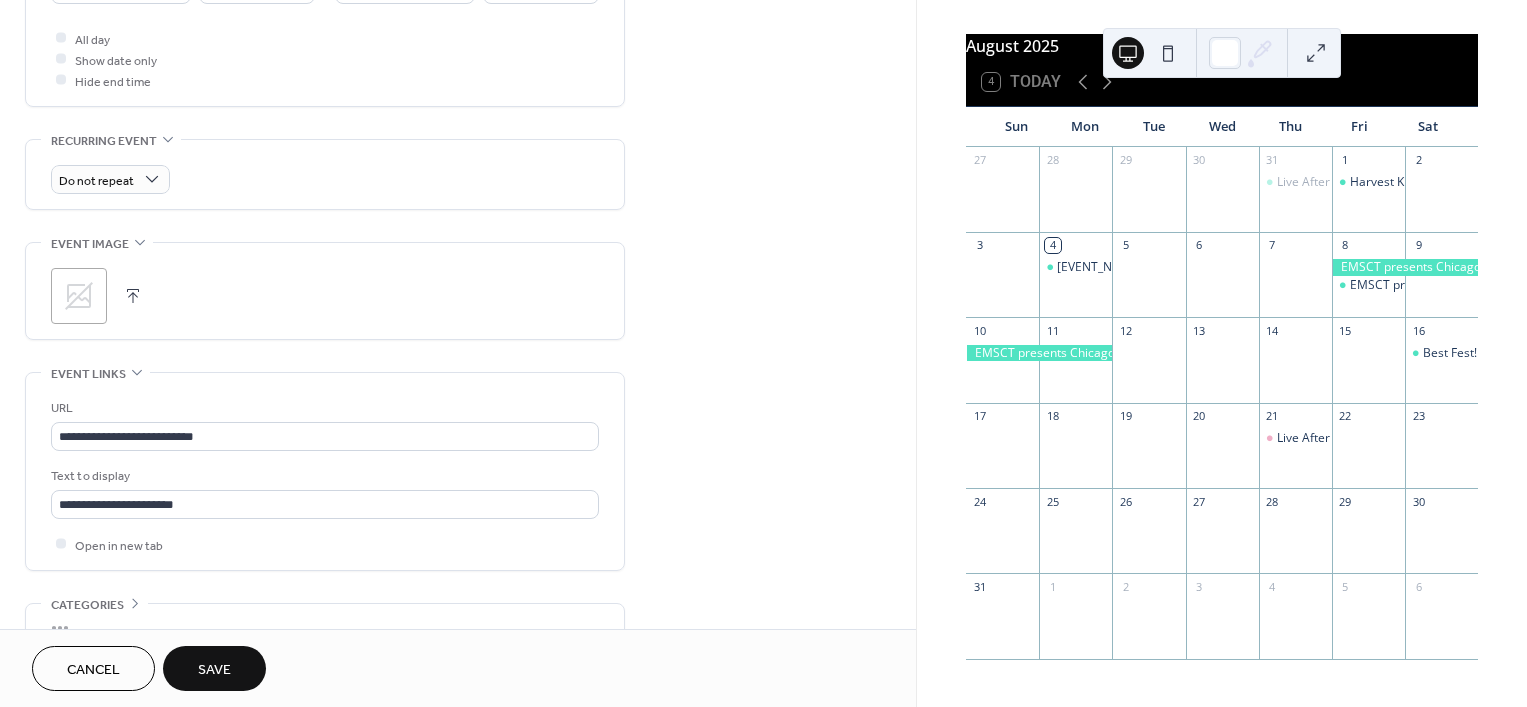 scroll, scrollTop: 862, scrollLeft: 0, axis: vertical 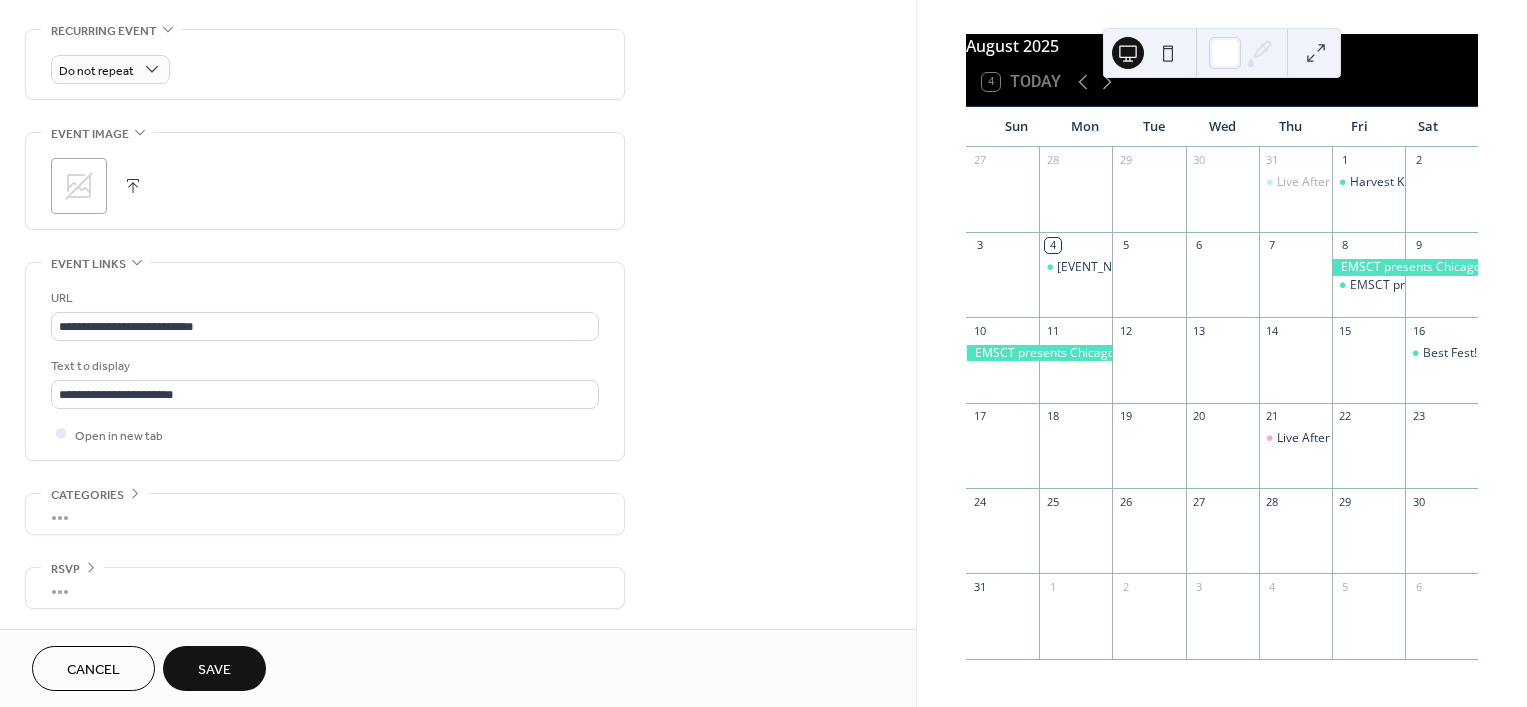 click on "Save" at bounding box center (214, 670) 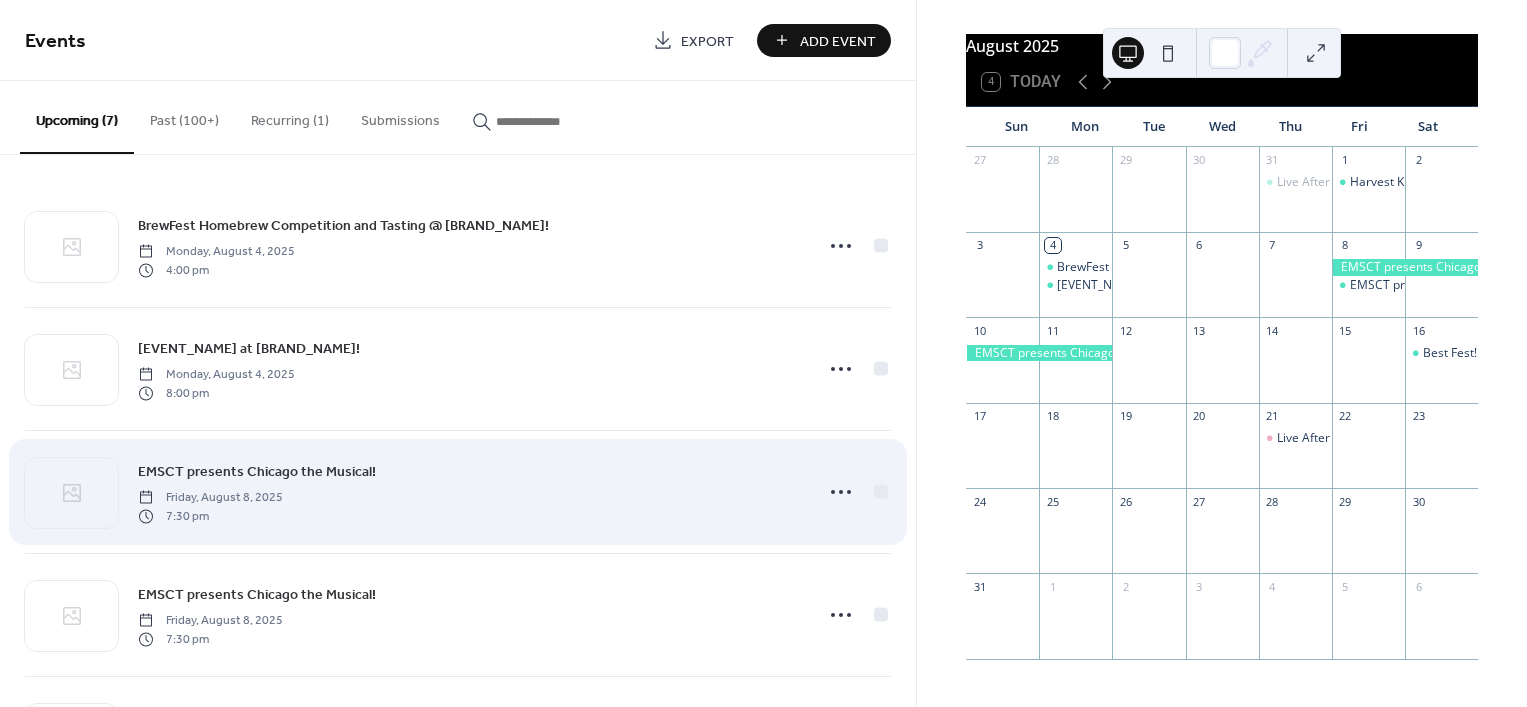 click on "EMSCT presents Chicago the Musical! [DATE] [TIME]" at bounding box center (469, 492) 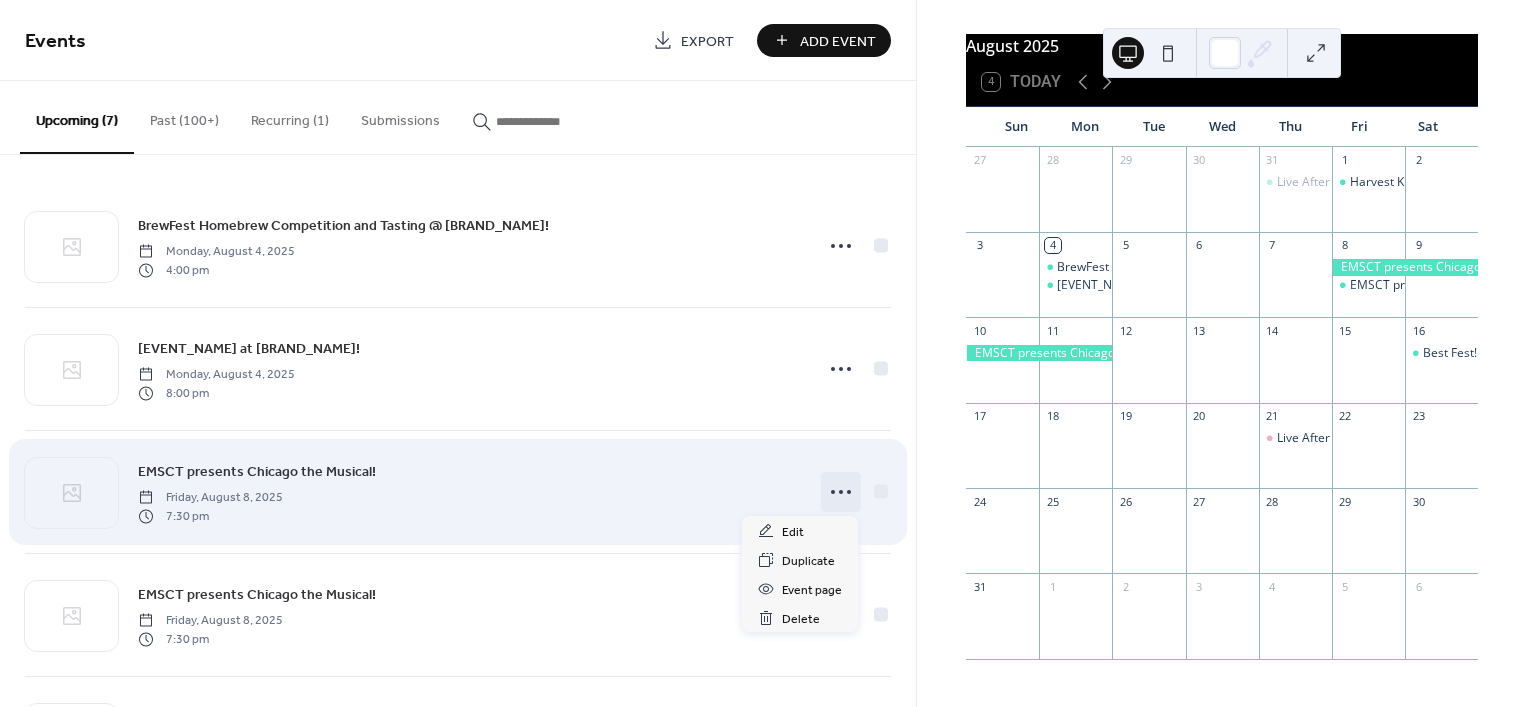 click 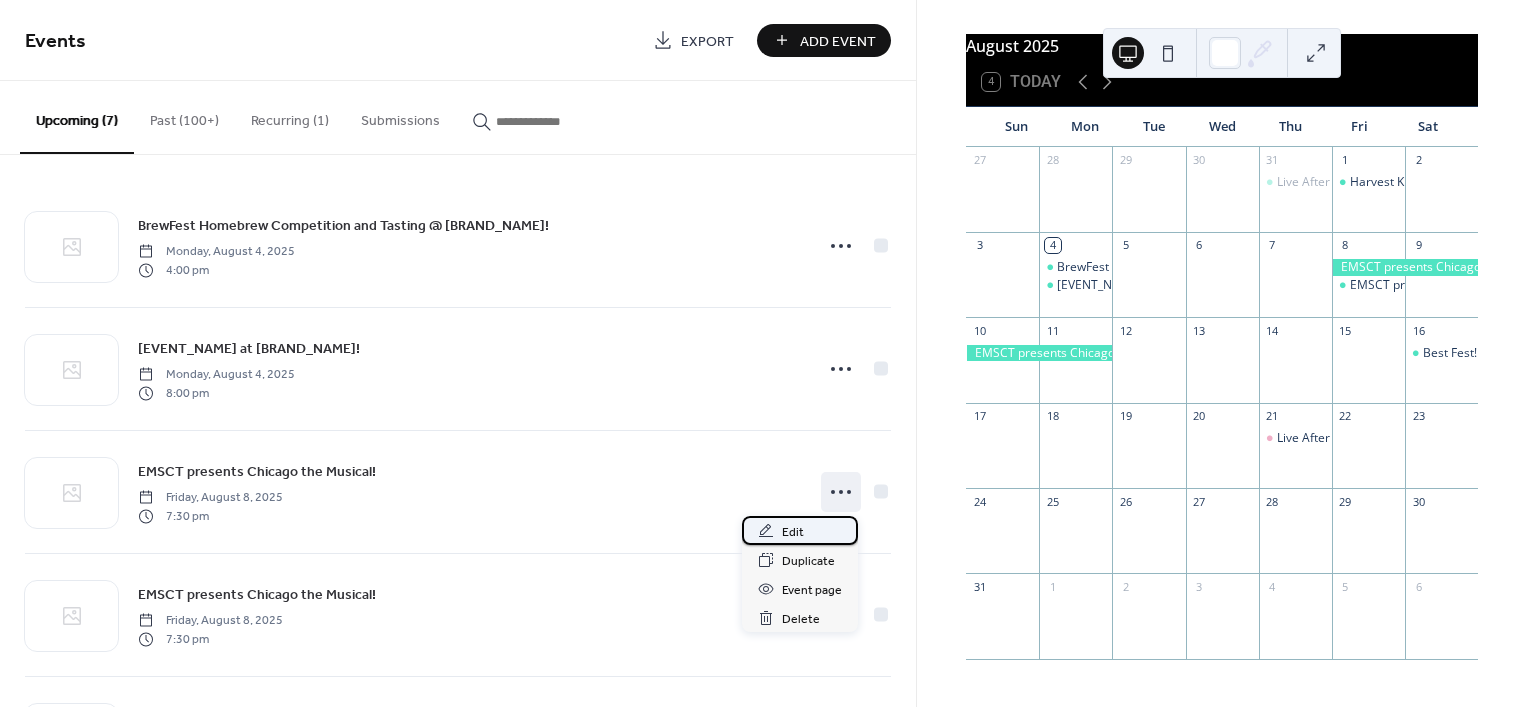 click on "Edit" at bounding box center (793, 532) 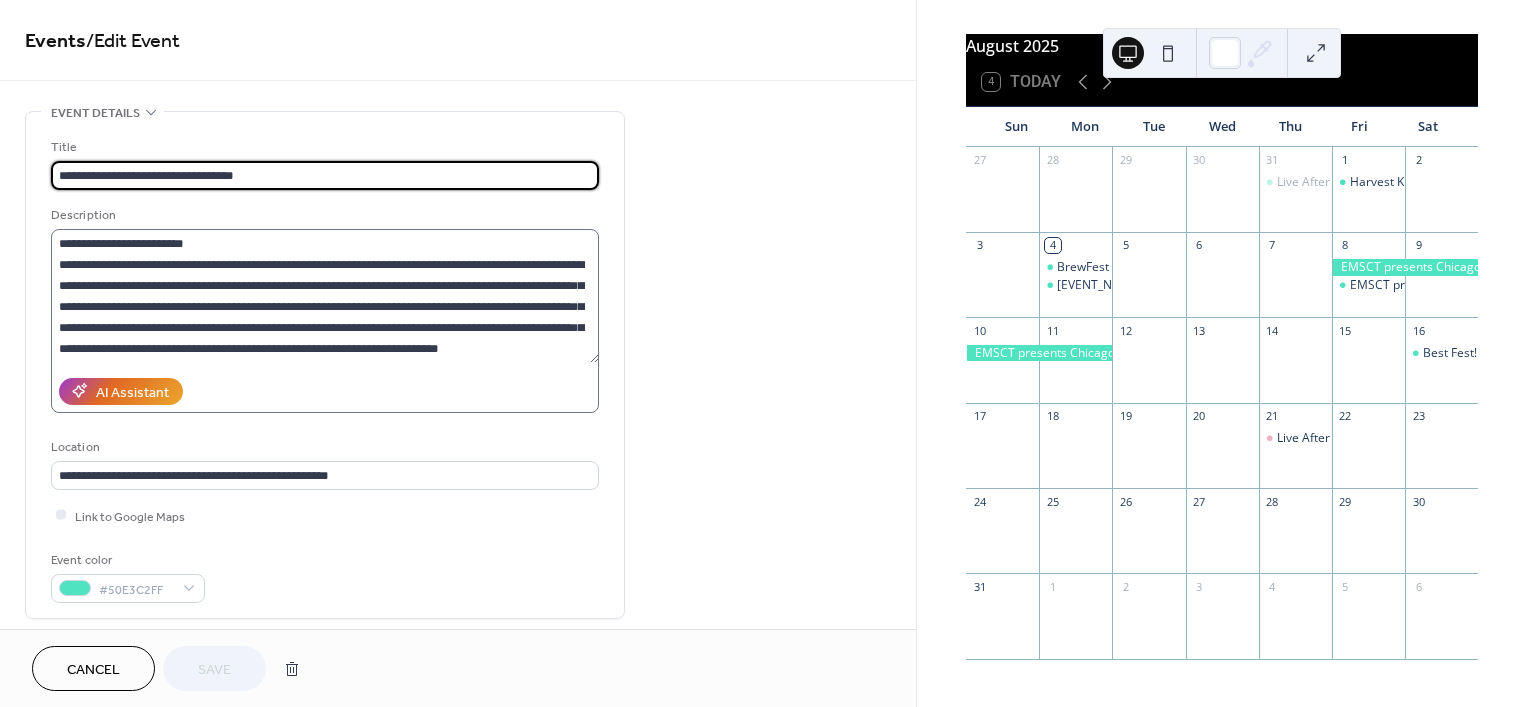 scroll, scrollTop: 0, scrollLeft: 0, axis: both 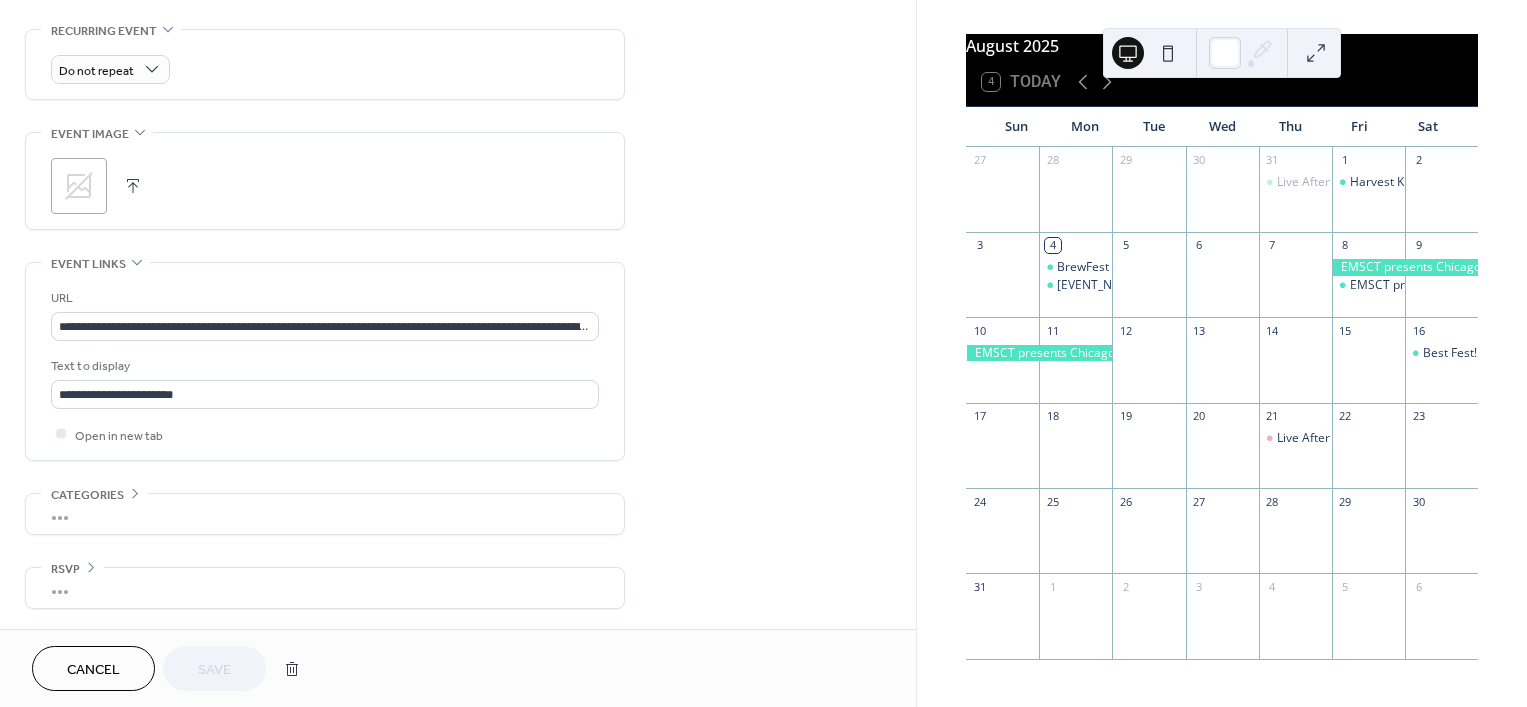 click on "Cancel" at bounding box center [93, 670] 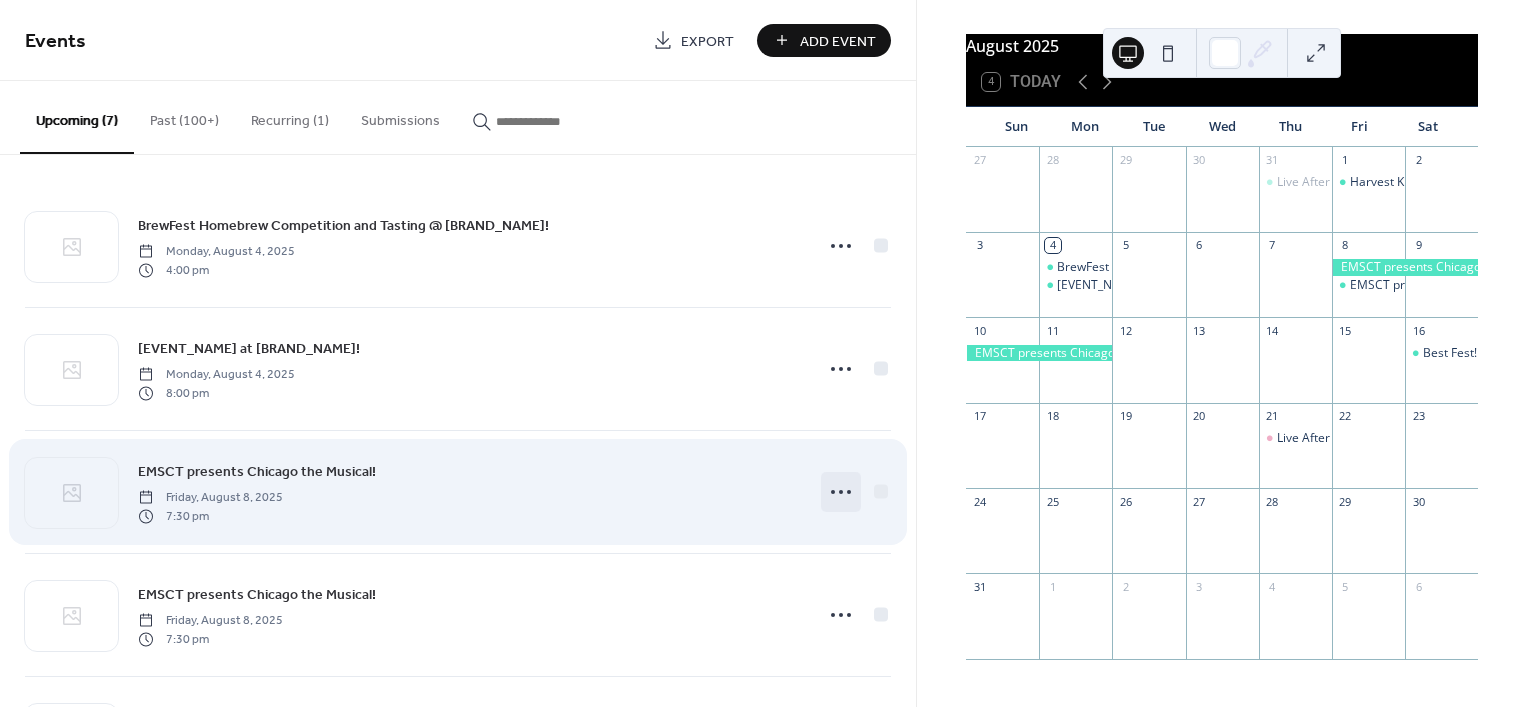 click 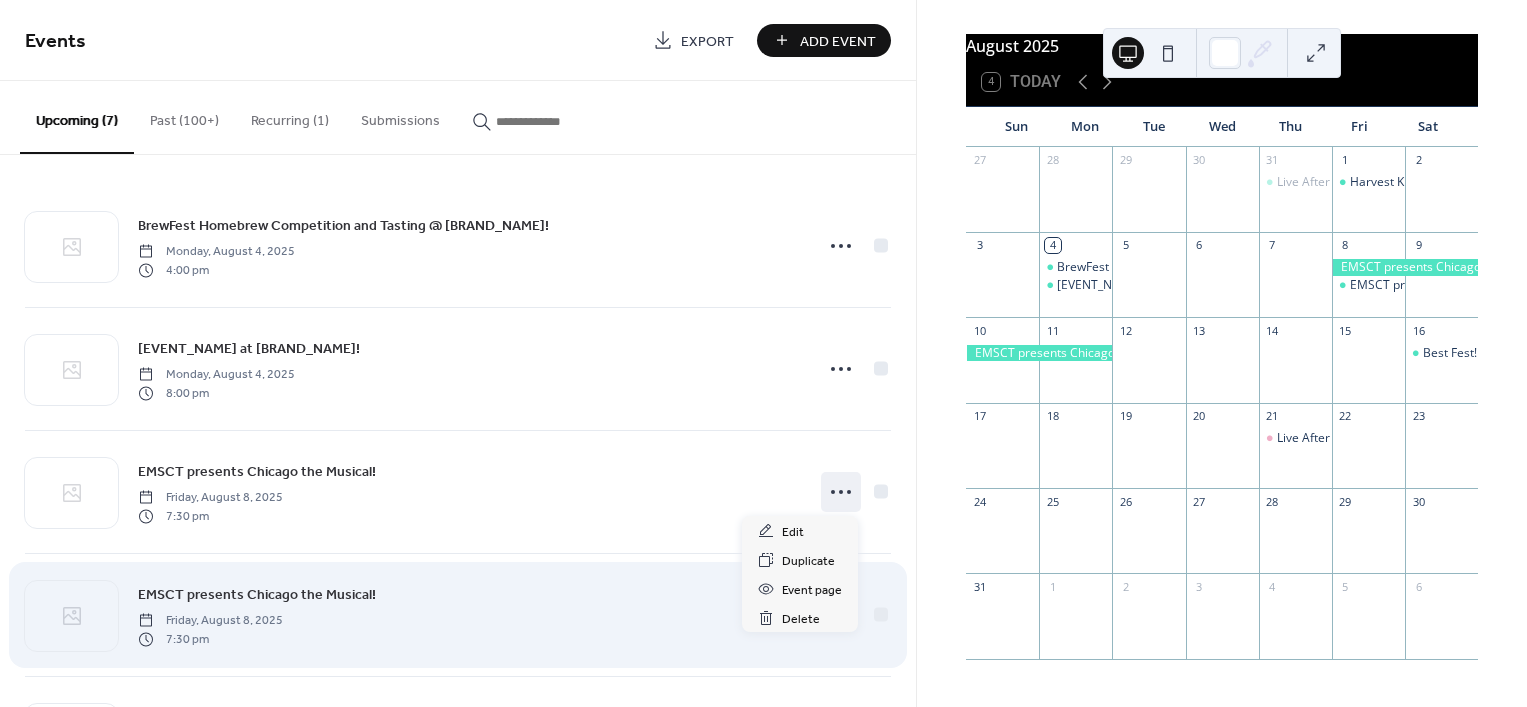click on "EMSCT presents Chicago the Musical! [DATE] [TIME]" at bounding box center (469, 615) 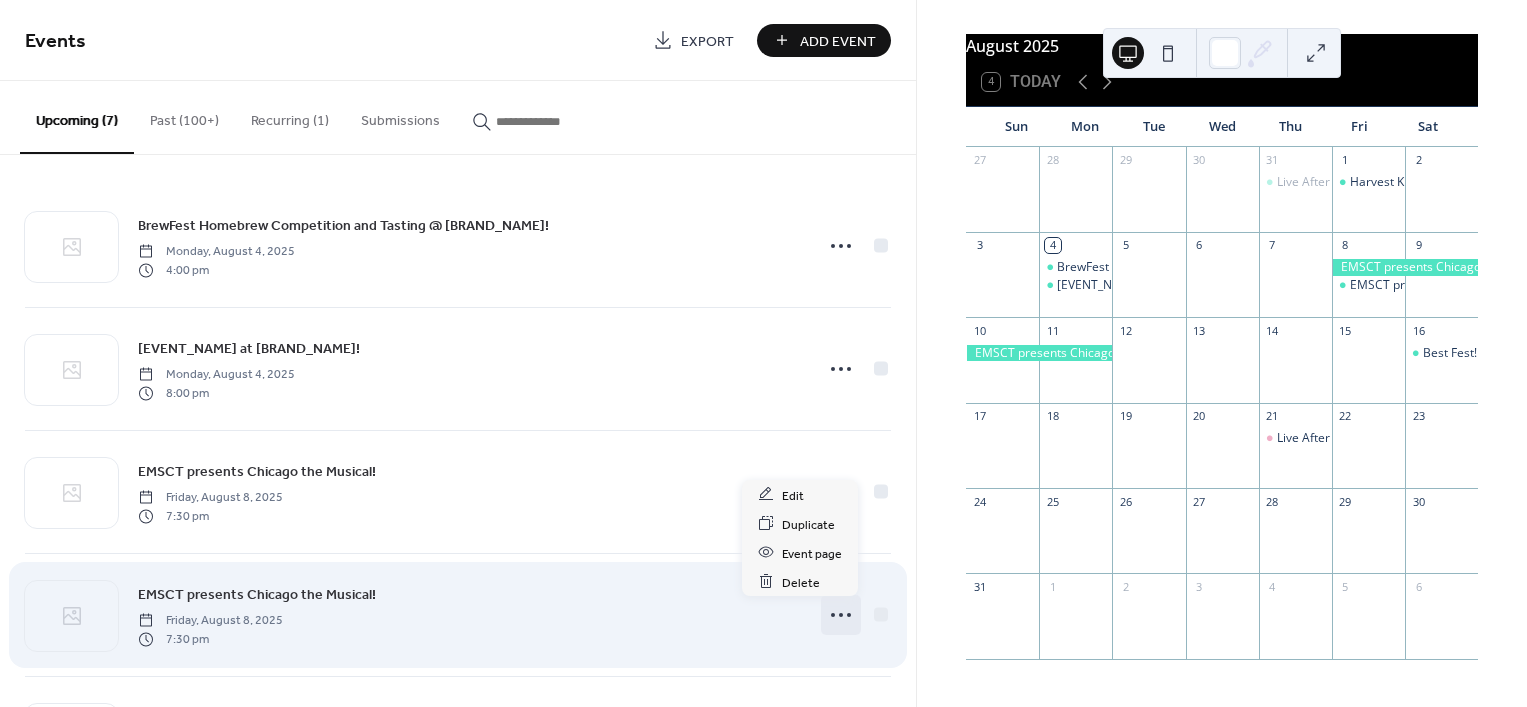 click 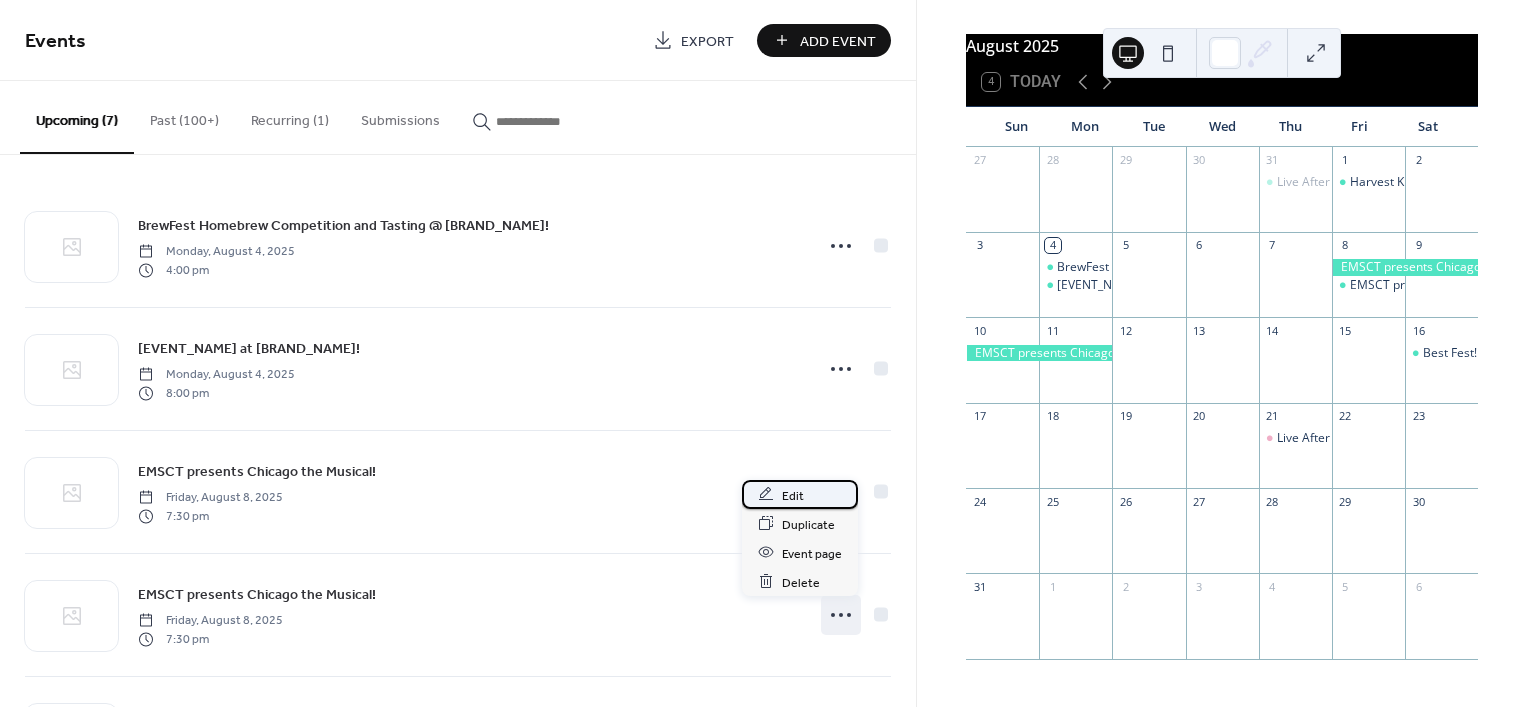 click on "Edit" at bounding box center (793, 495) 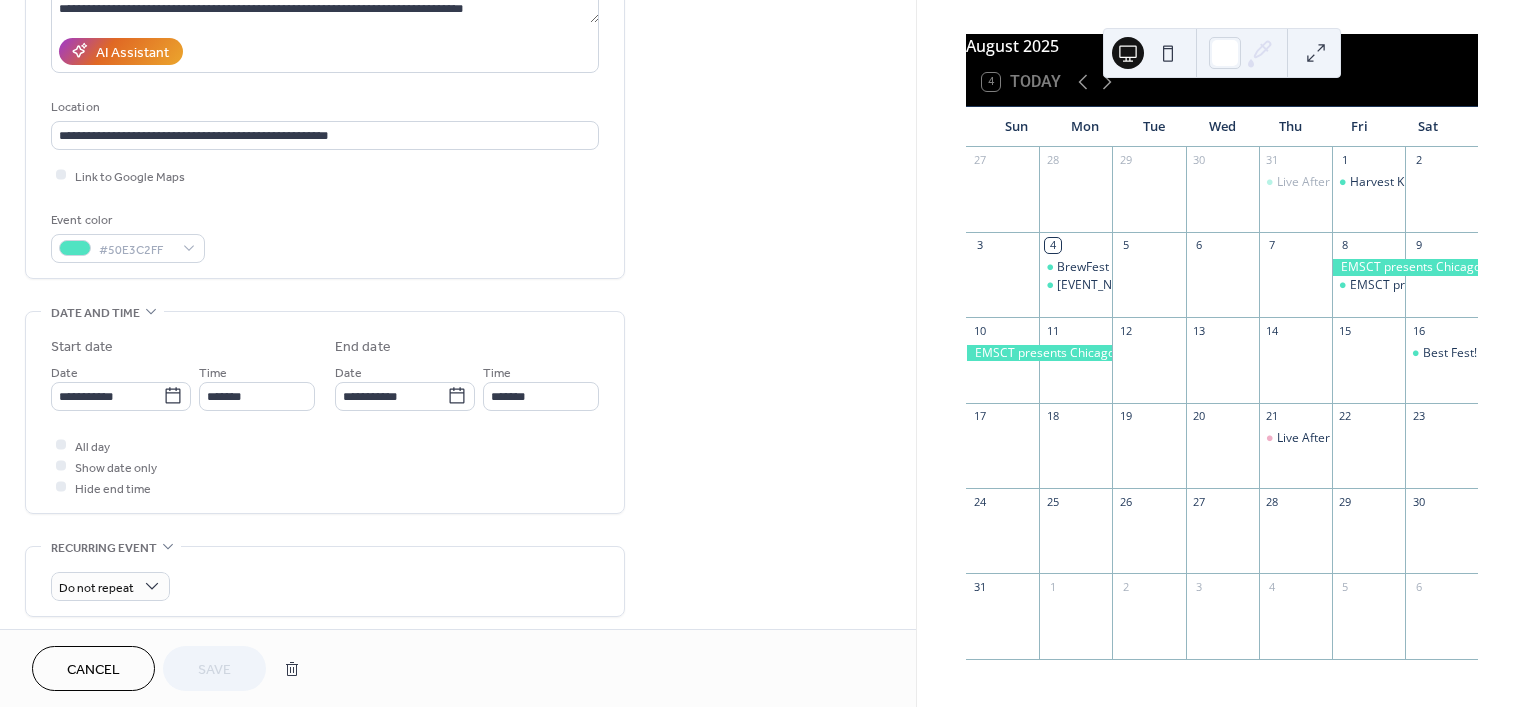 scroll, scrollTop: 342, scrollLeft: 0, axis: vertical 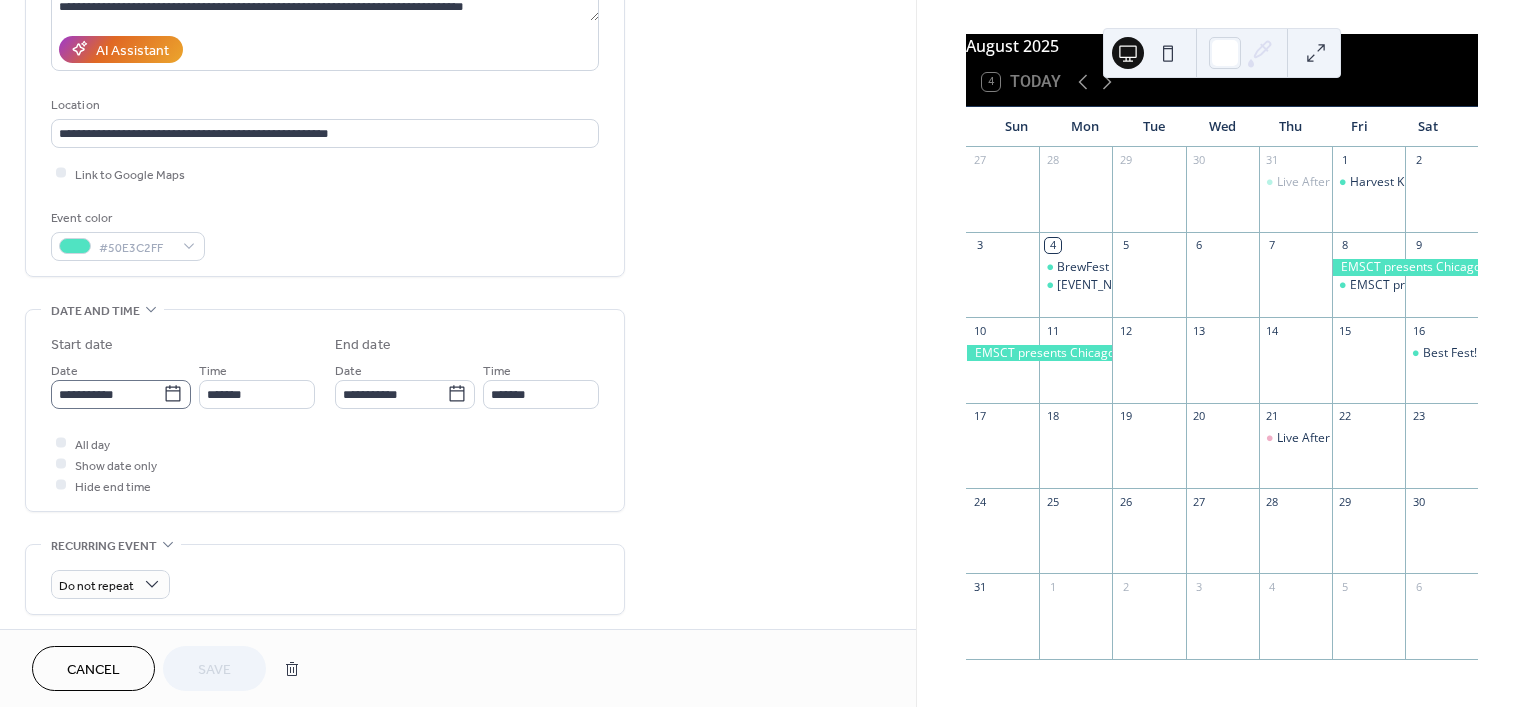 click 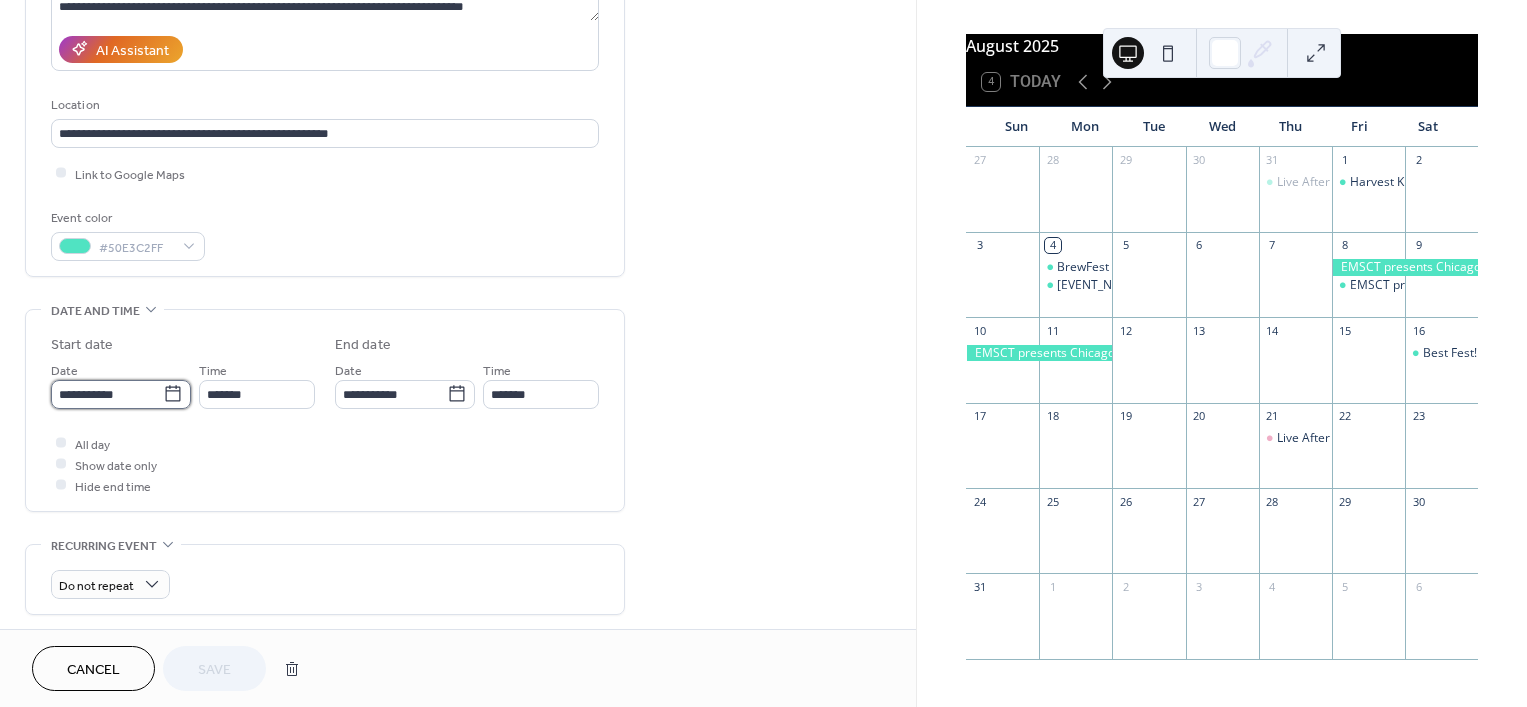 click on "**********" at bounding box center [107, 394] 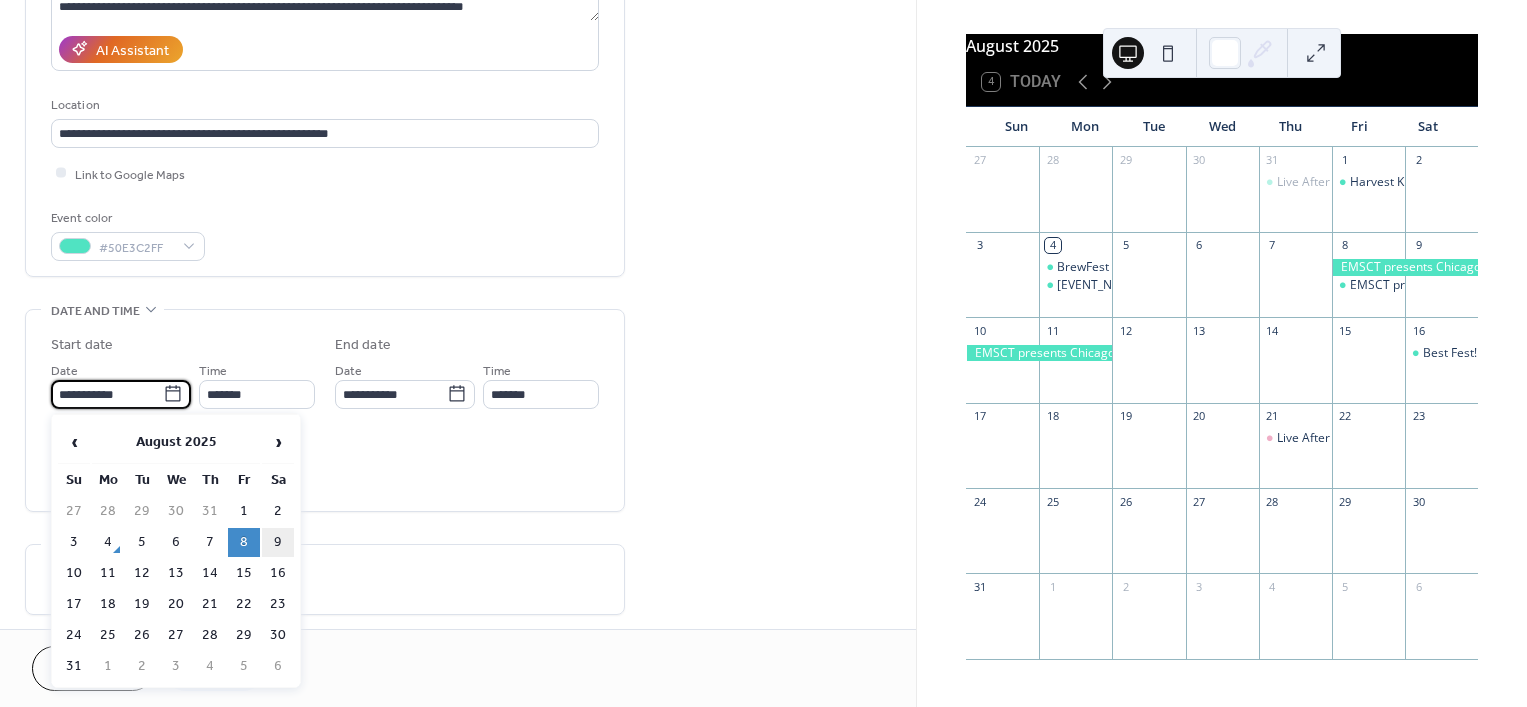 click on "9" at bounding box center [278, 542] 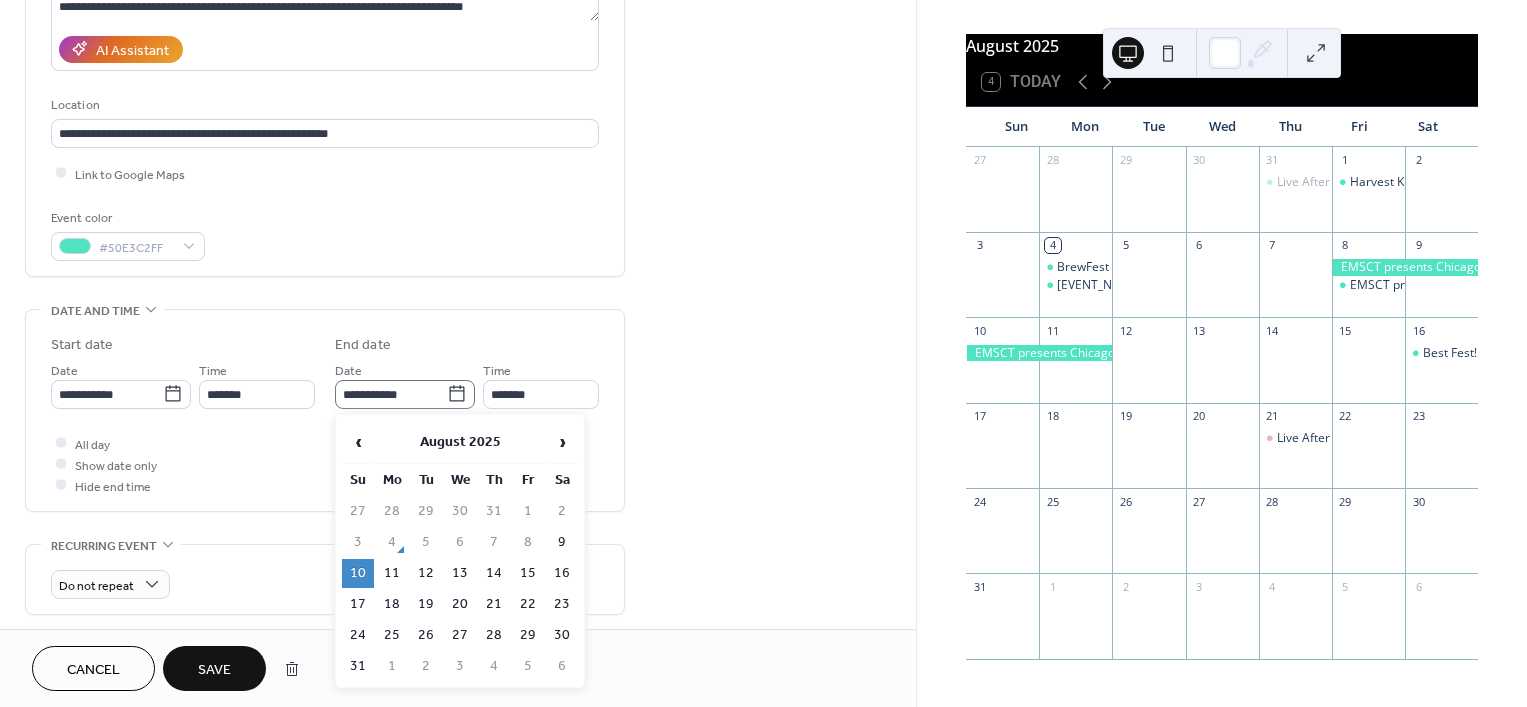 click 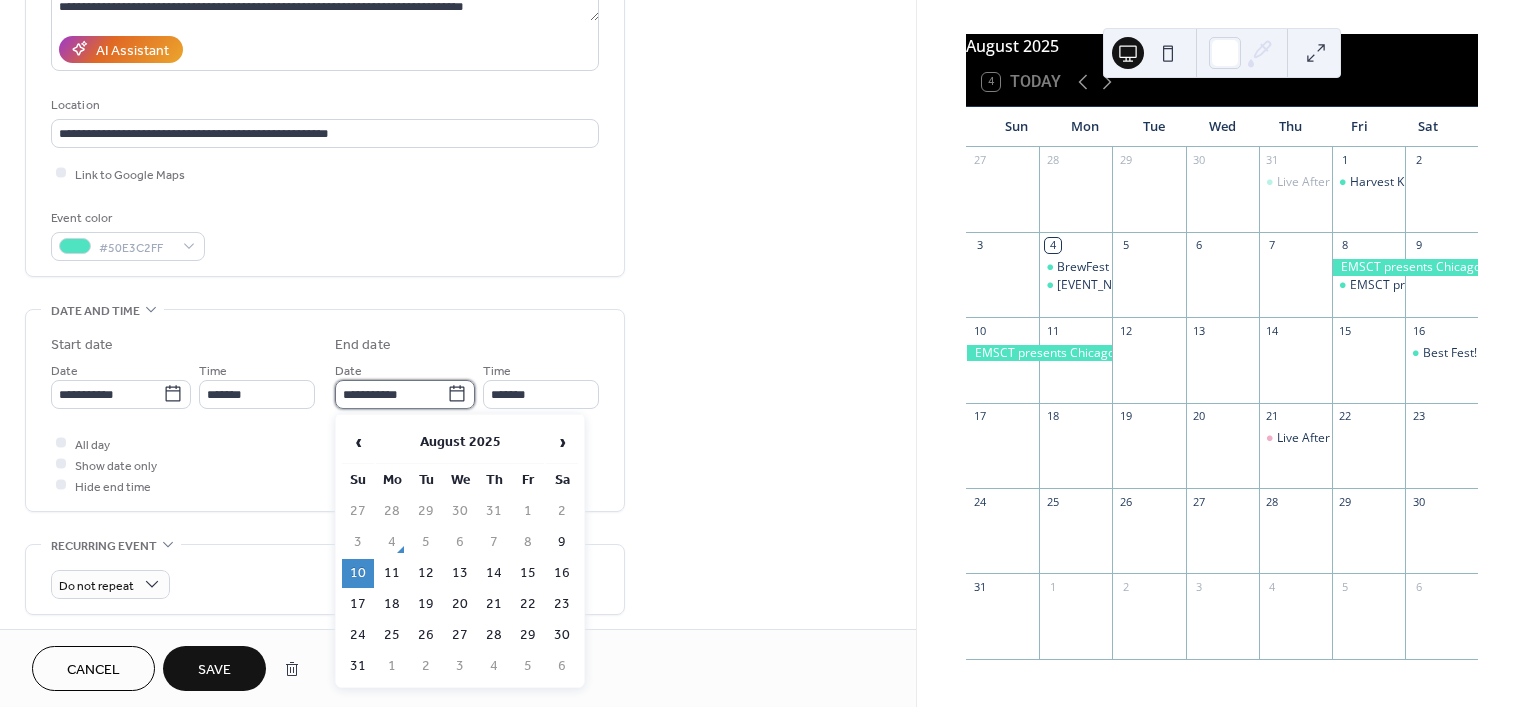 click on "**********" at bounding box center (391, 394) 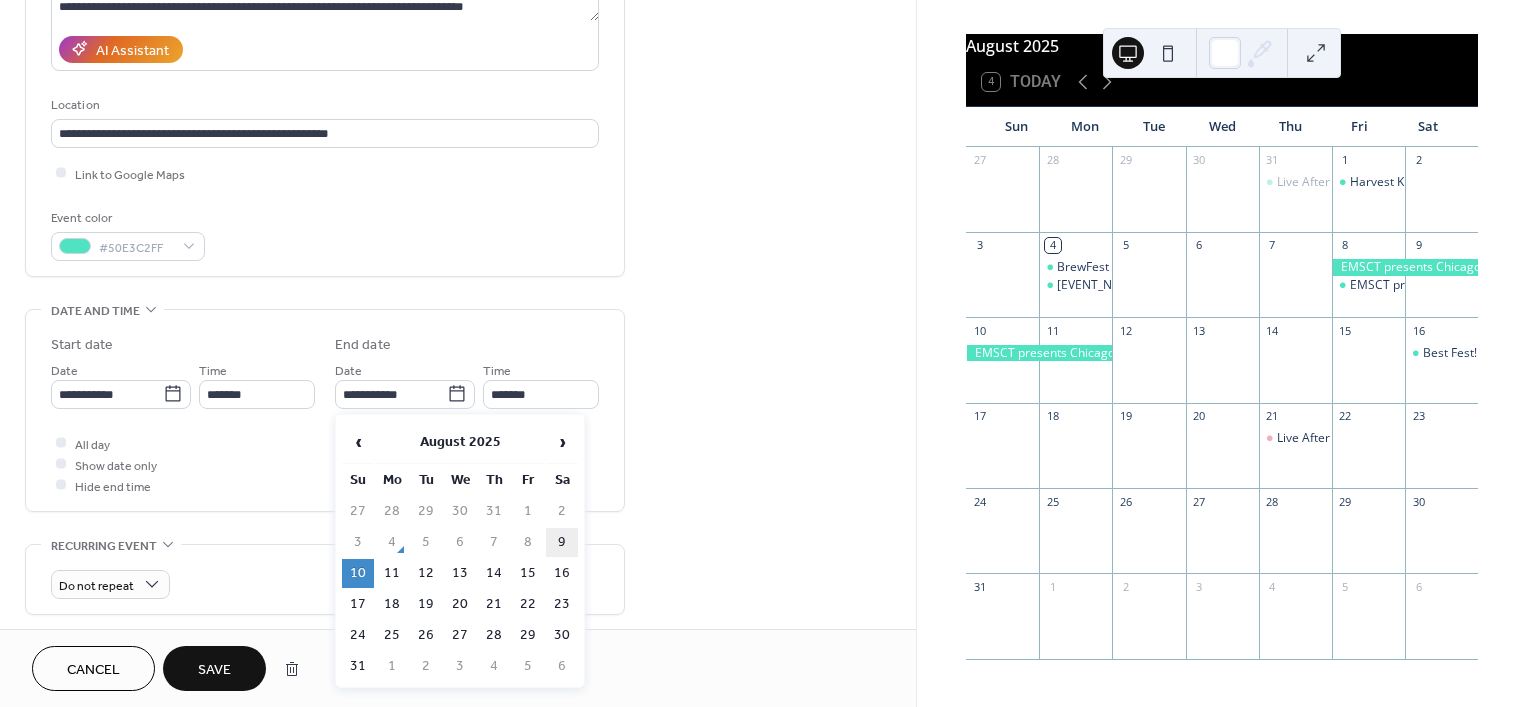 click on "9" at bounding box center (562, 542) 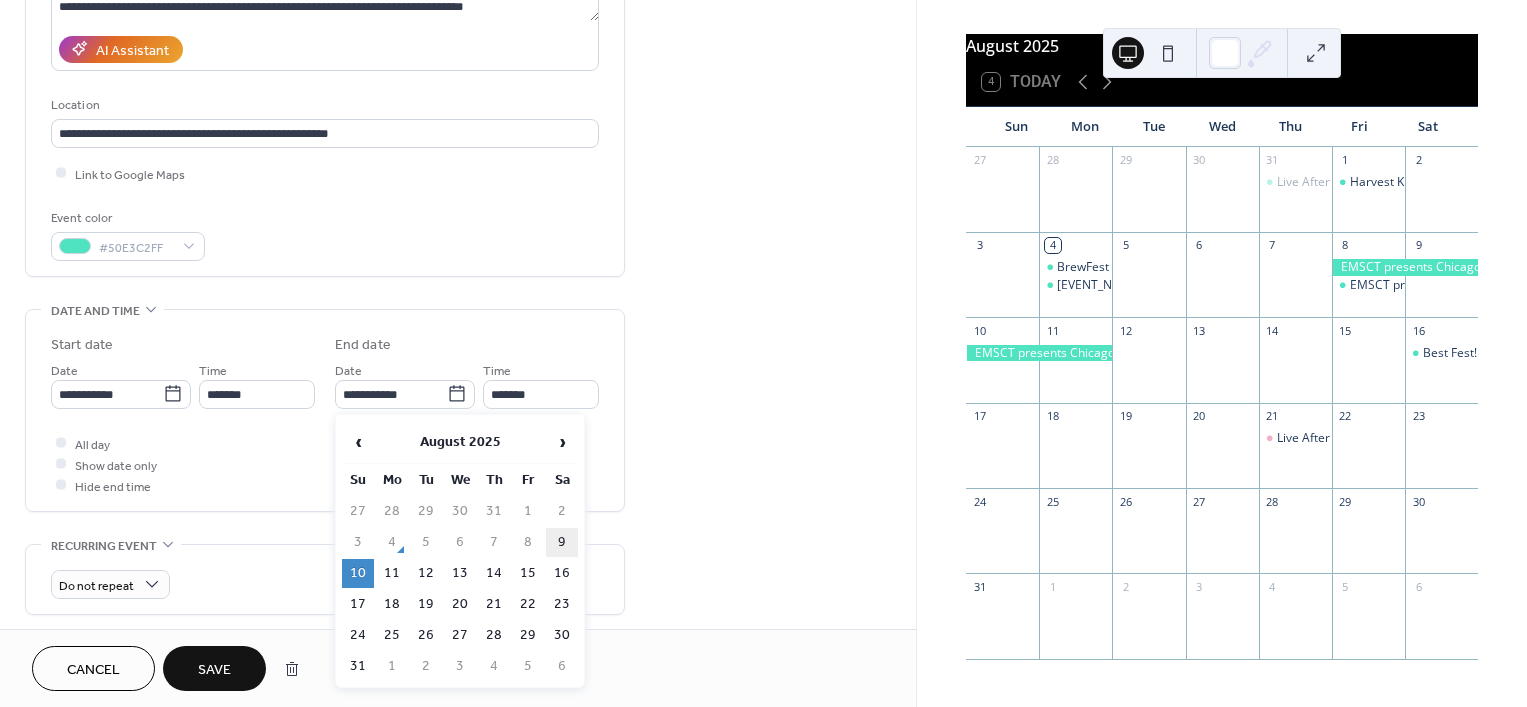 type on "**********" 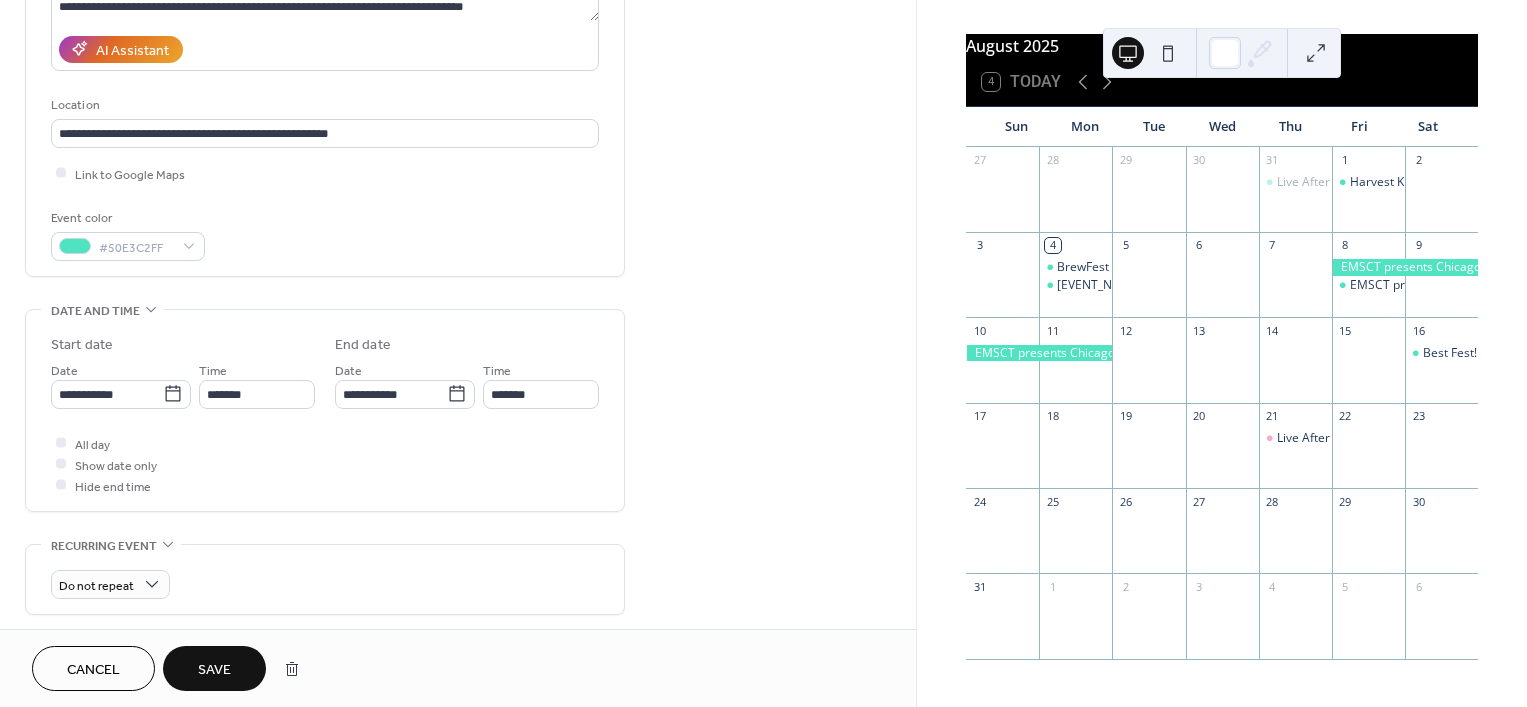 click on "Save" at bounding box center [214, 668] 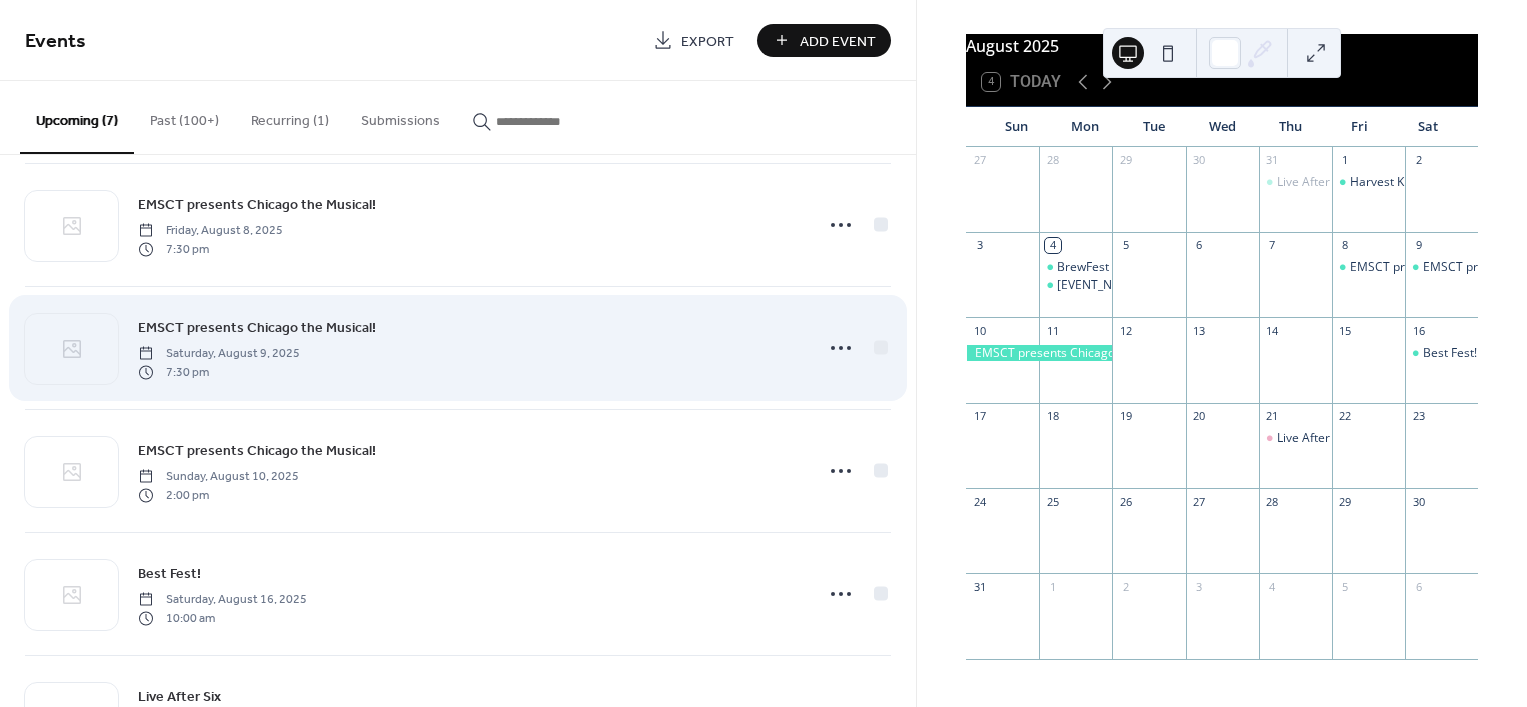 scroll, scrollTop: 268, scrollLeft: 0, axis: vertical 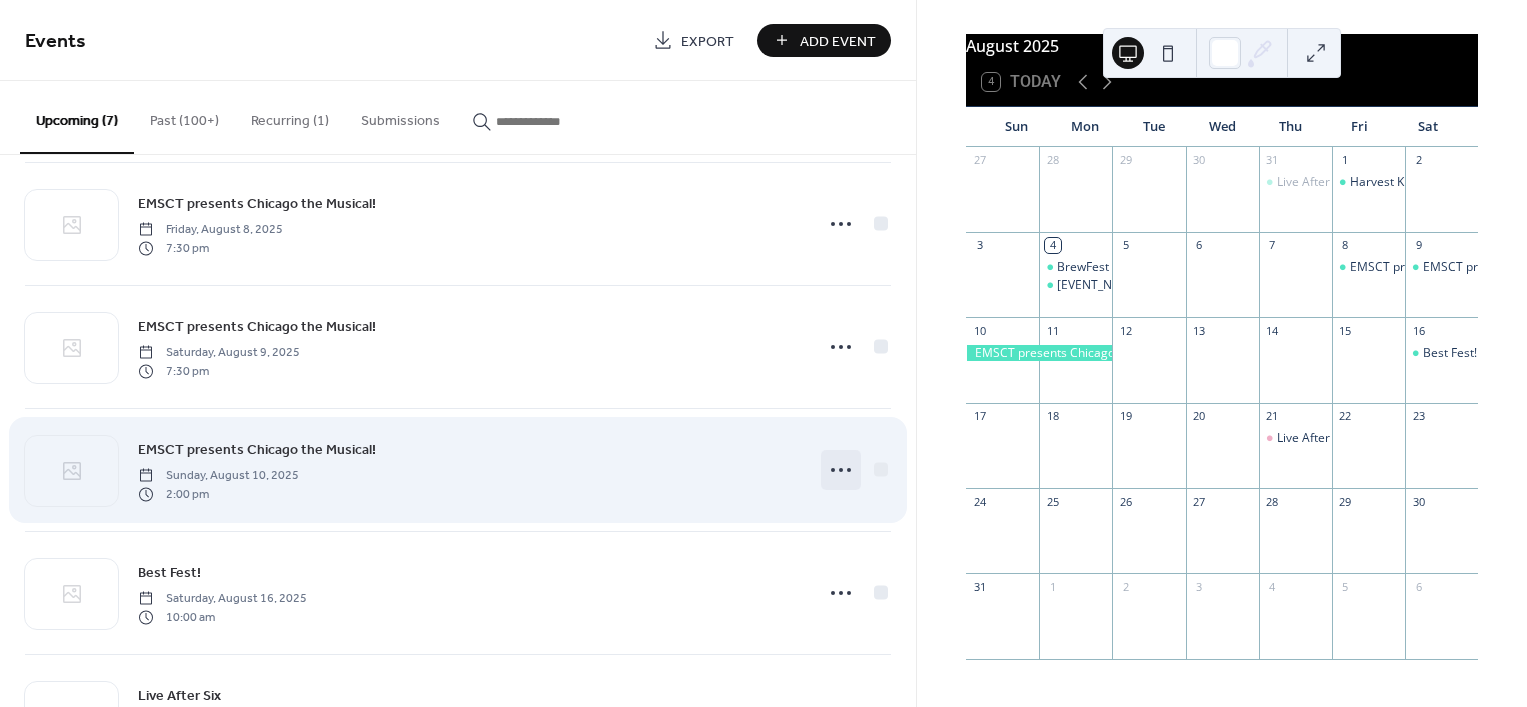 click 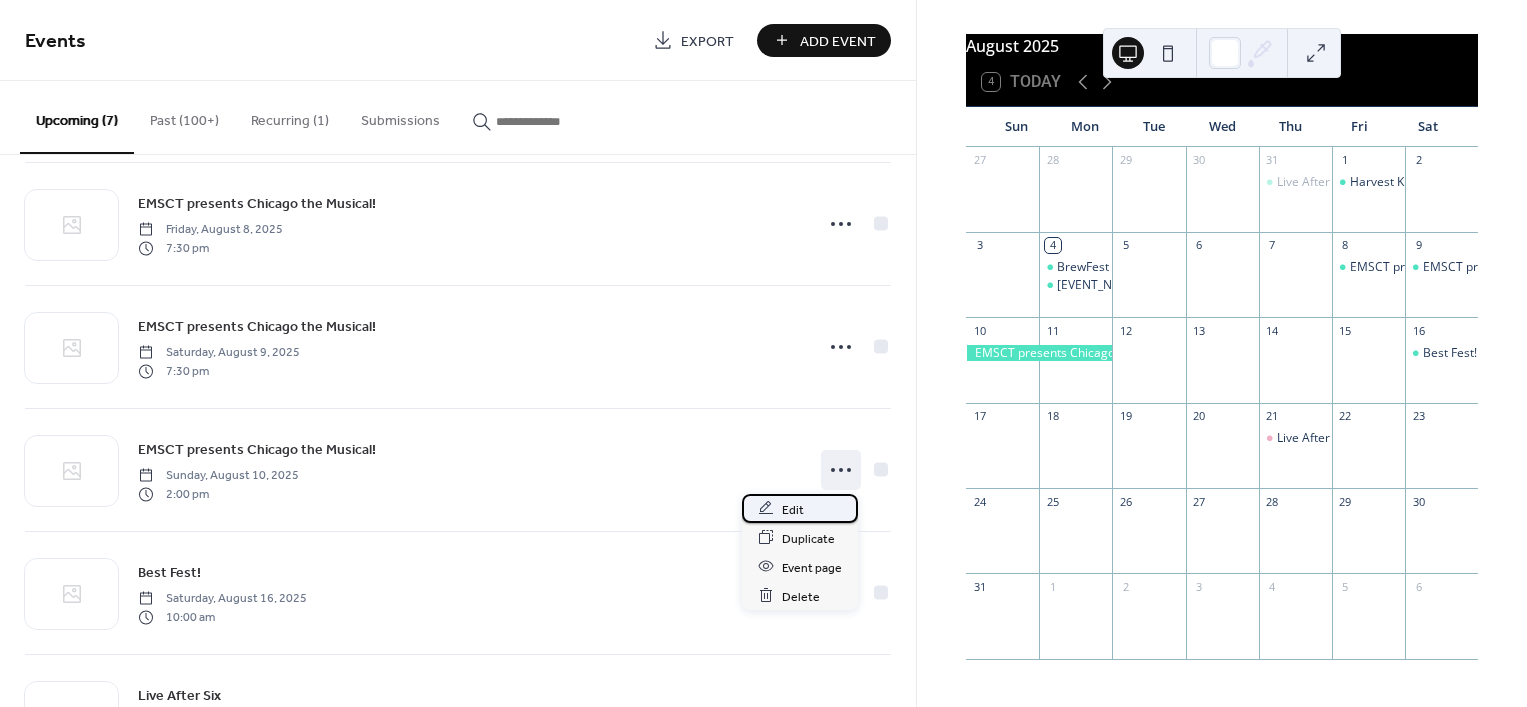 click on "Edit" at bounding box center [793, 509] 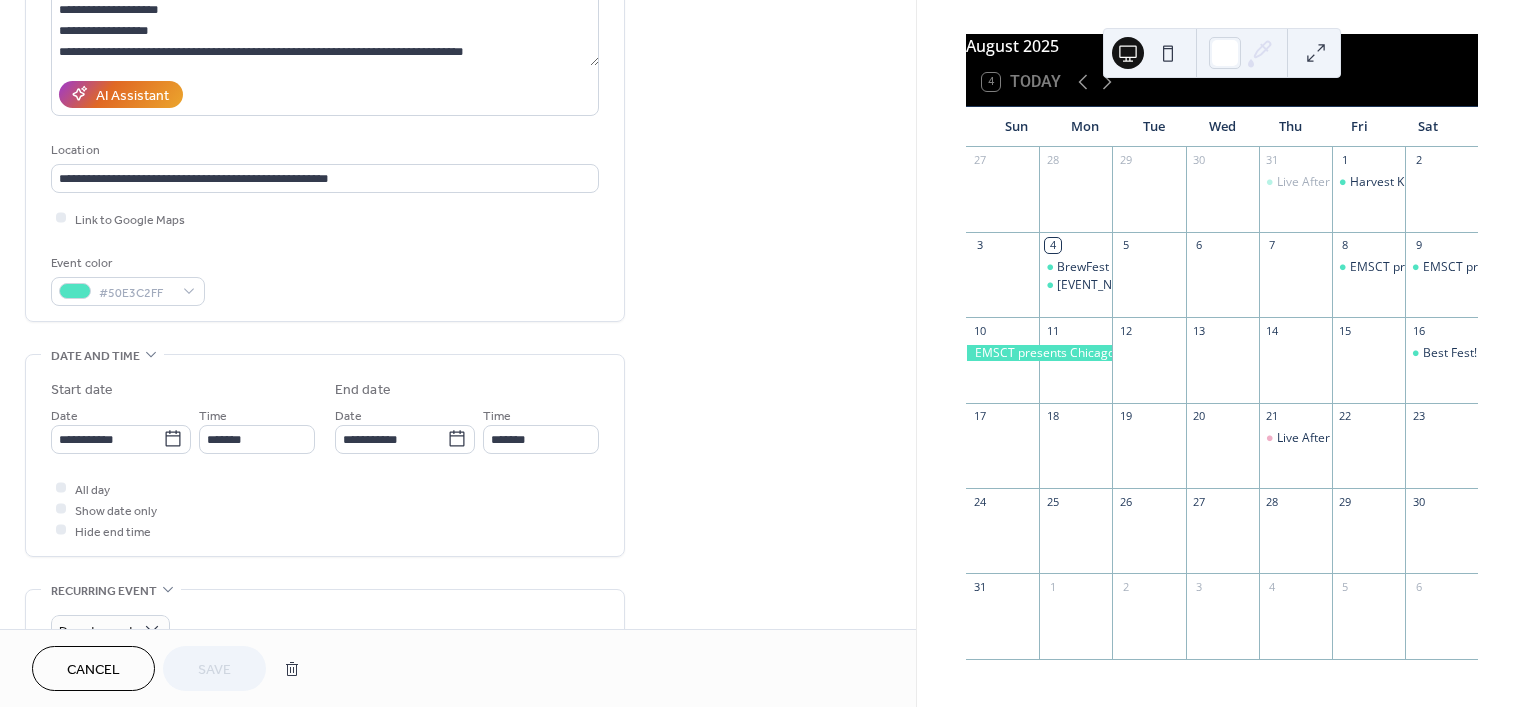 scroll, scrollTop: 300, scrollLeft: 0, axis: vertical 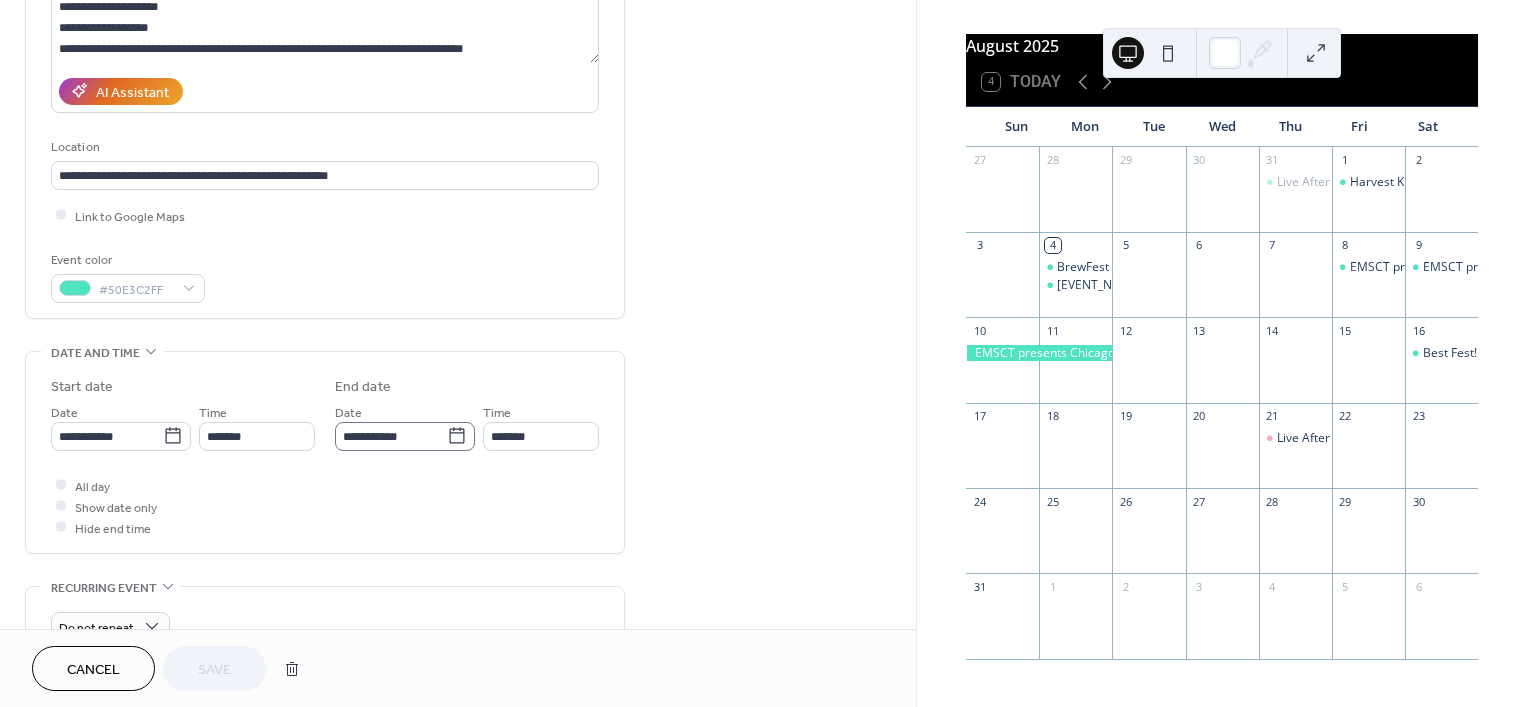 click 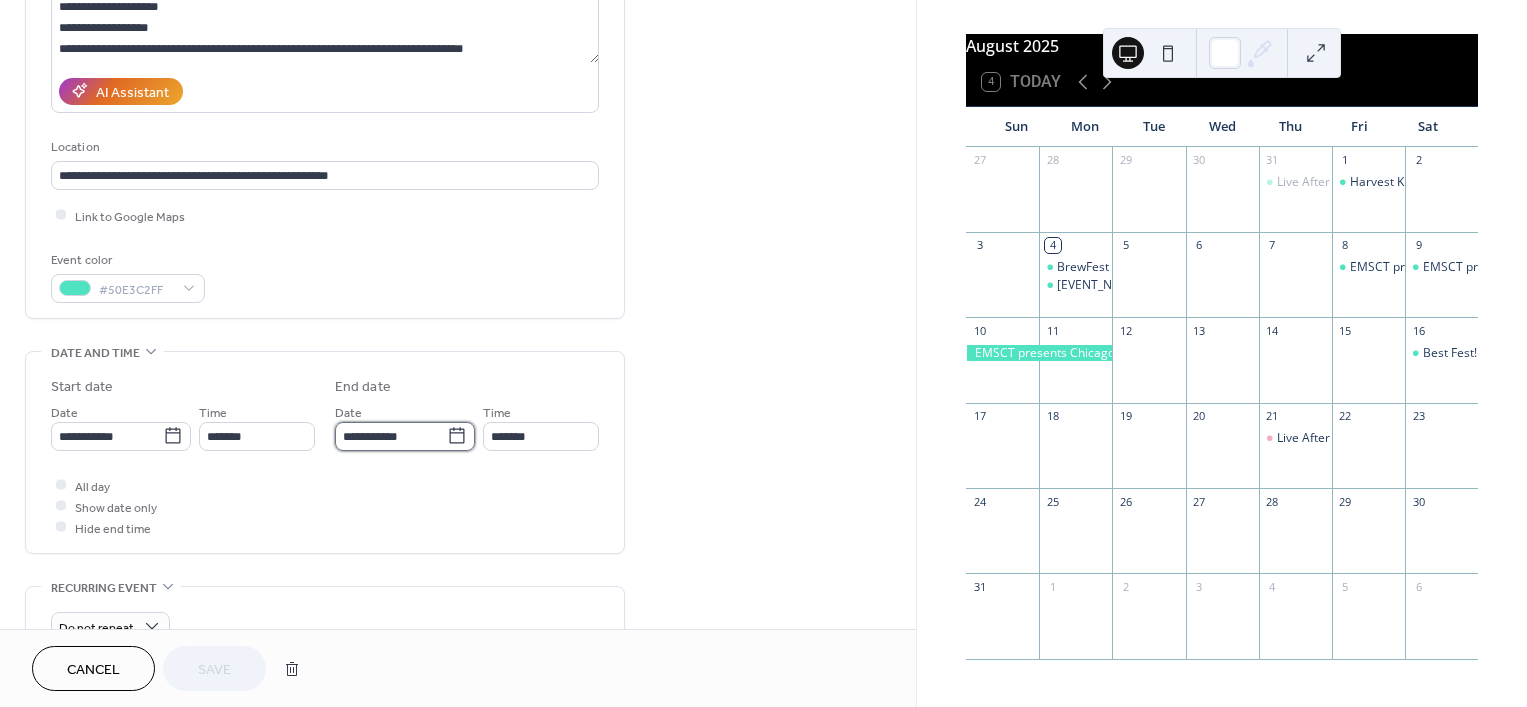 click on "**********" at bounding box center (391, 436) 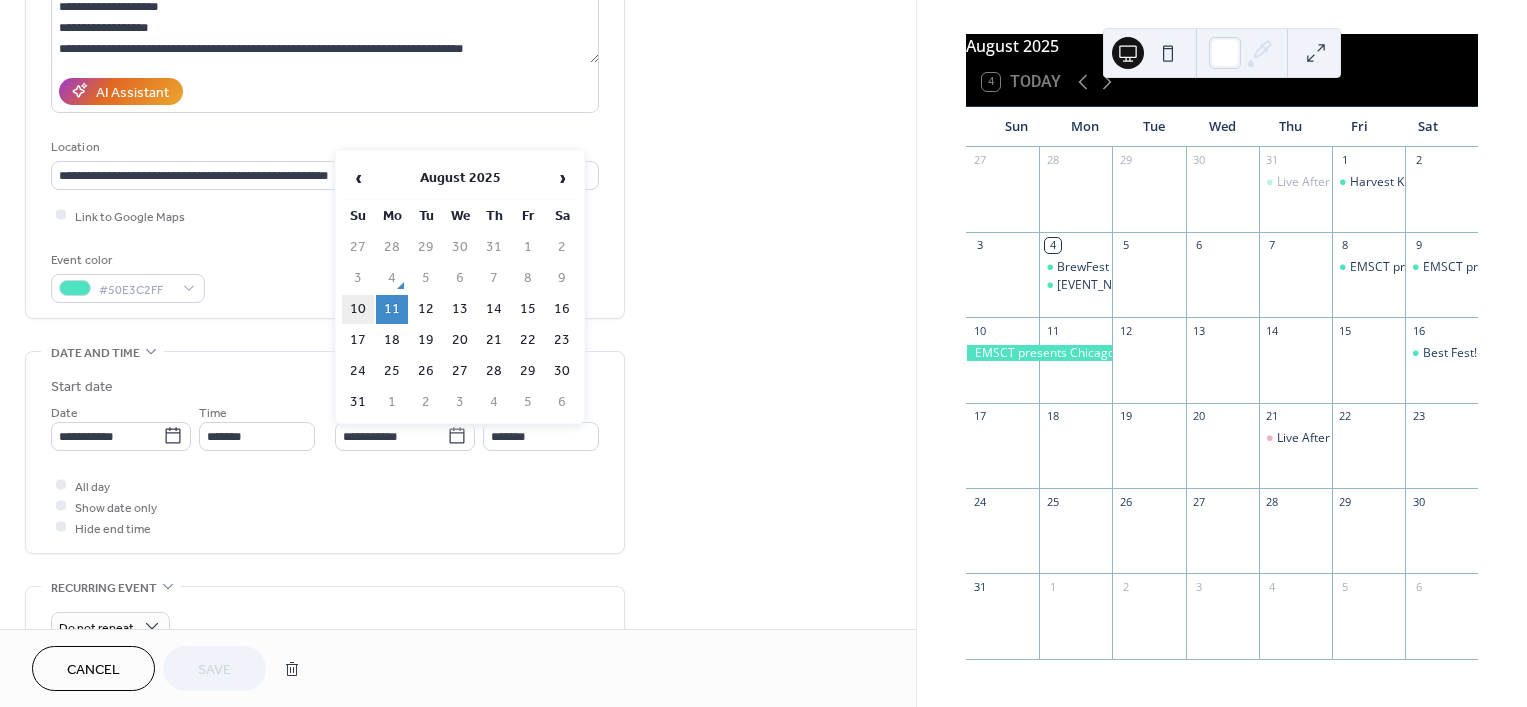 click on "10" at bounding box center [358, 309] 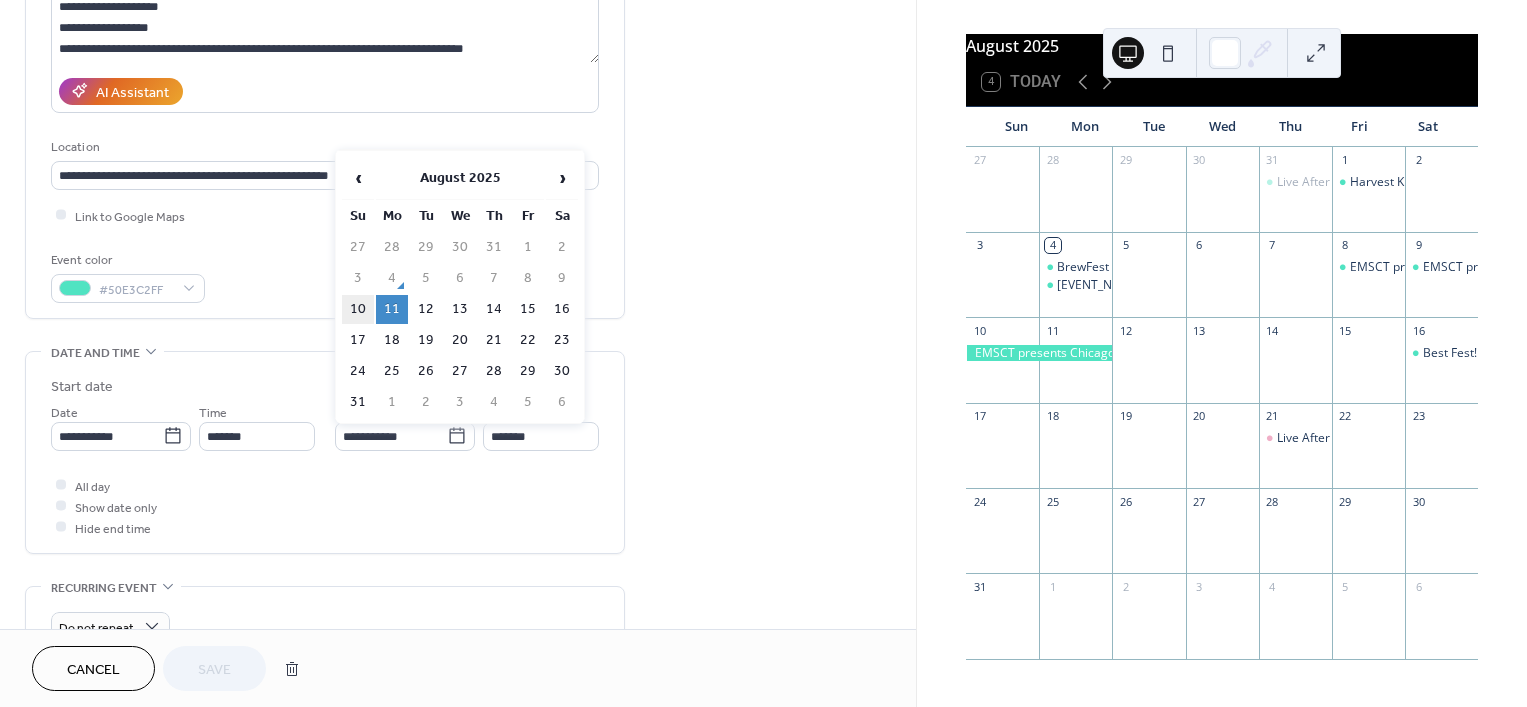 type on "**********" 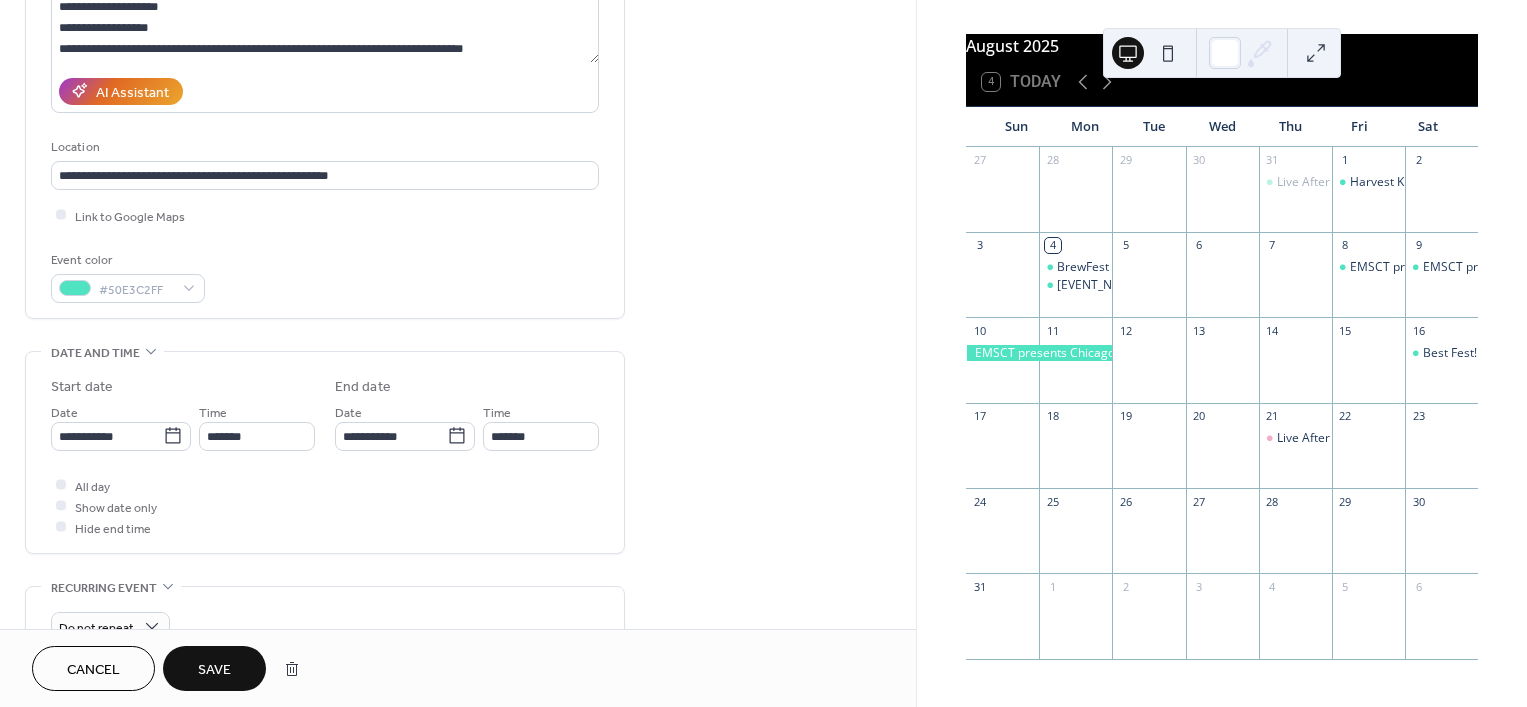click on "Save" at bounding box center [214, 670] 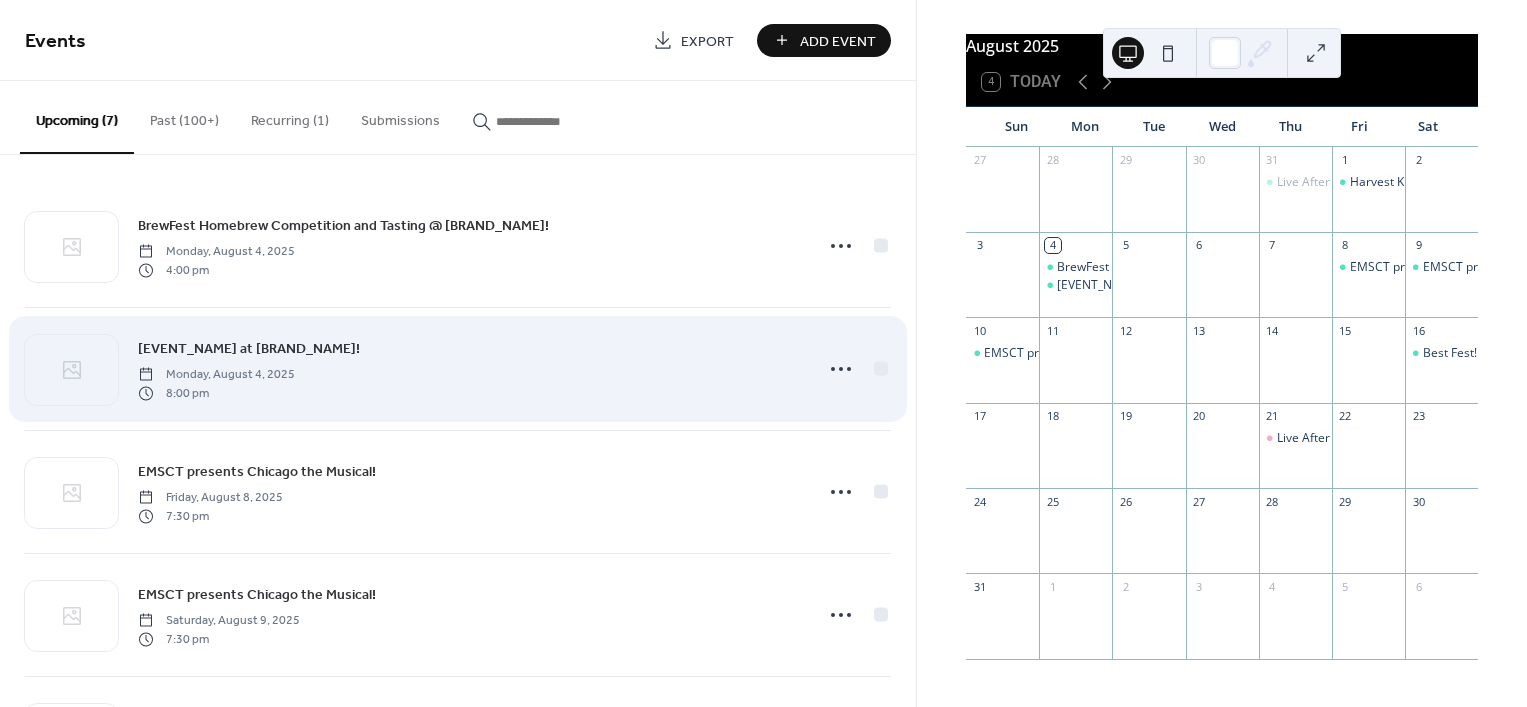 scroll, scrollTop: 368, scrollLeft: 0, axis: vertical 